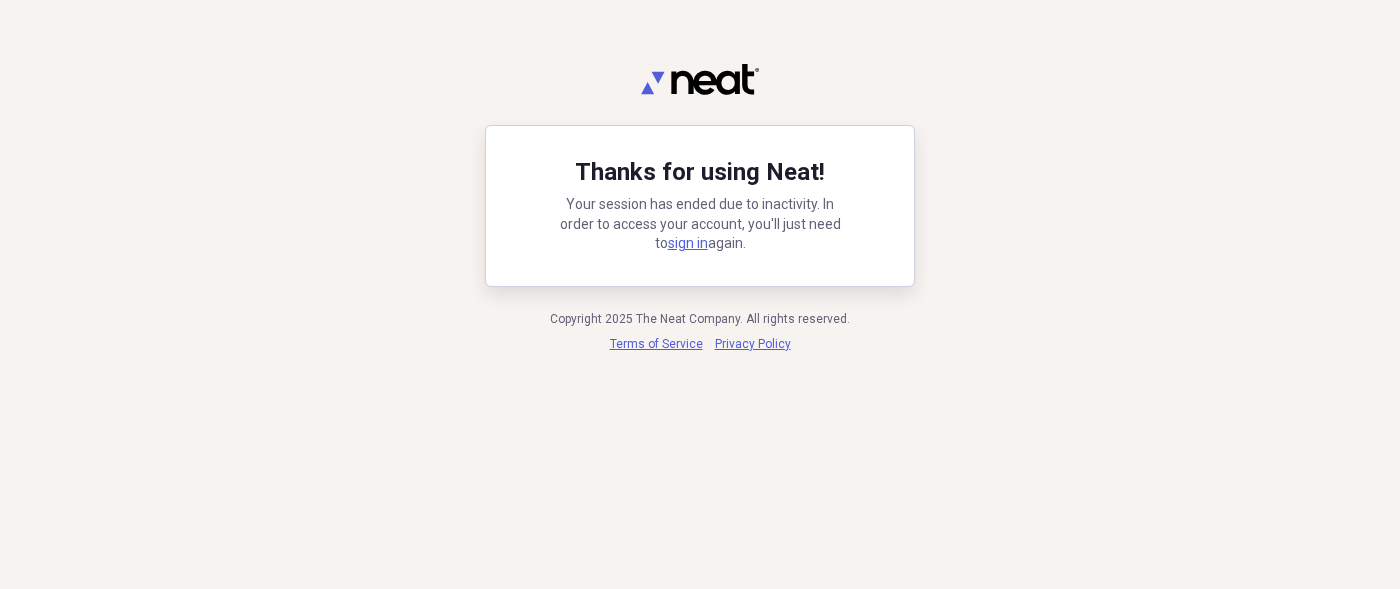 scroll, scrollTop: 0, scrollLeft: 0, axis: both 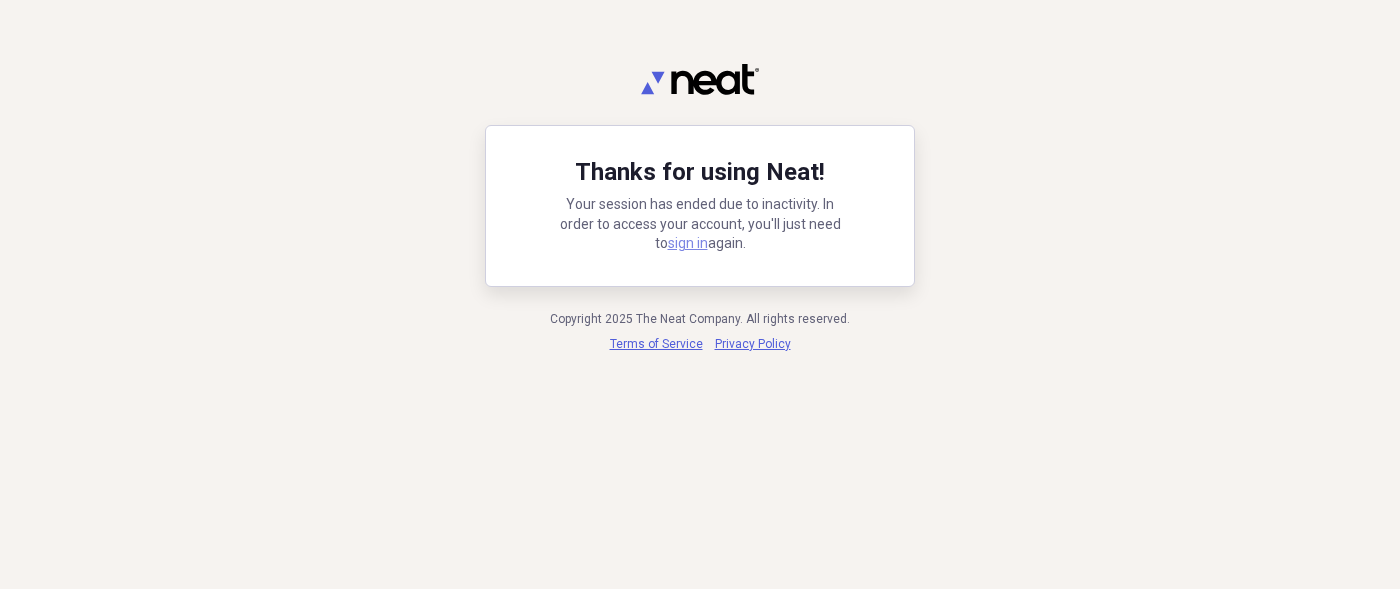 click on "sign in" at bounding box center (688, 243) 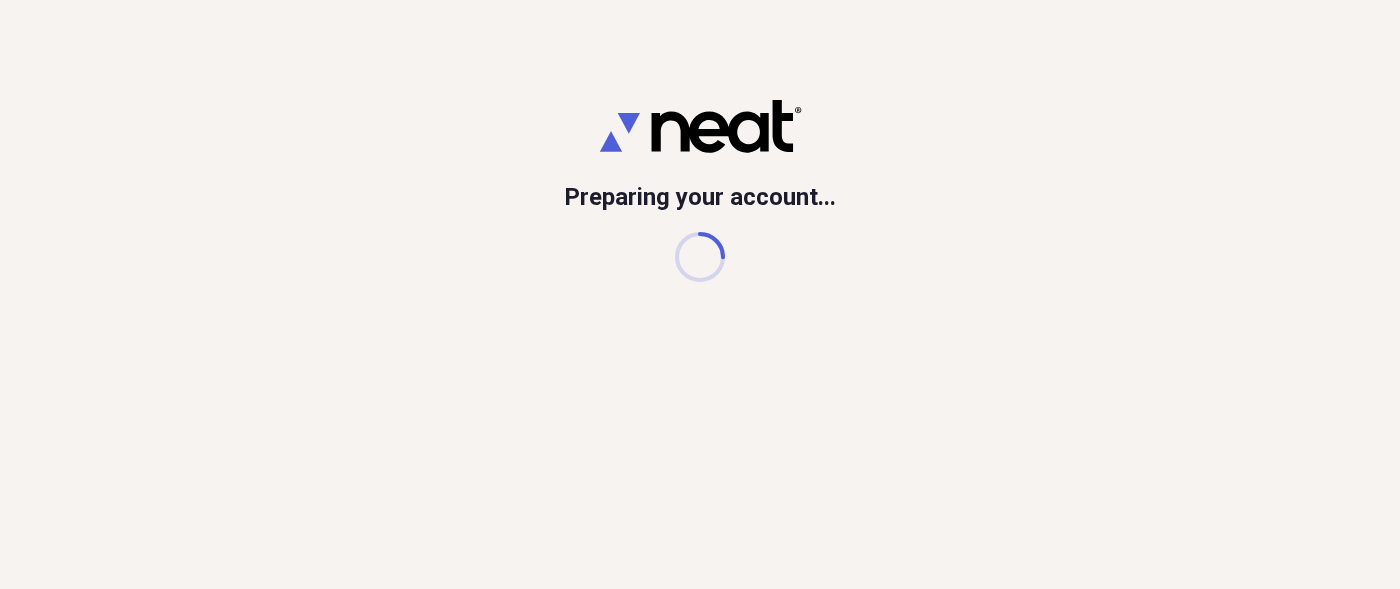 scroll, scrollTop: 0, scrollLeft: 0, axis: both 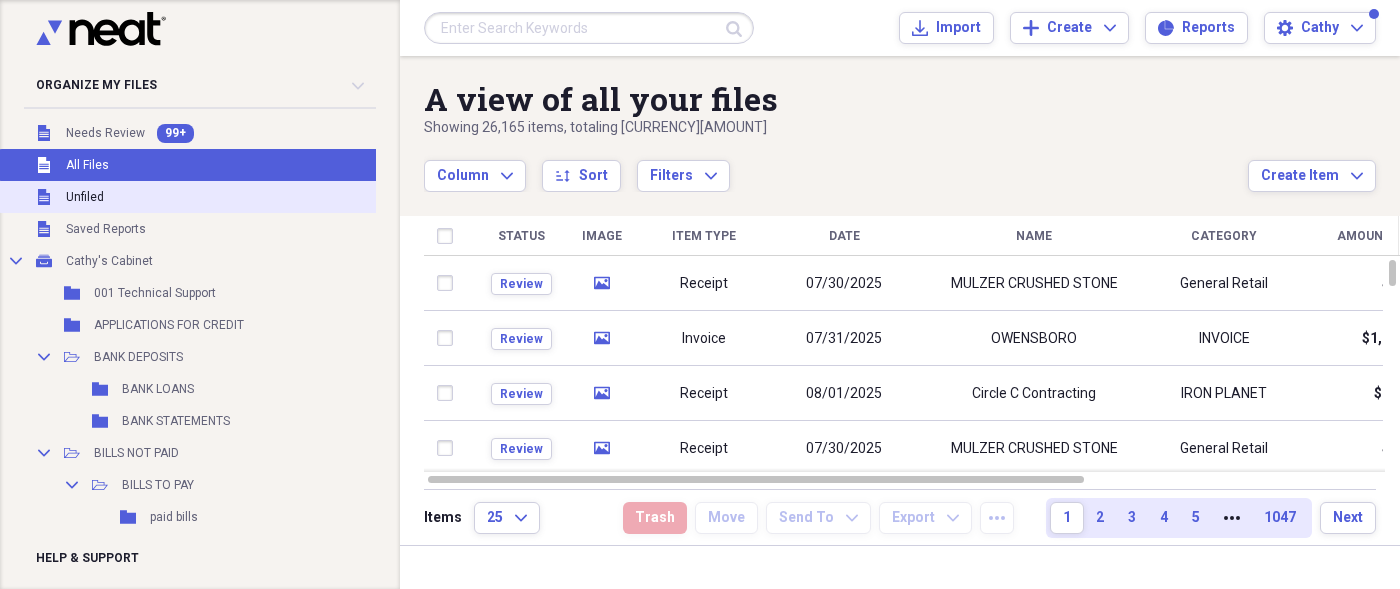 click on "Unfiled" at bounding box center [85, 197] 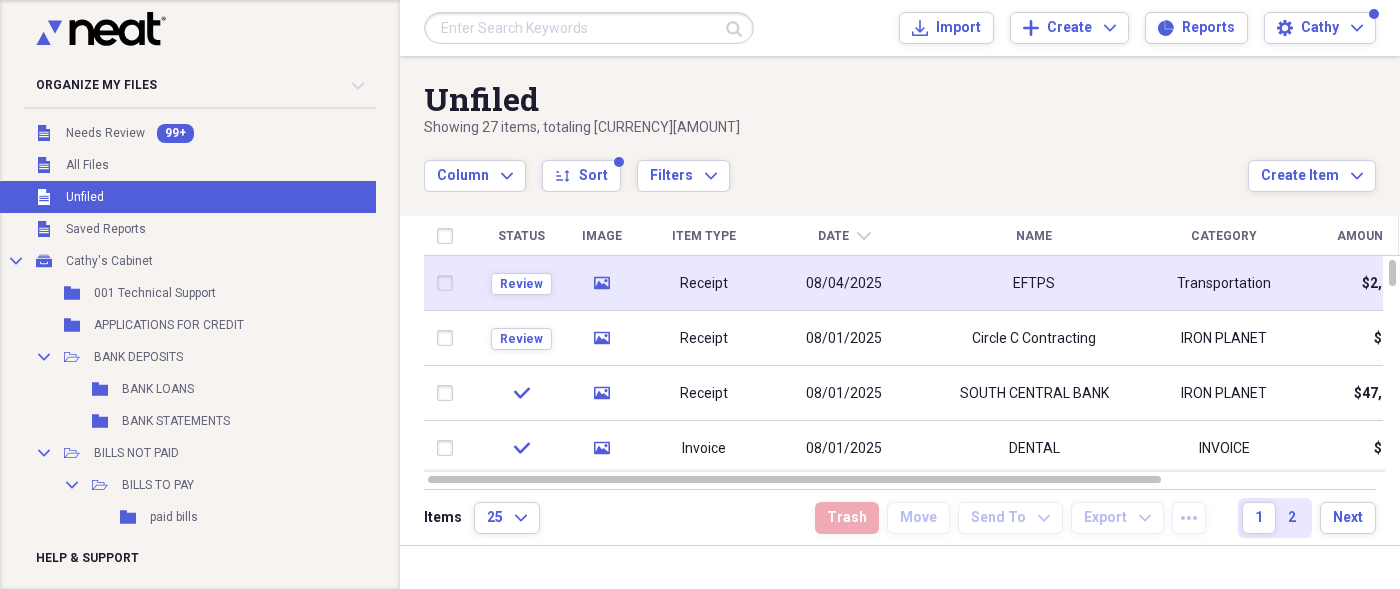 click on "EFTPS" at bounding box center (1034, 283) 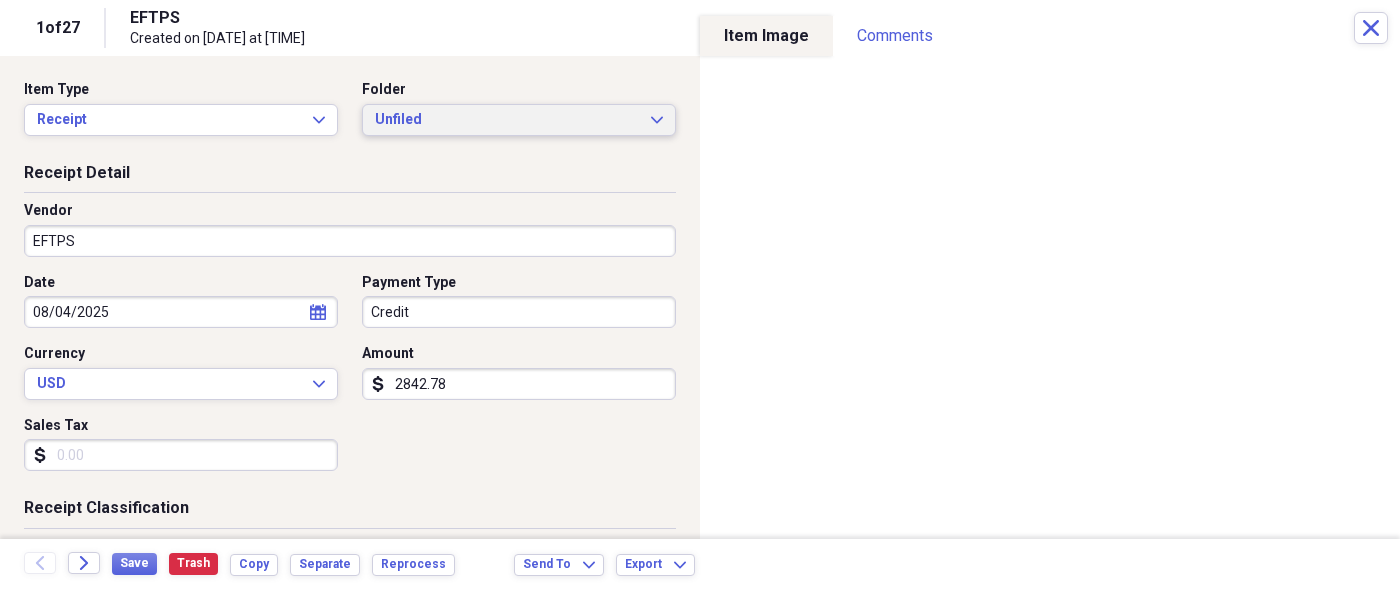 click on "Unfiled Expand" at bounding box center (519, 120) 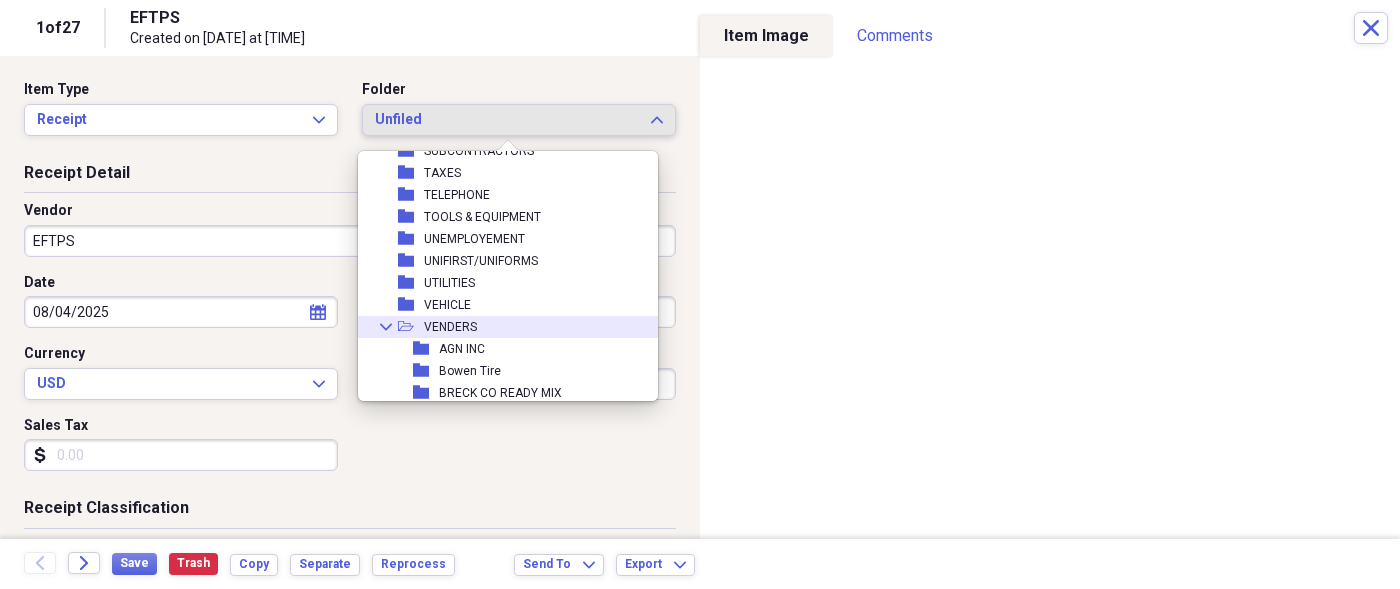 scroll, scrollTop: 3600, scrollLeft: 0, axis: vertical 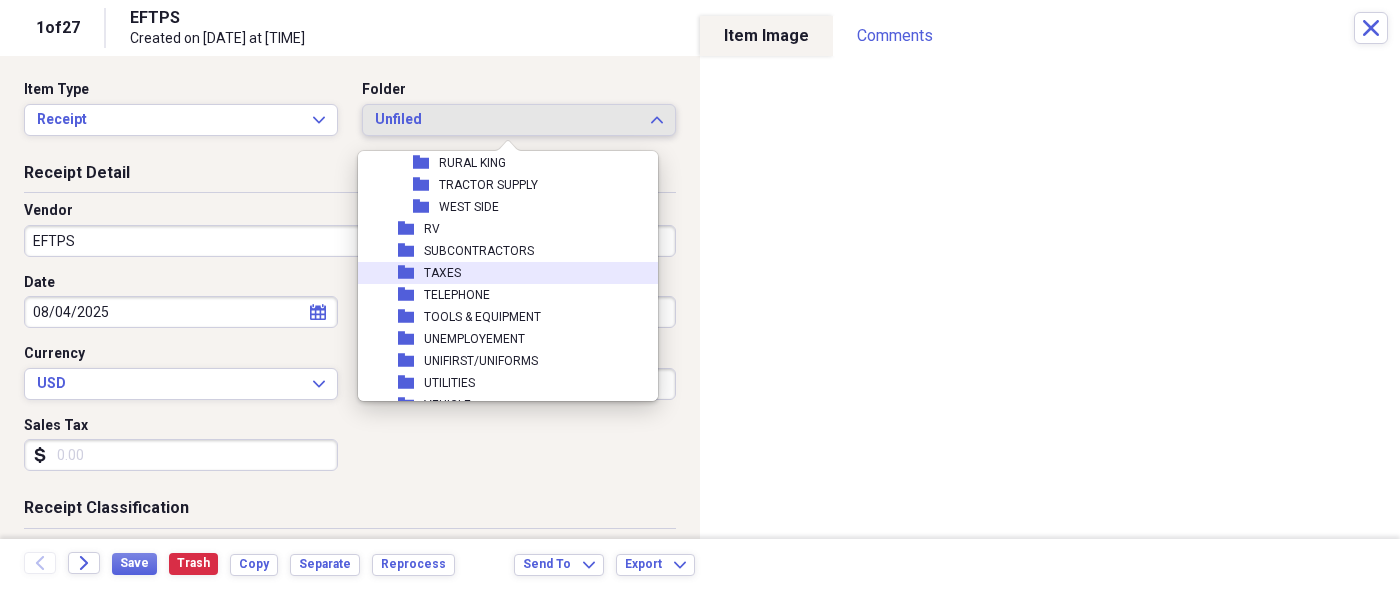 click on "TAXES" at bounding box center (442, 273) 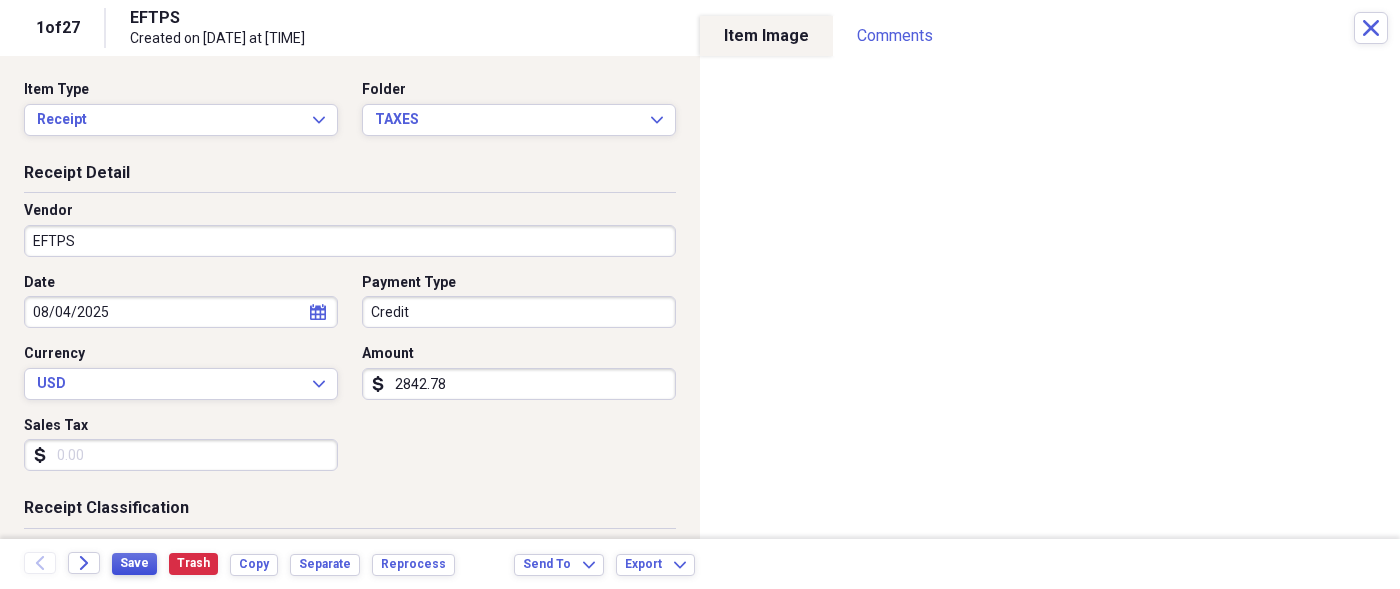click on "Save" at bounding box center [134, 563] 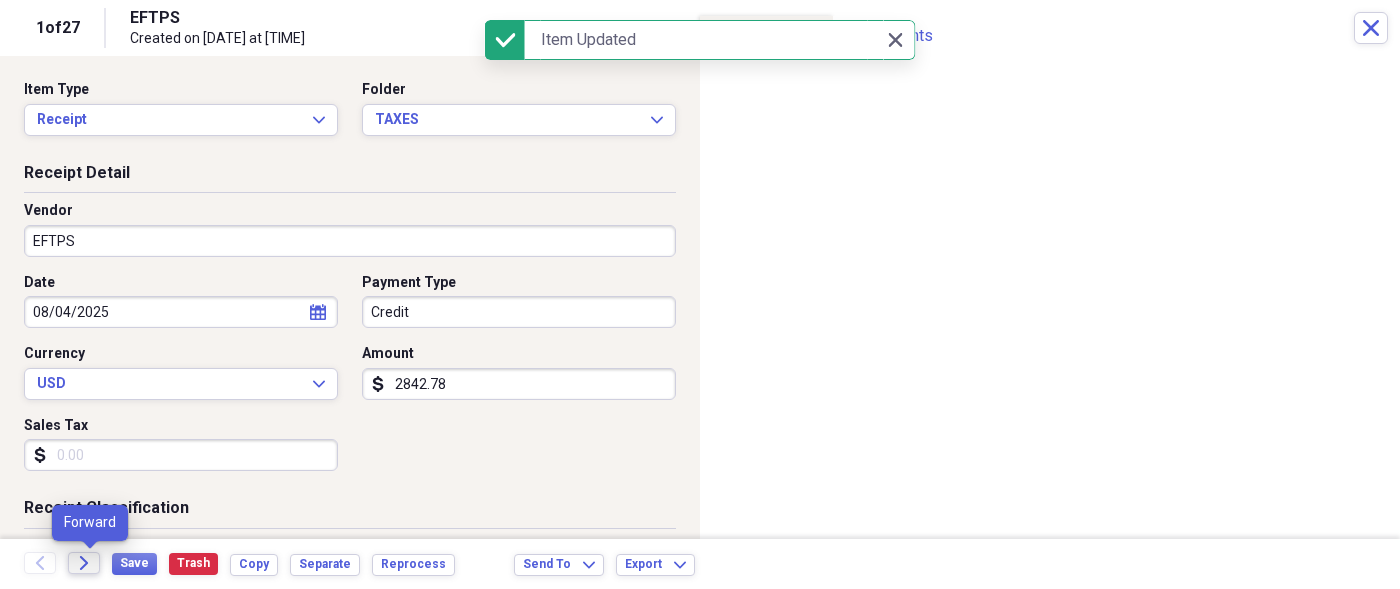 click on "Forward" 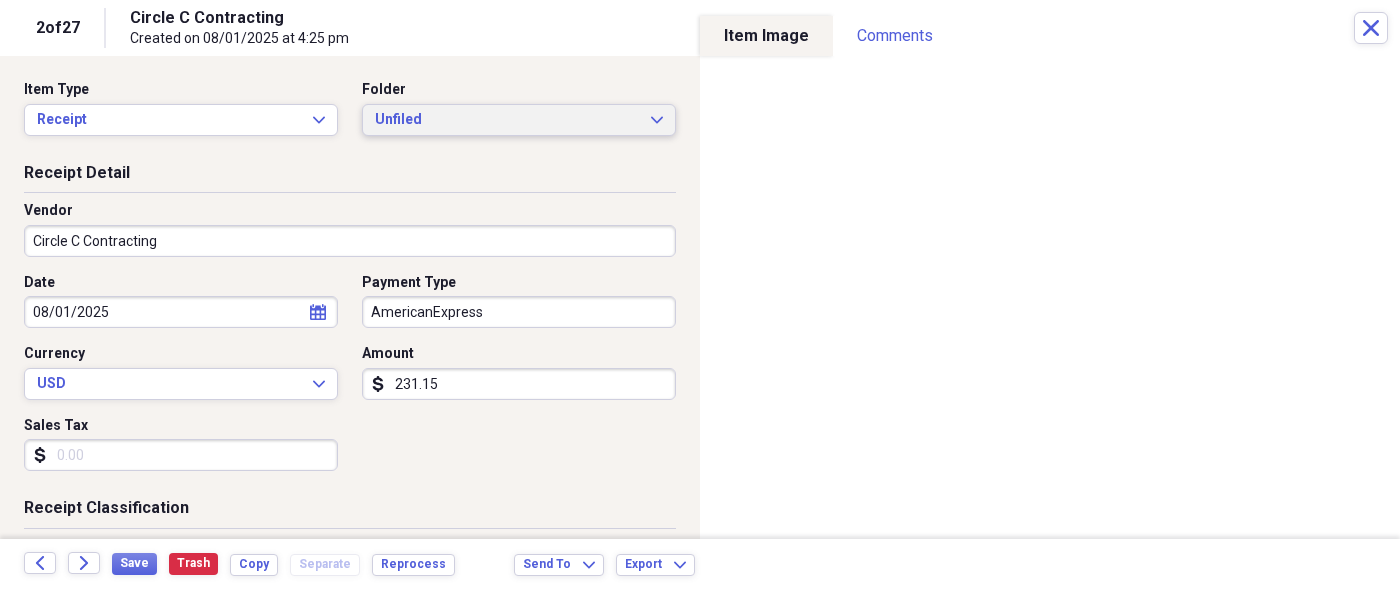 click on "Unfiled Expand" at bounding box center (519, 120) 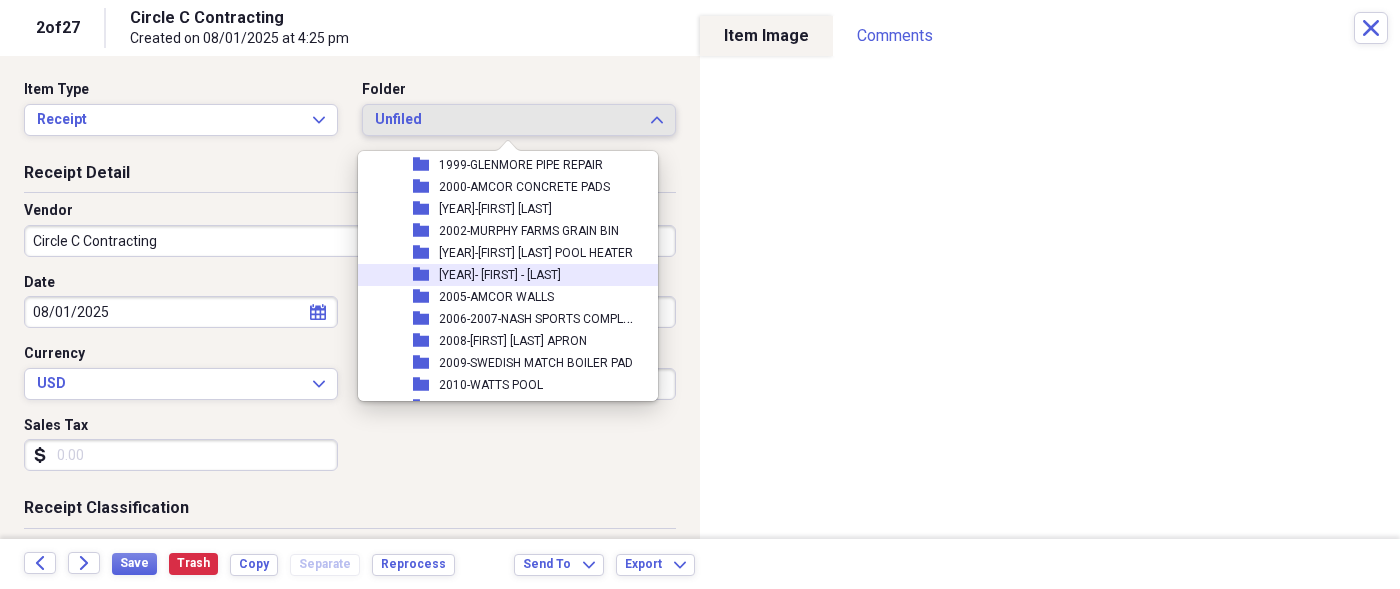 scroll, scrollTop: 2100, scrollLeft: 0, axis: vertical 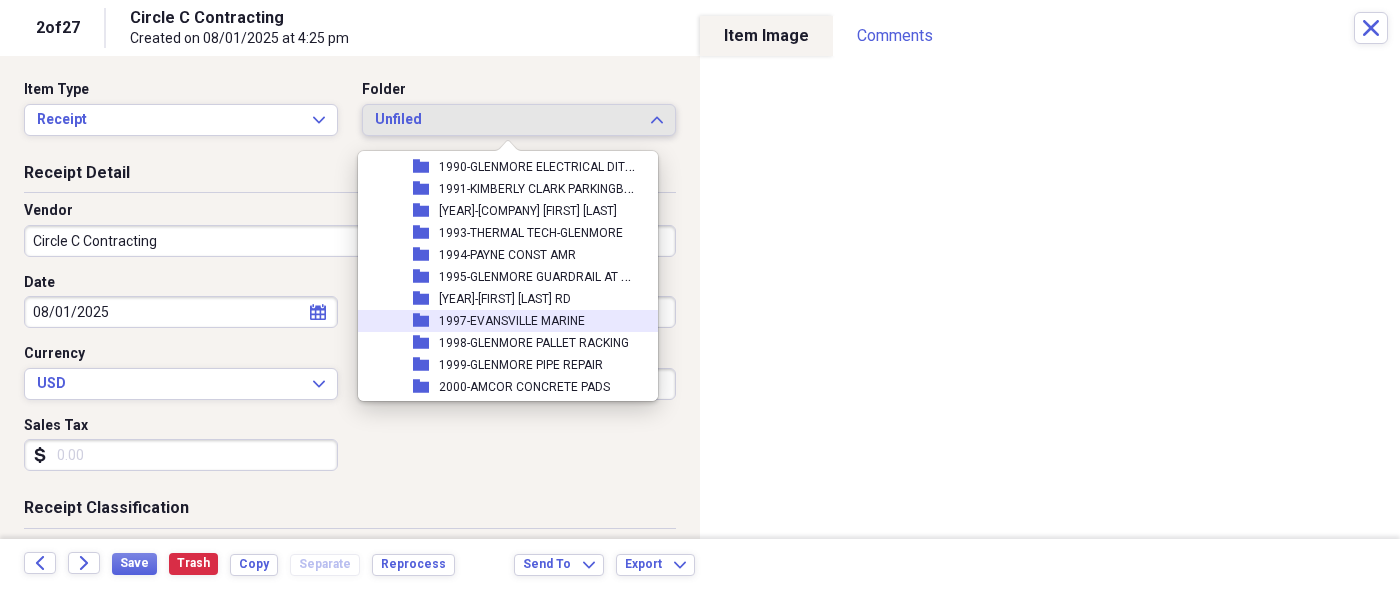 click on "1997-EVANSVILLE MARINE" at bounding box center [512, 321] 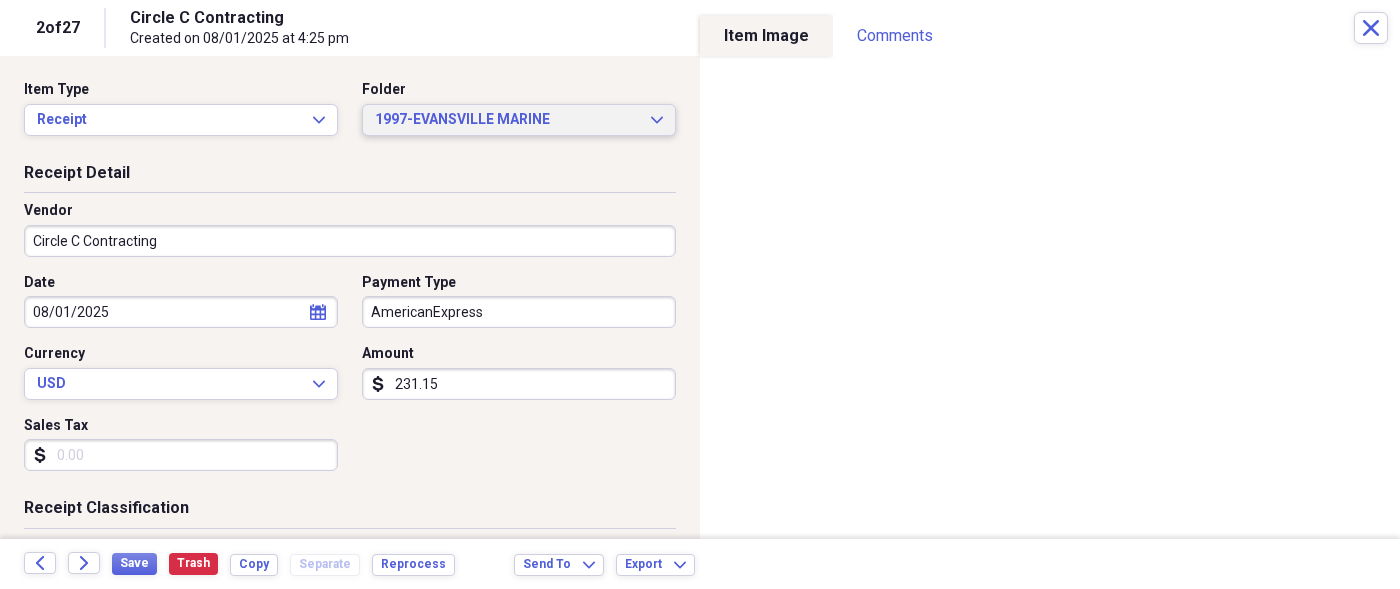 click on "1997-[CITY] MARINE Expand" at bounding box center (519, 120) 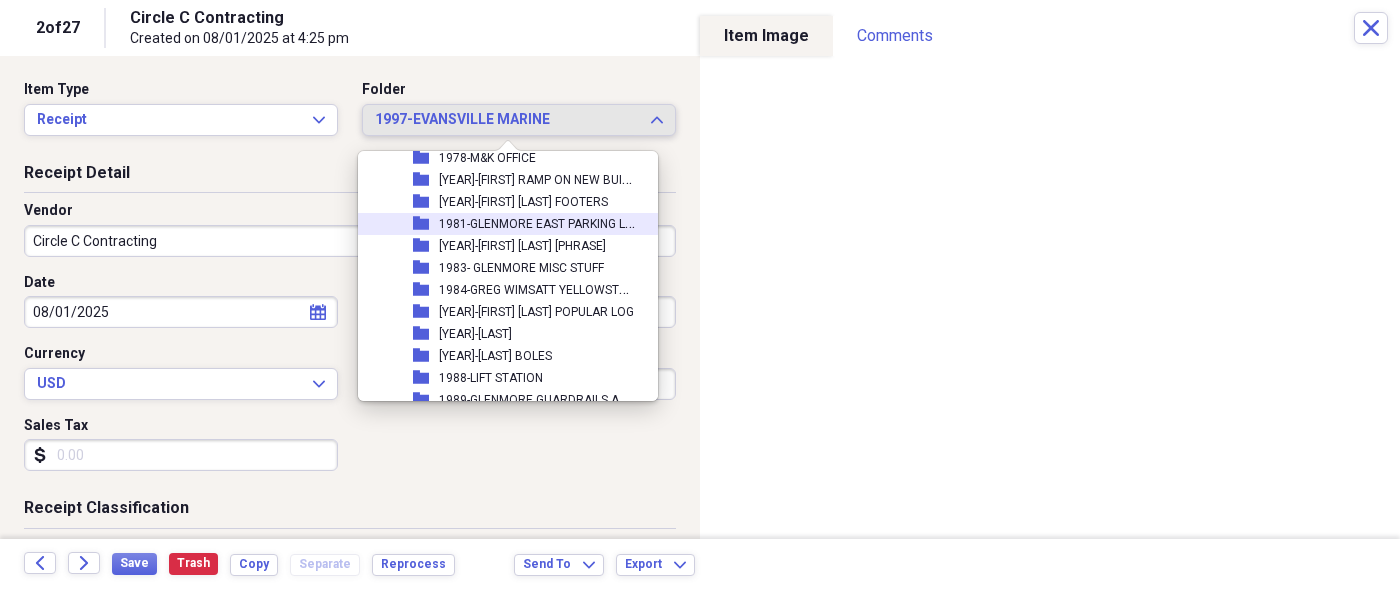 scroll, scrollTop: 1945, scrollLeft: 0, axis: vertical 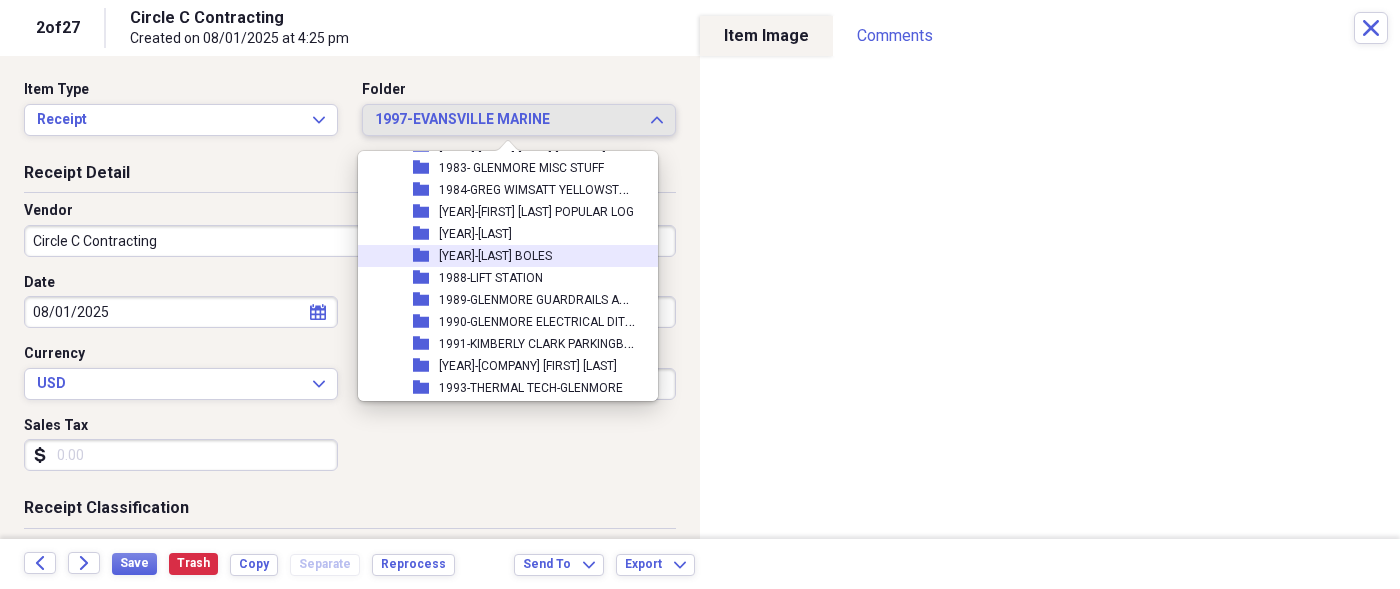 click on "[YEAR]-[LAST] BOLES" at bounding box center [495, 256] 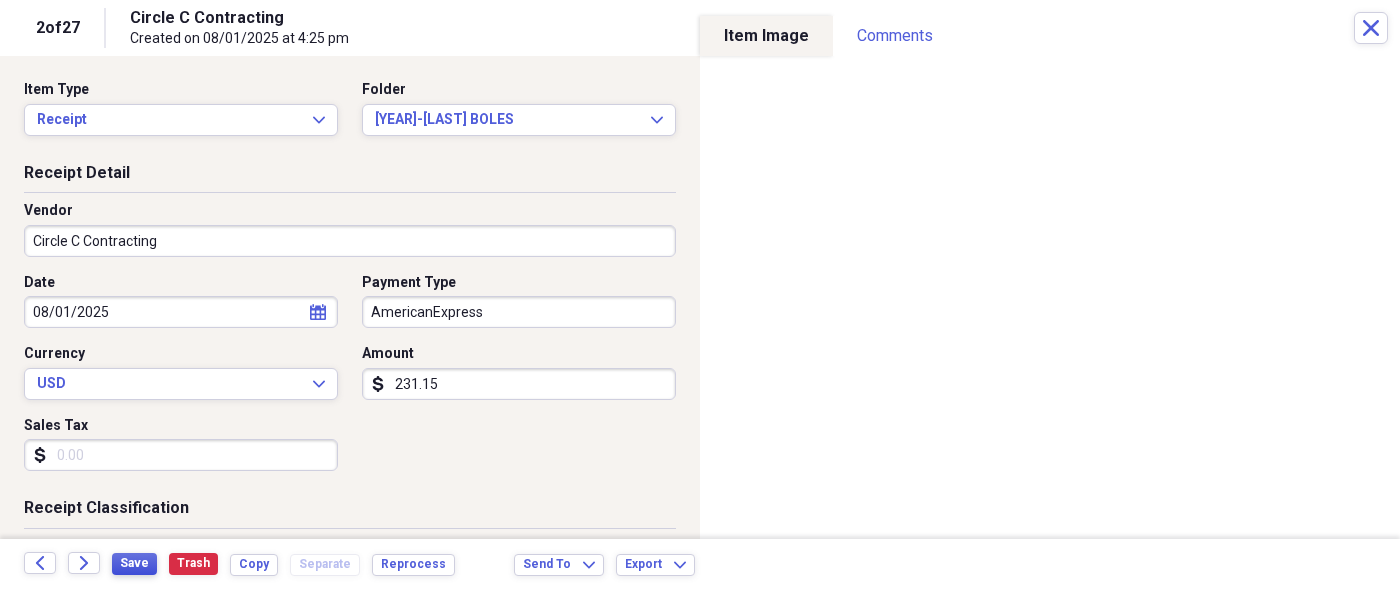 click on "Save" at bounding box center (134, 563) 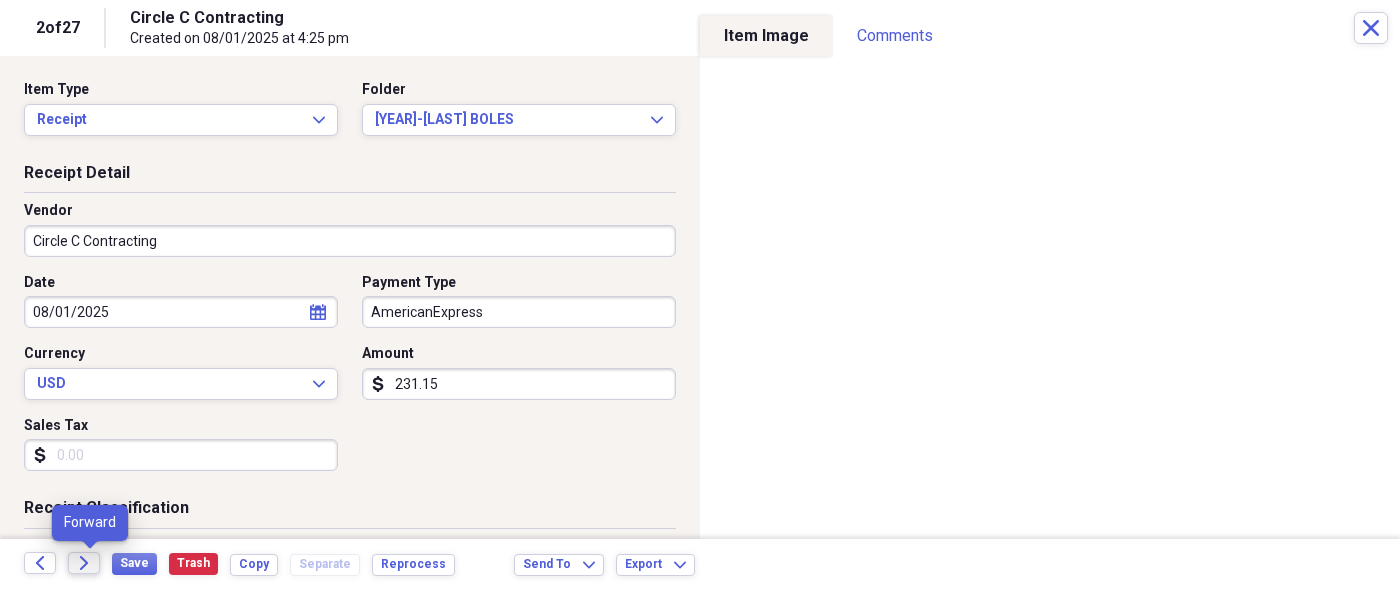 click on "Forward" 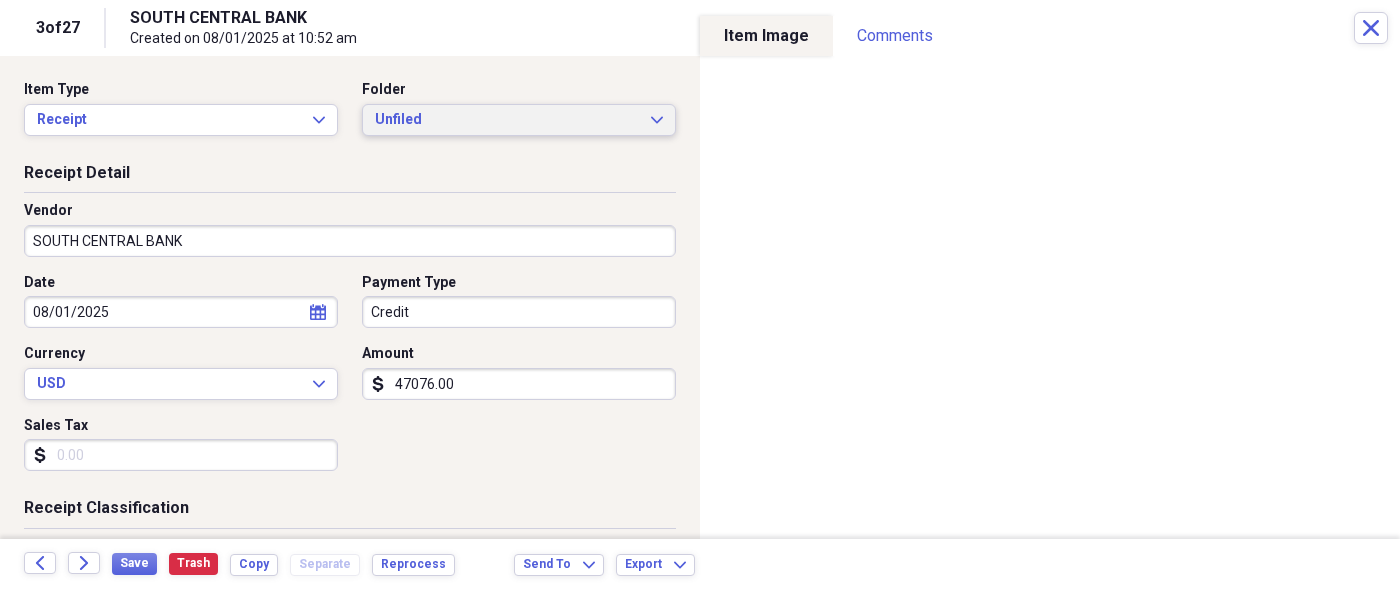 click on "Unfiled Expand" at bounding box center [519, 120] 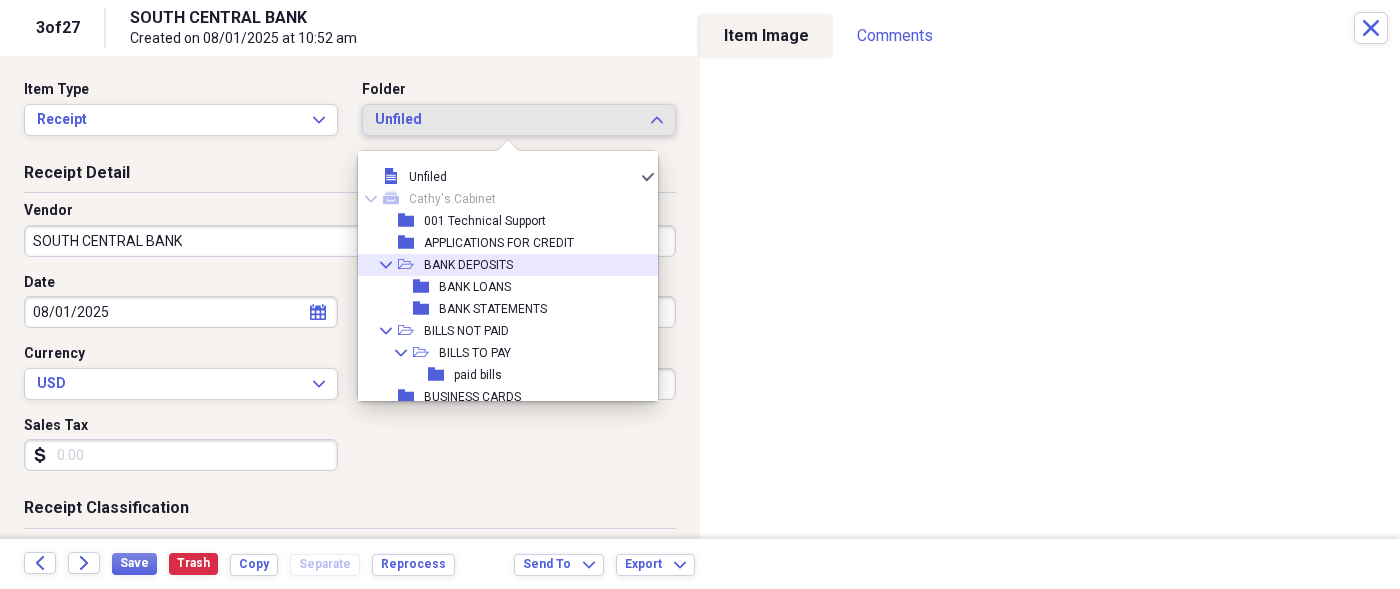 click on "BANK DEPOSITS" at bounding box center (468, 265) 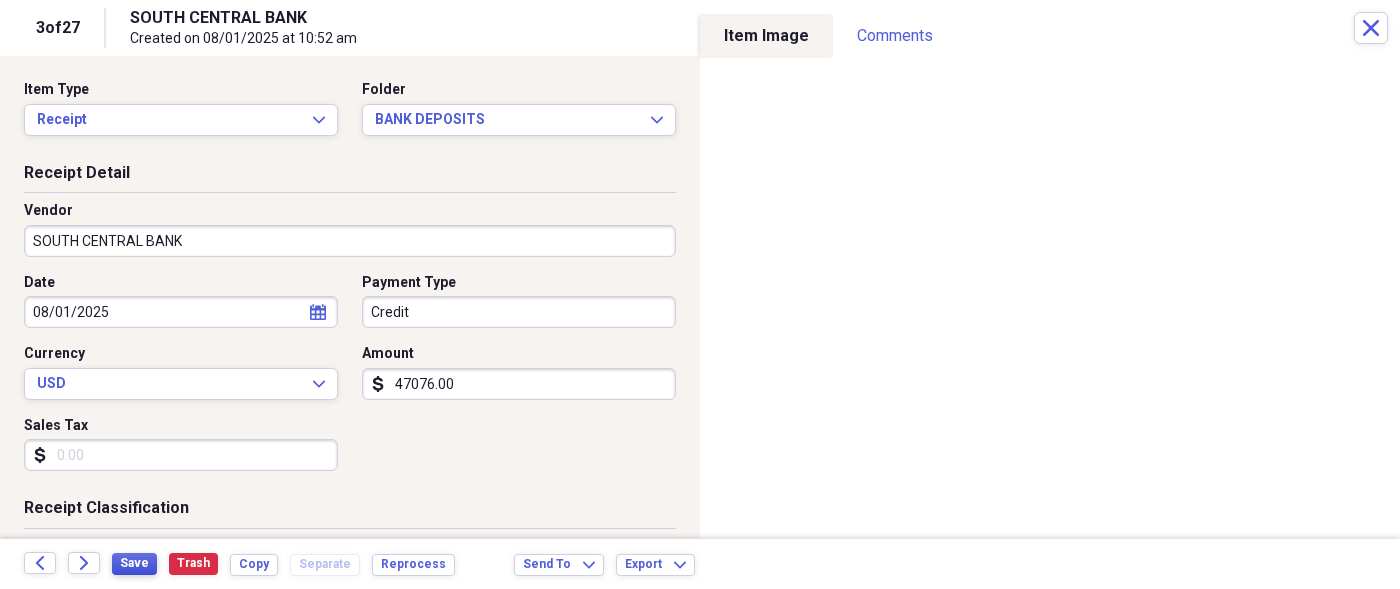 click on "Save" at bounding box center (134, 563) 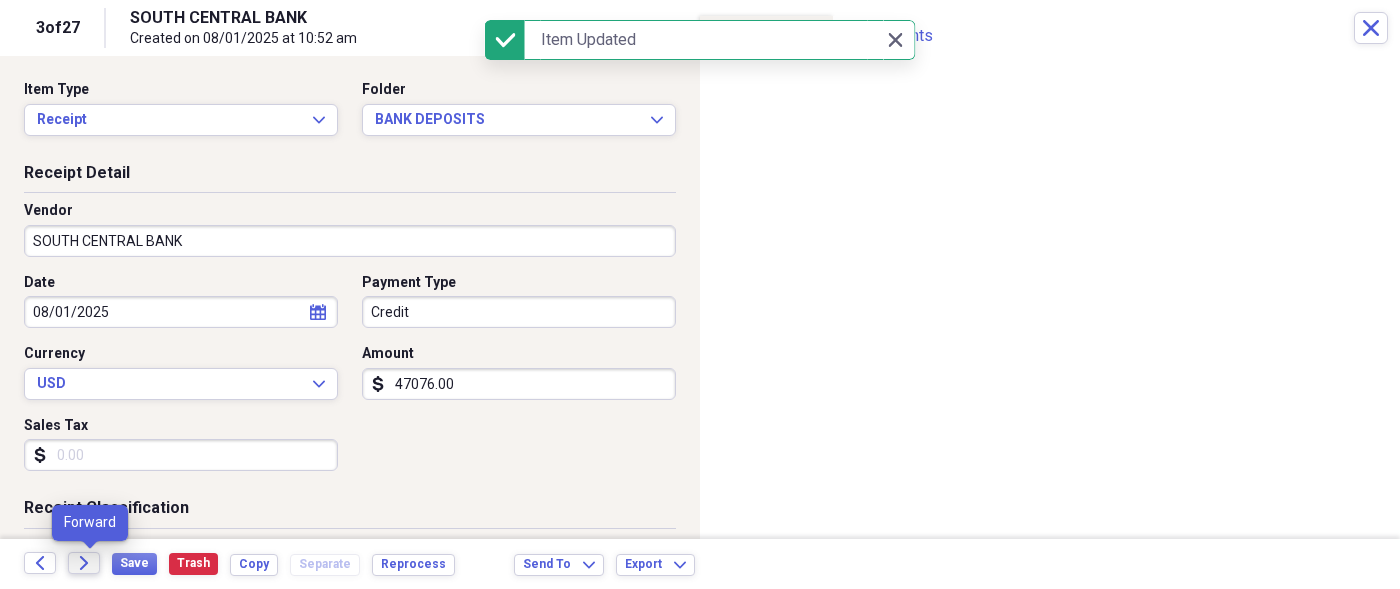 click 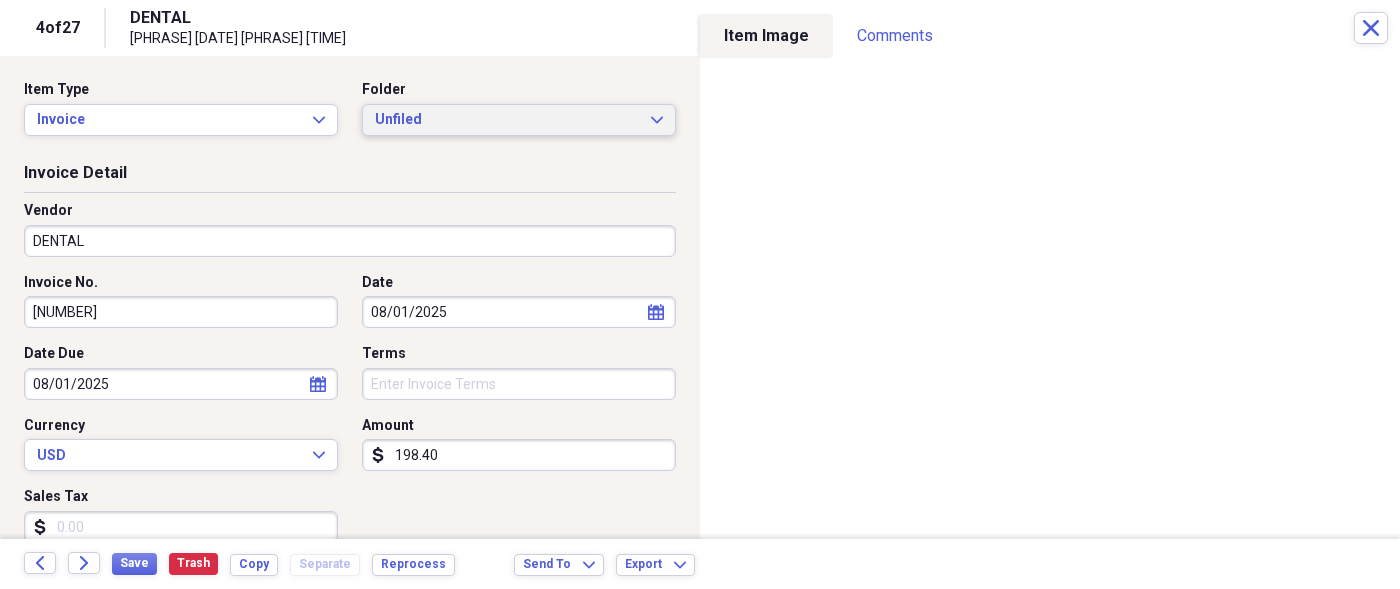 click on "Expand" 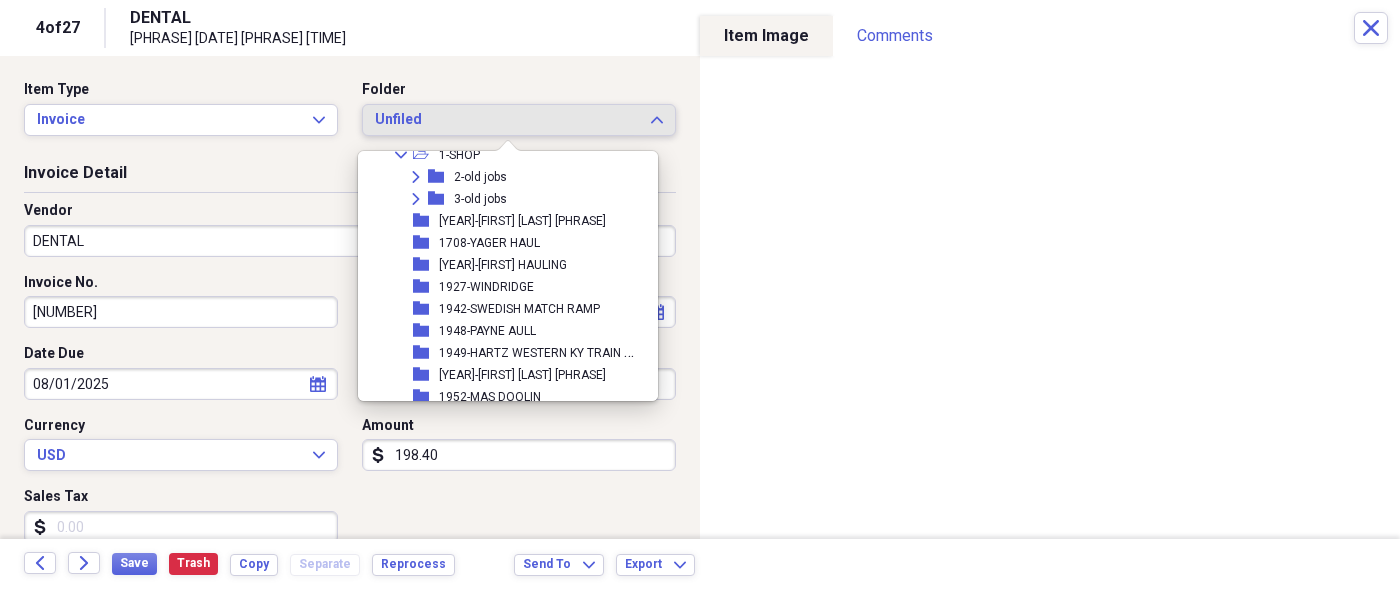 scroll, scrollTop: 1000, scrollLeft: 0, axis: vertical 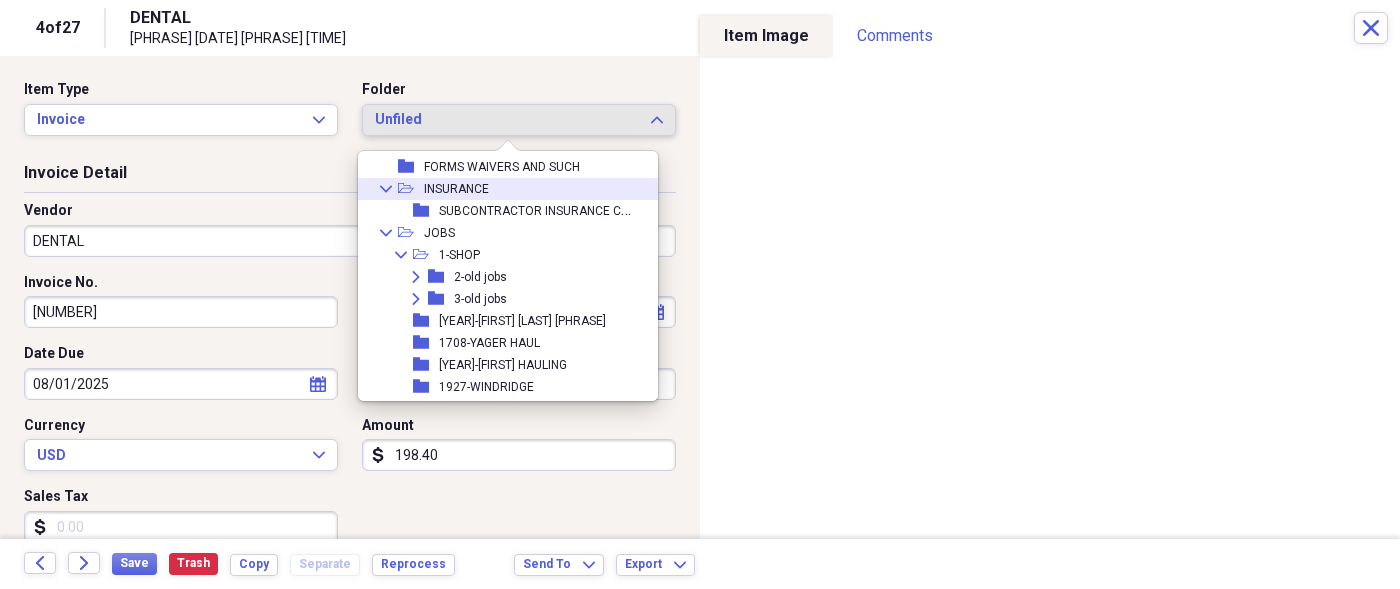 click on "INSURANCE" at bounding box center (456, 189) 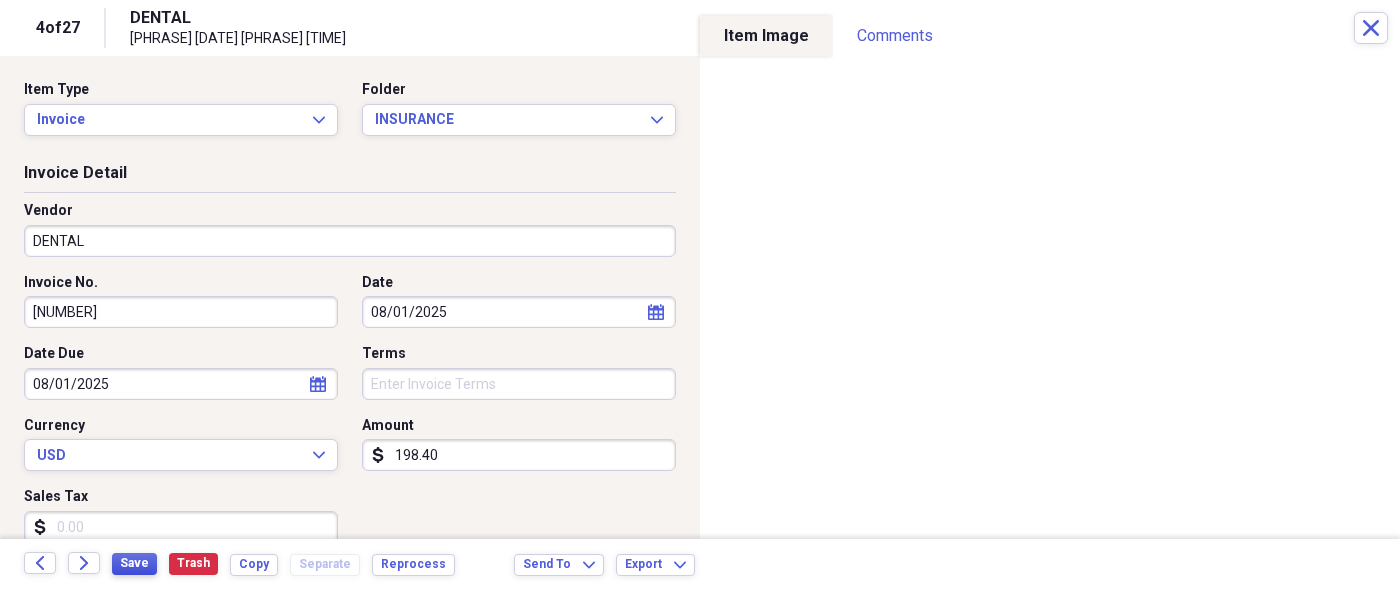 click on "Save" at bounding box center [134, 563] 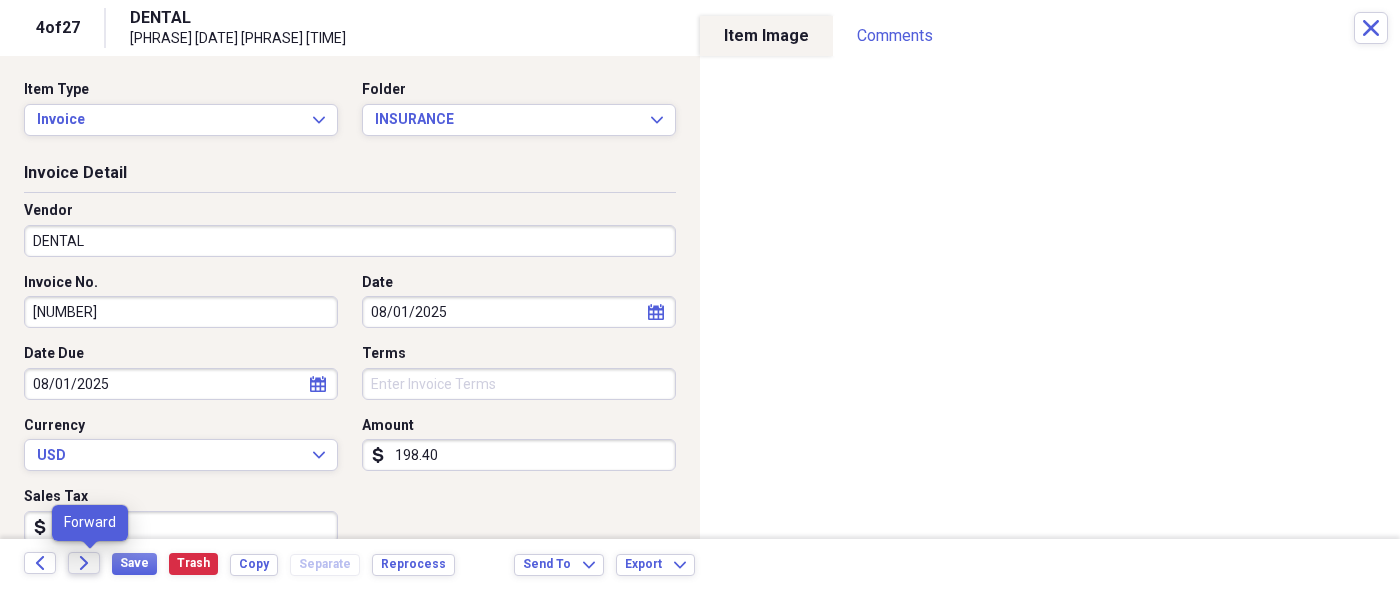 click on "Forward" 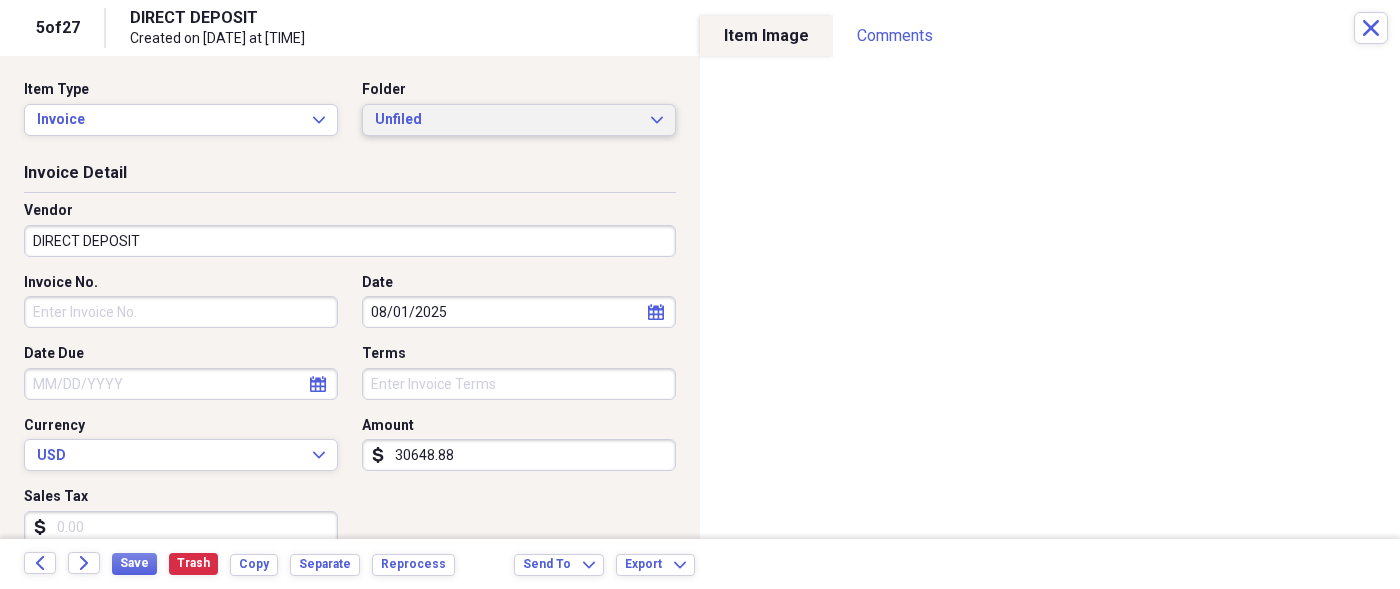 click on "Unfiled Expand" at bounding box center [519, 120] 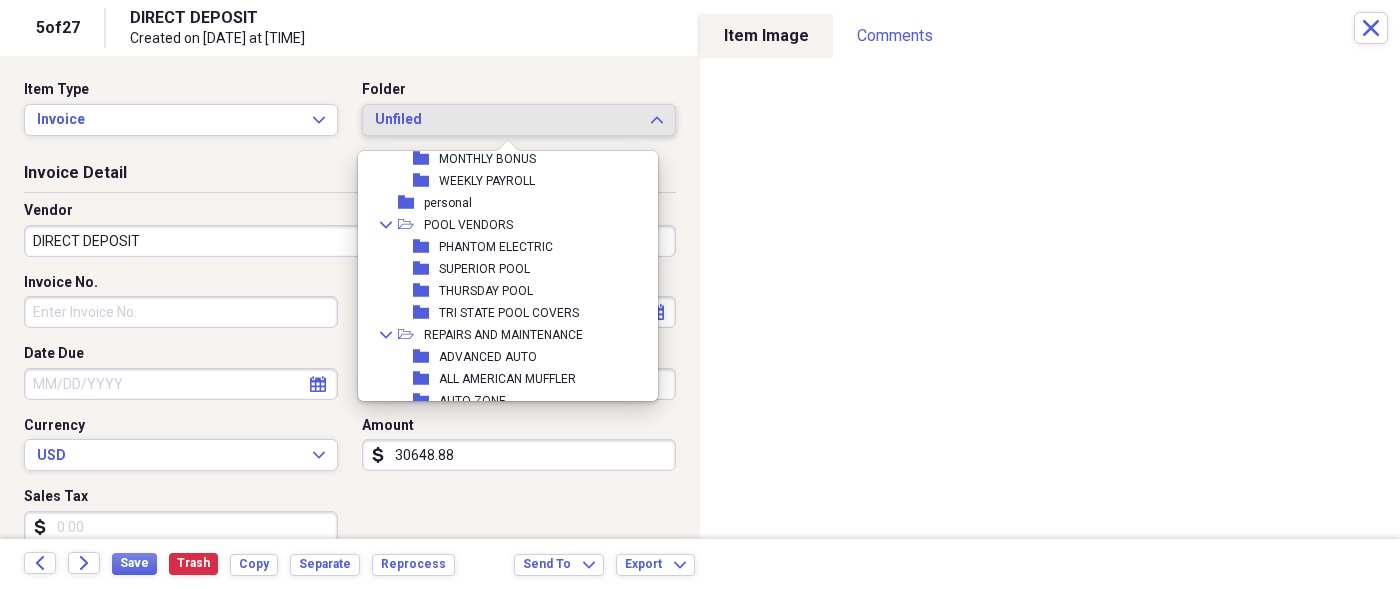 scroll, scrollTop: 2800, scrollLeft: 0, axis: vertical 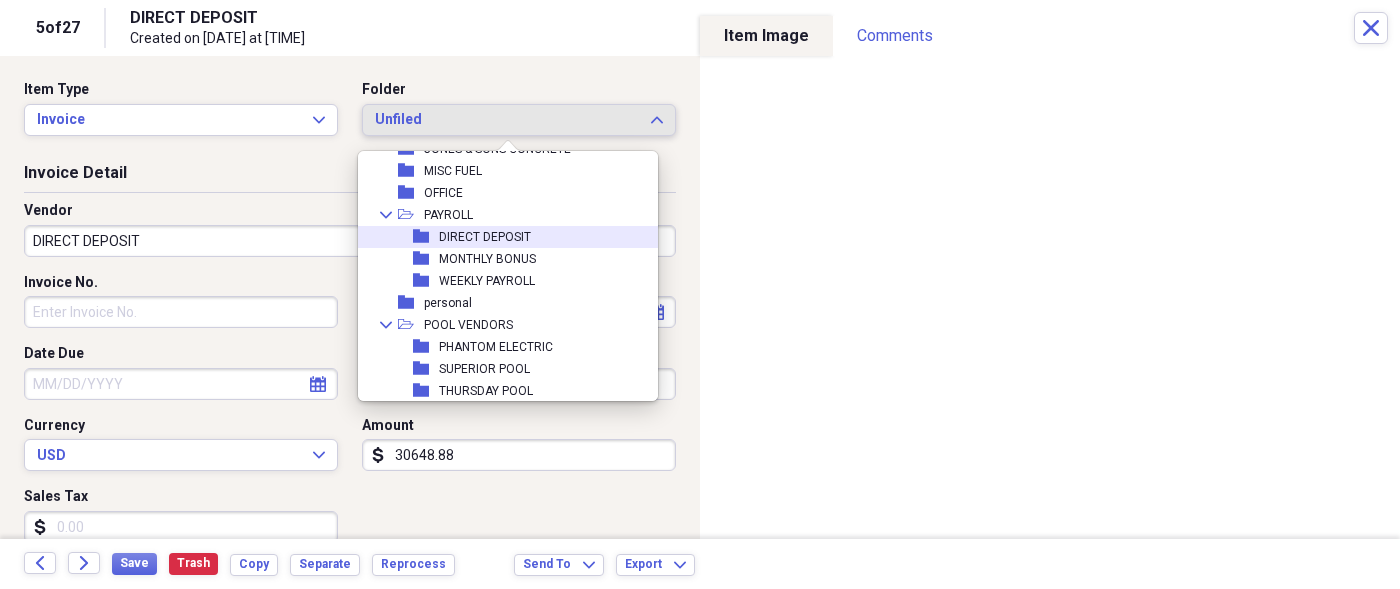 click on "DIRECT DEPOSIT" at bounding box center (485, 237) 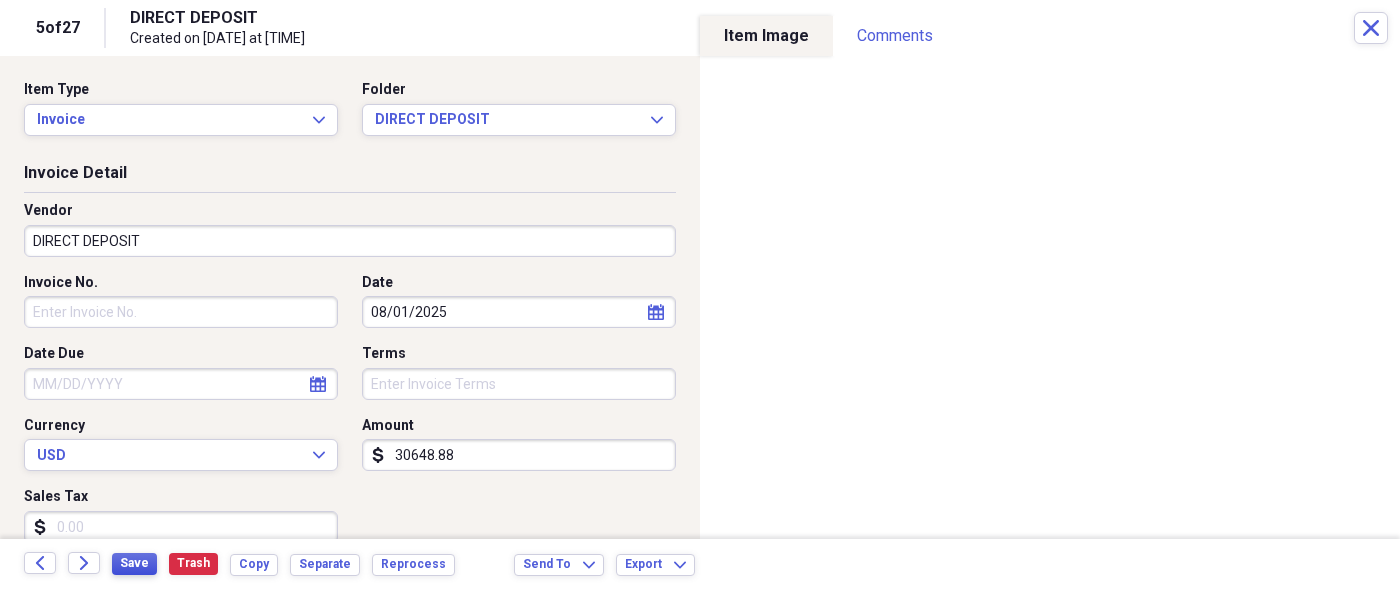 click on "Save" at bounding box center (134, 563) 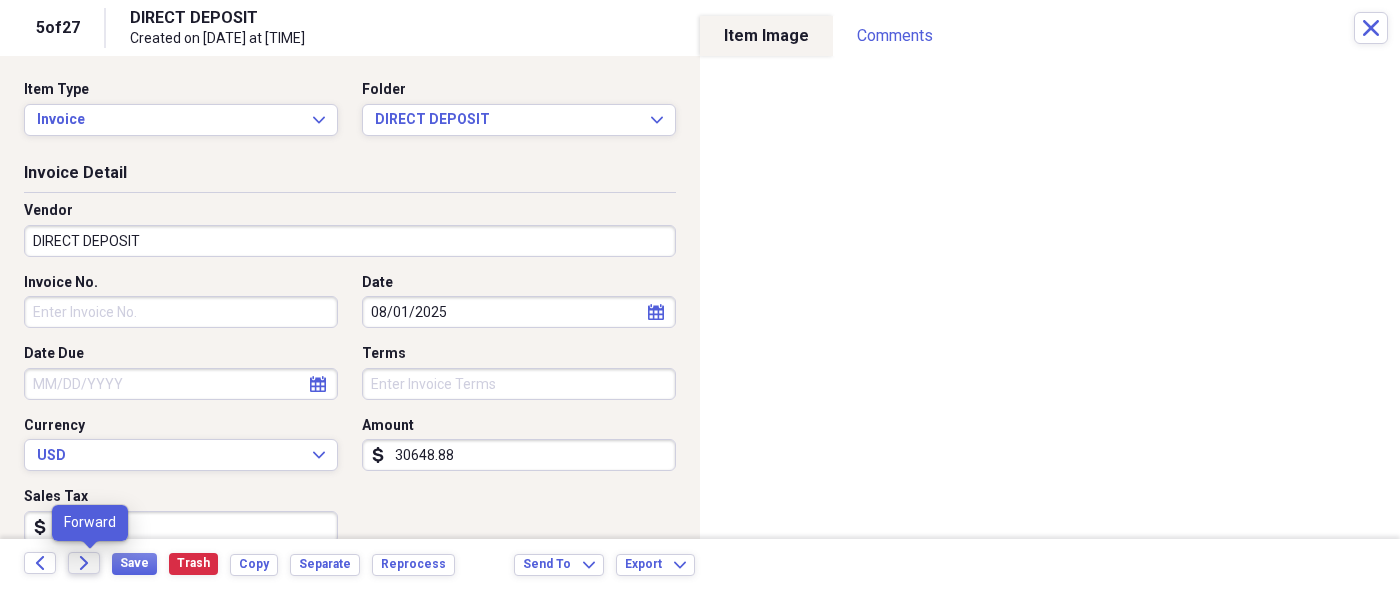 click on "Forward" 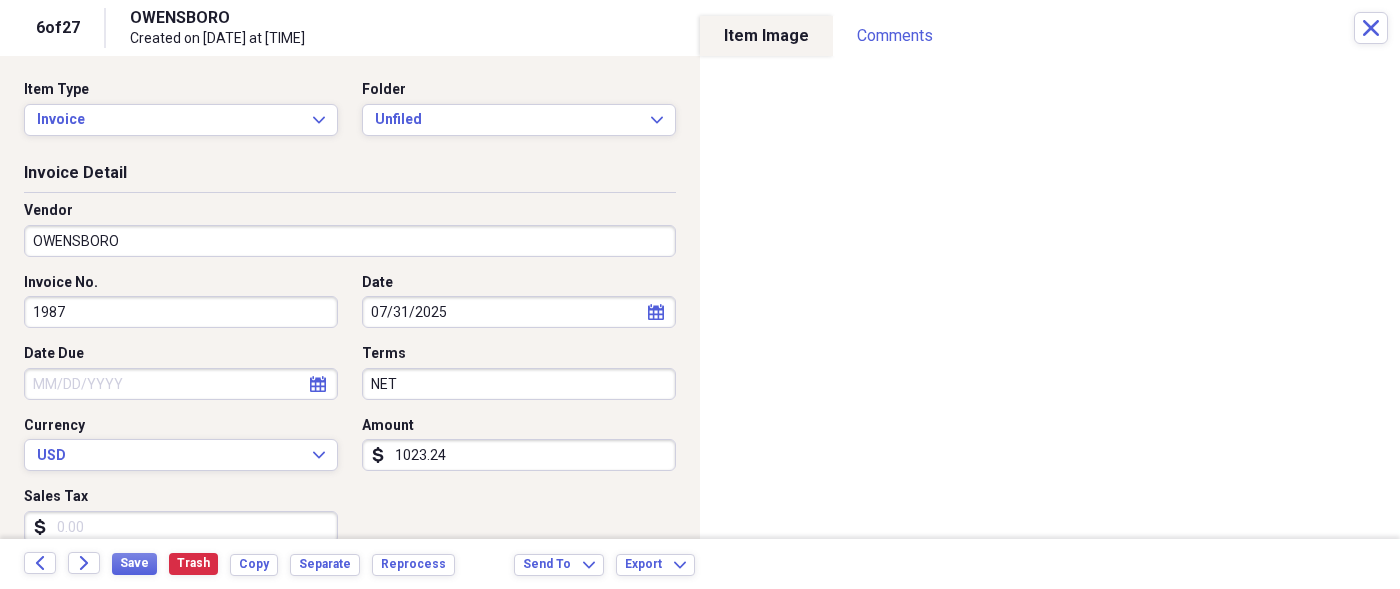 click on "OWENSBORO" at bounding box center [350, 241] 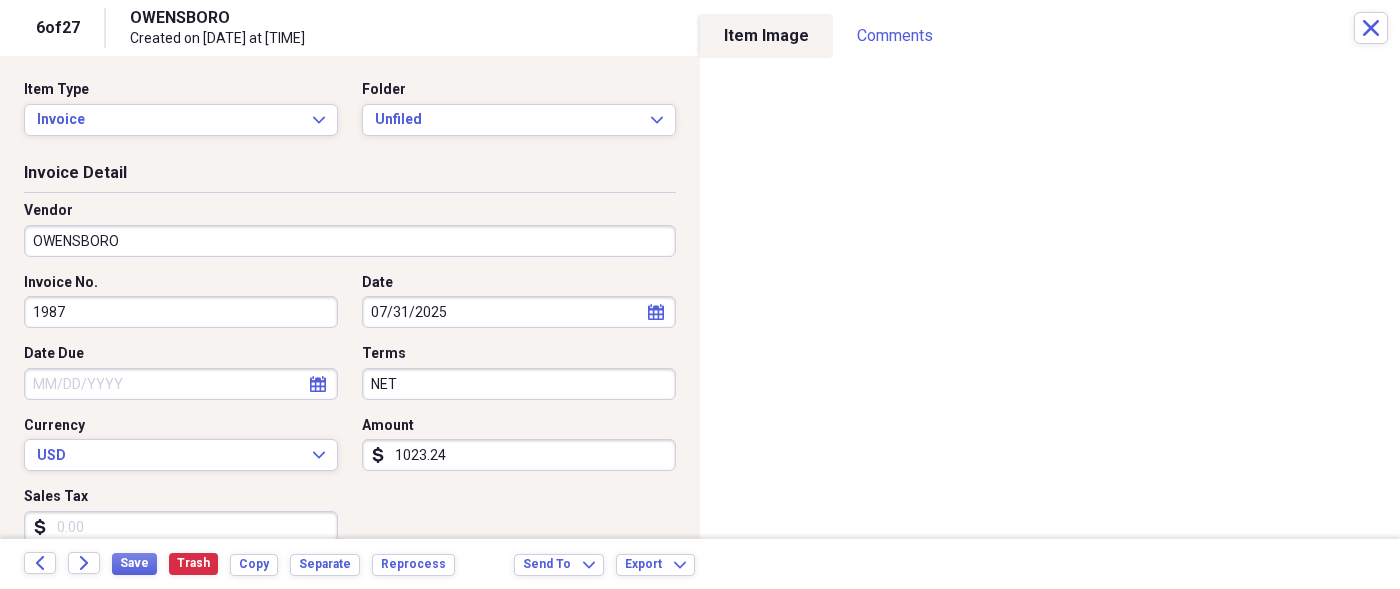 drag, startPoint x: 245, startPoint y: 193, endPoint x: 255, endPoint y: 194, distance: 10.049875 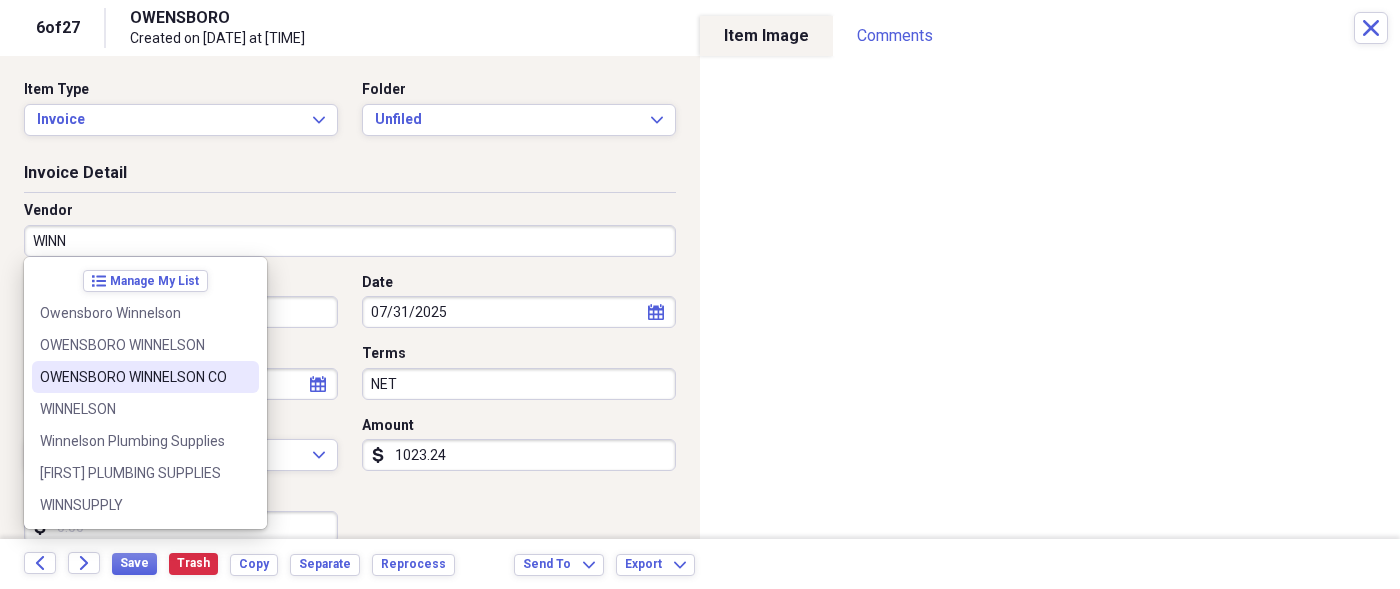 click on "OWENSBORO WINNELSON CO" at bounding box center (133, 377) 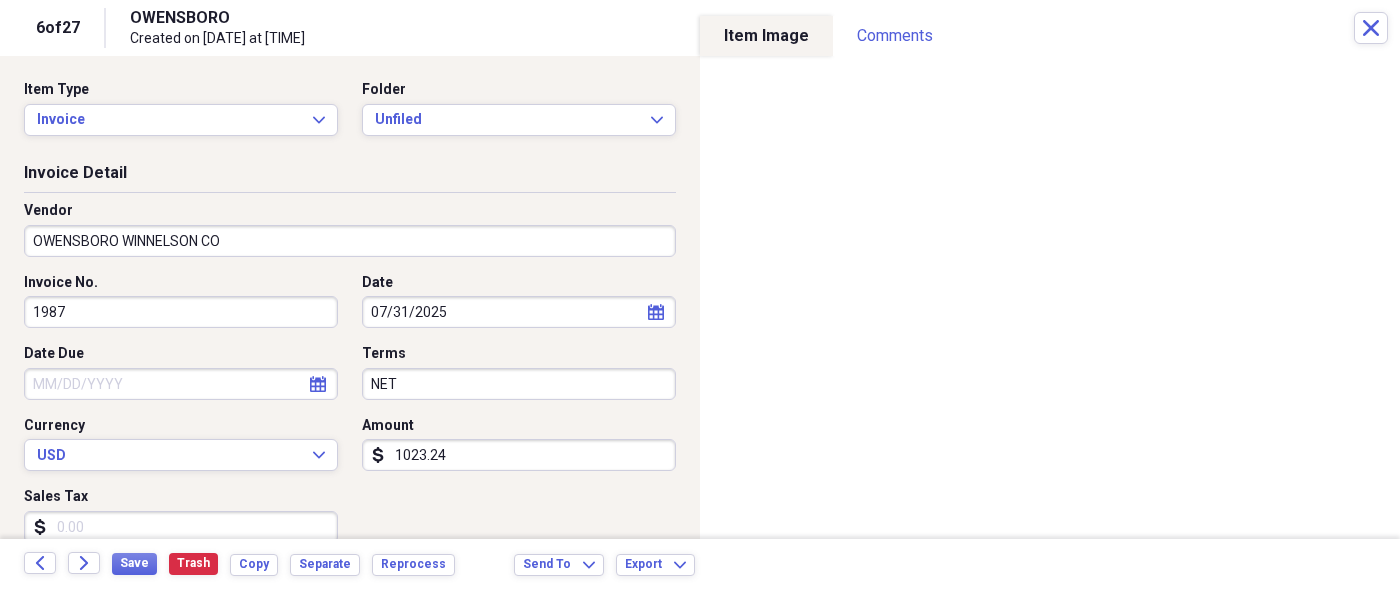 type on "General Retail" 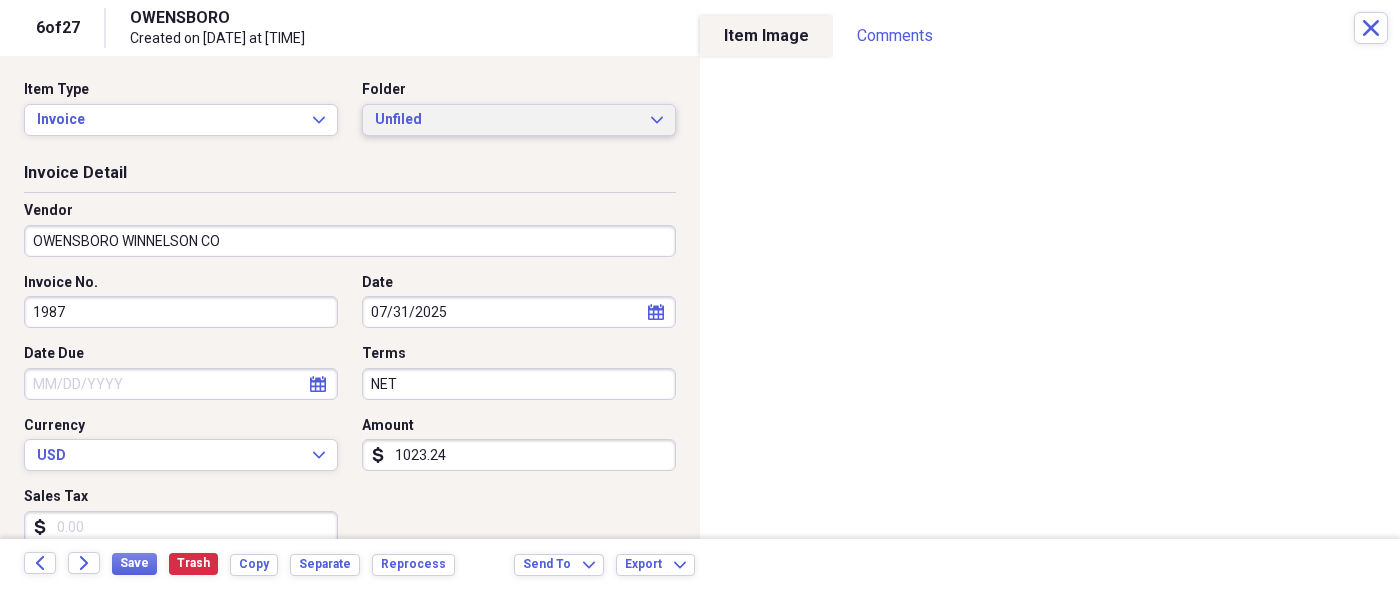 click on "Unfiled Expand" at bounding box center [519, 120] 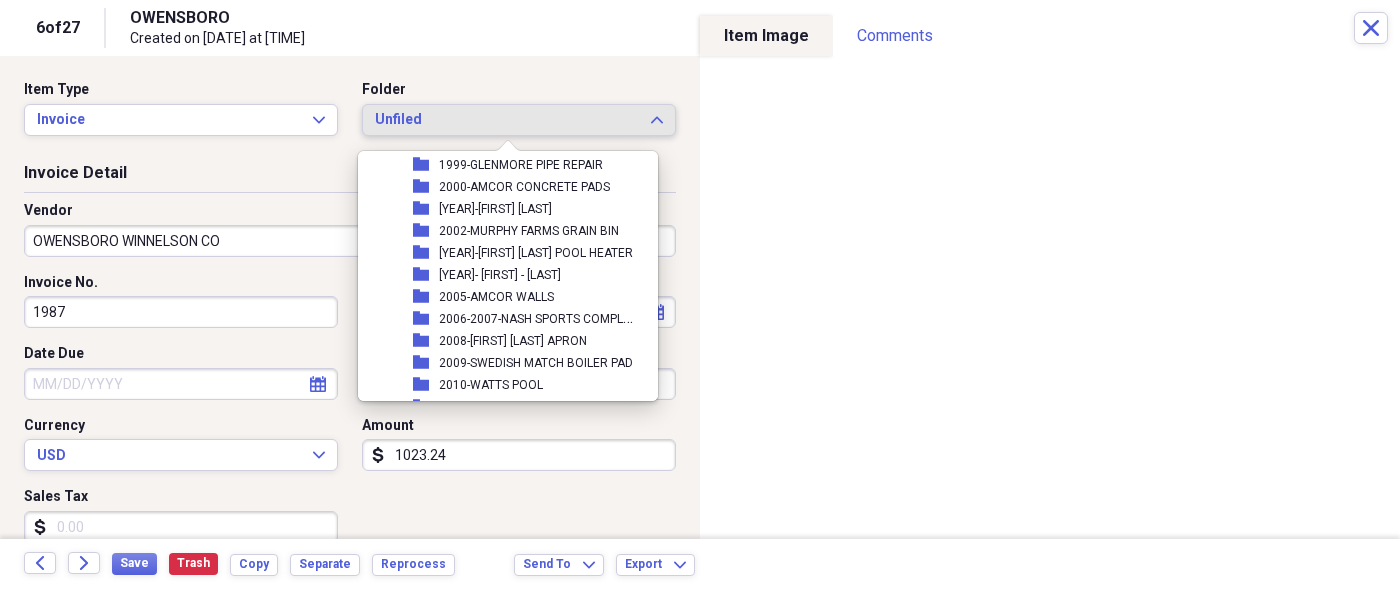 scroll, scrollTop: 2000, scrollLeft: 0, axis: vertical 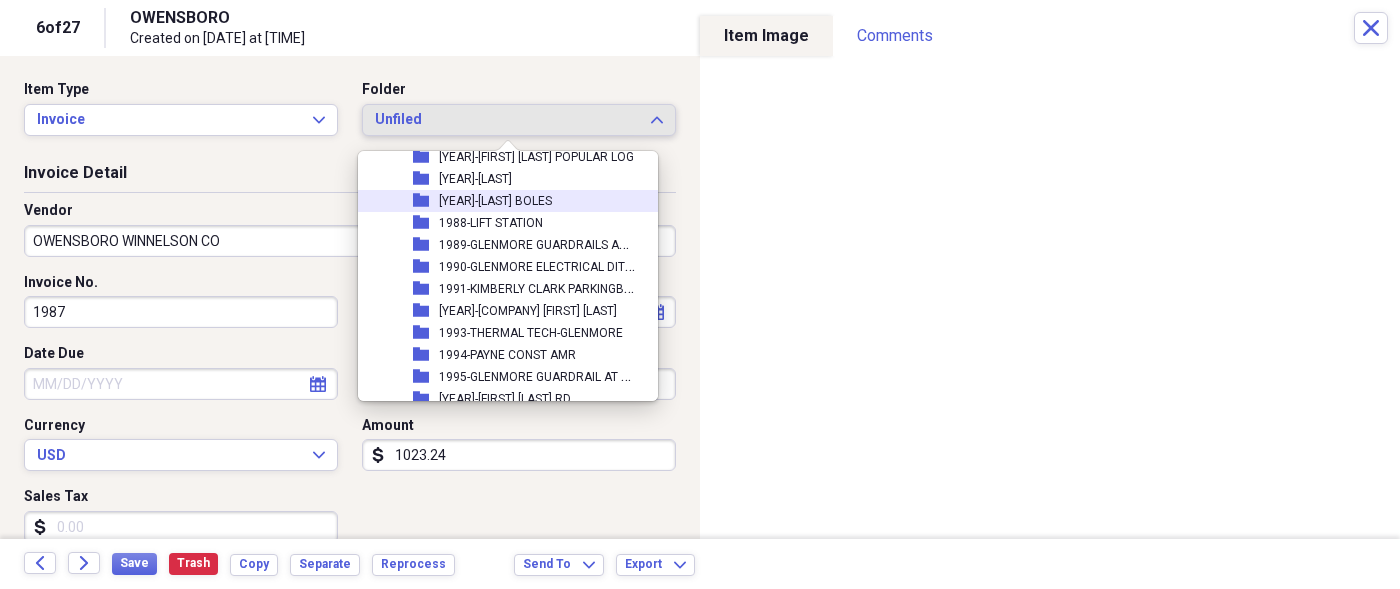 click on "[YEAR]-[LAST] BOLES" at bounding box center (495, 201) 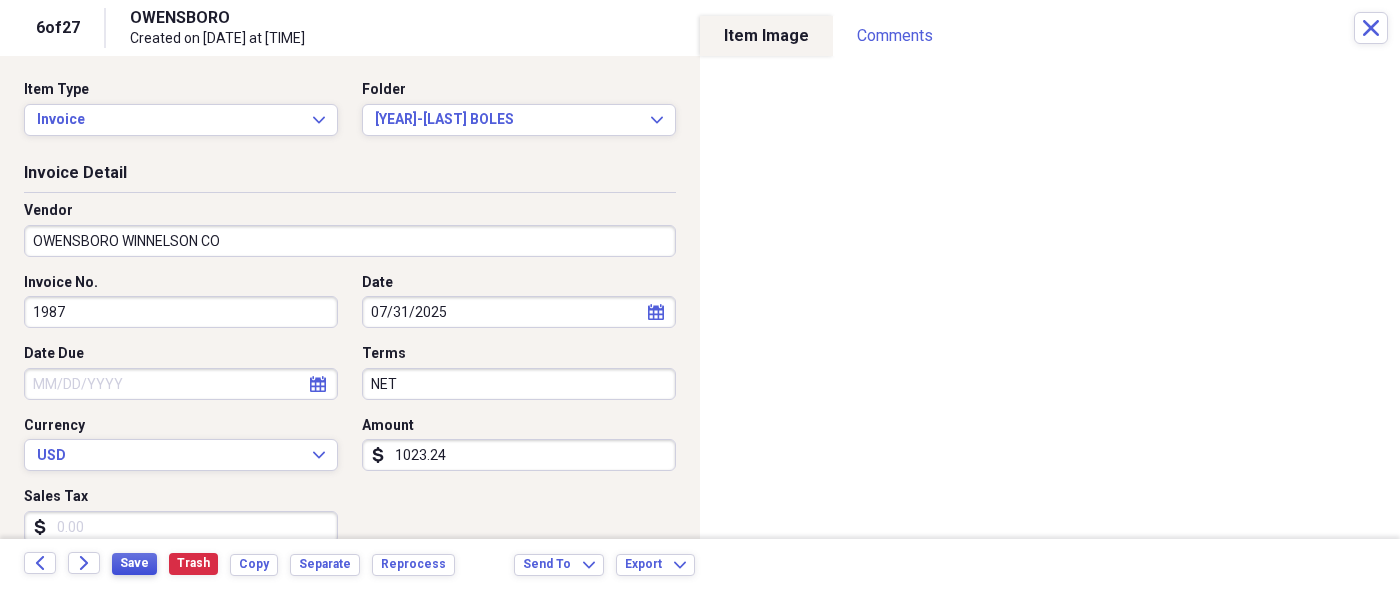 click on "Save" at bounding box center (134, 563) 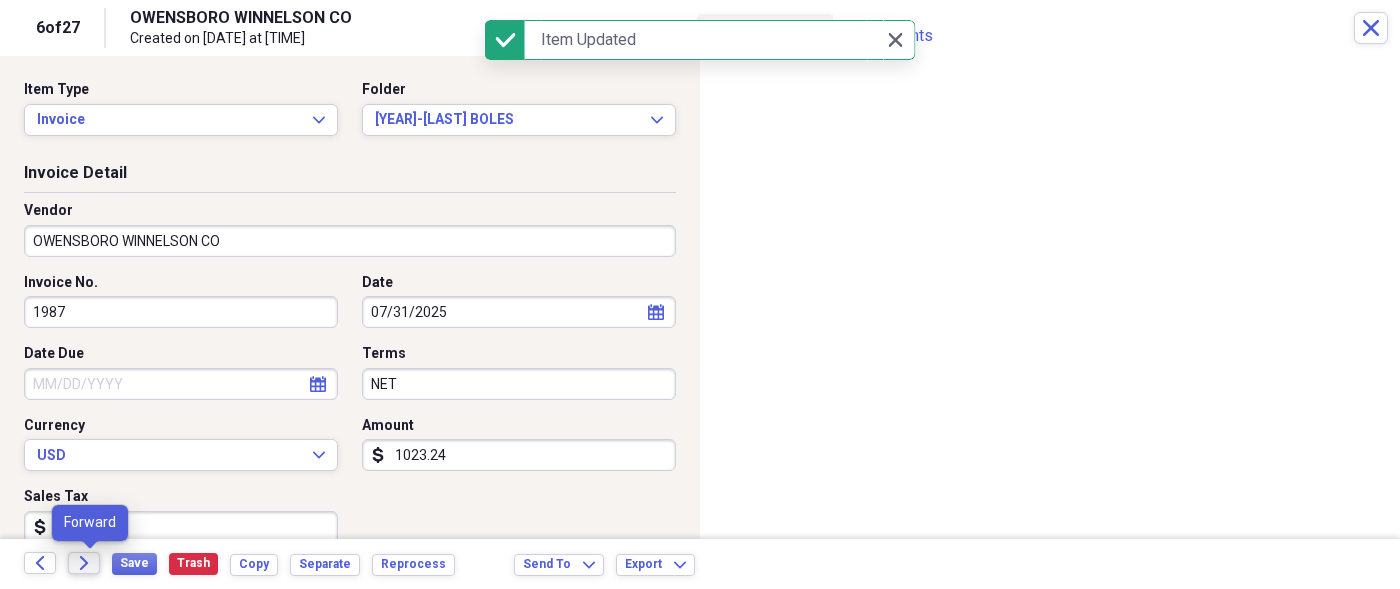 click on "Forward" 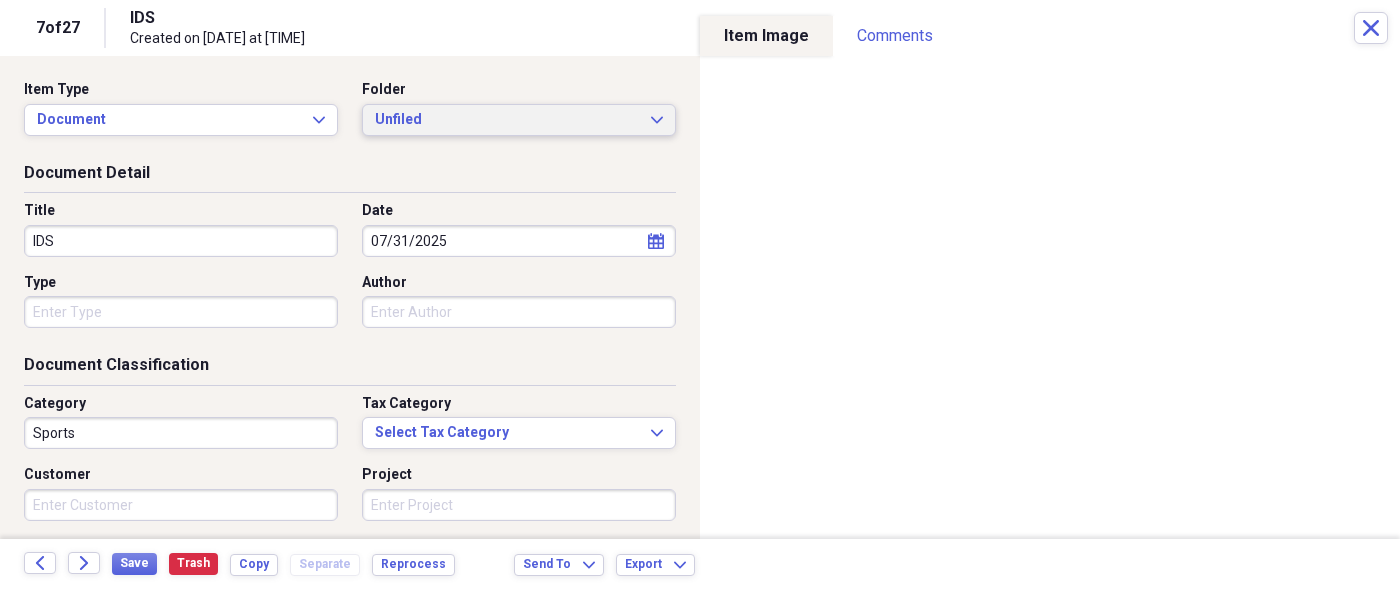 click on "Unfiled Expand" at bounding box center (519, 120) 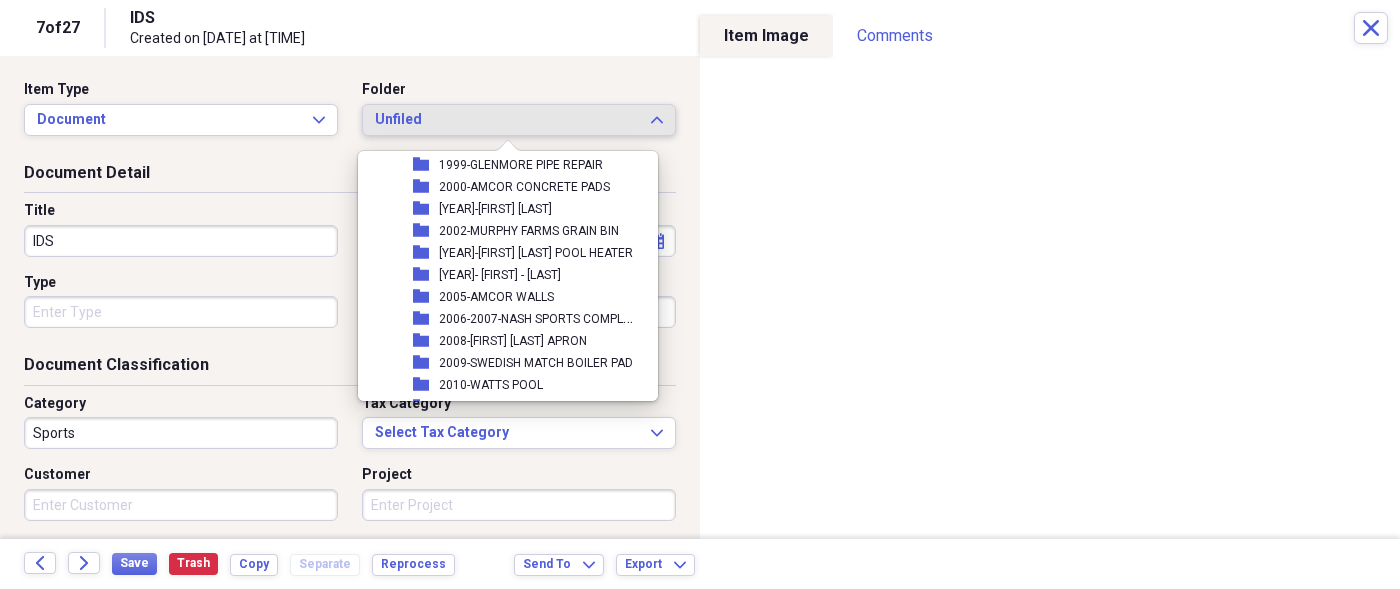 scroll, scrollTop: 2700, scrollLeft: 0, axis: vertical 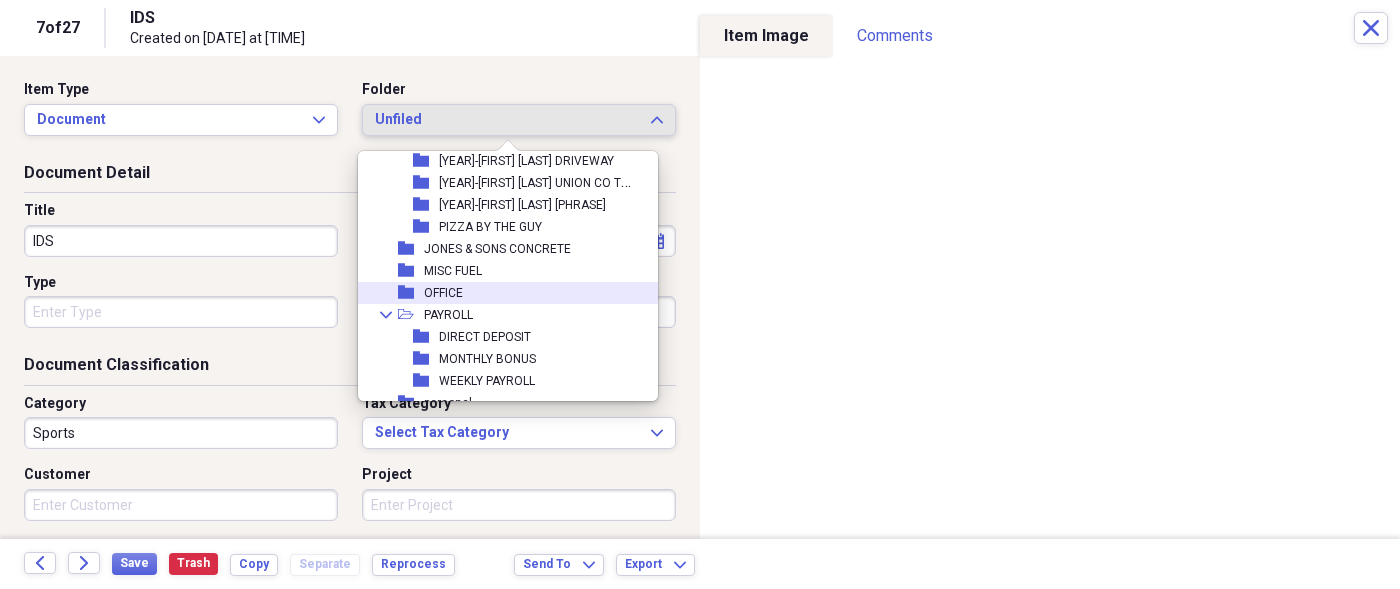 click on "OFFICE" at bounding box center (443, 293) 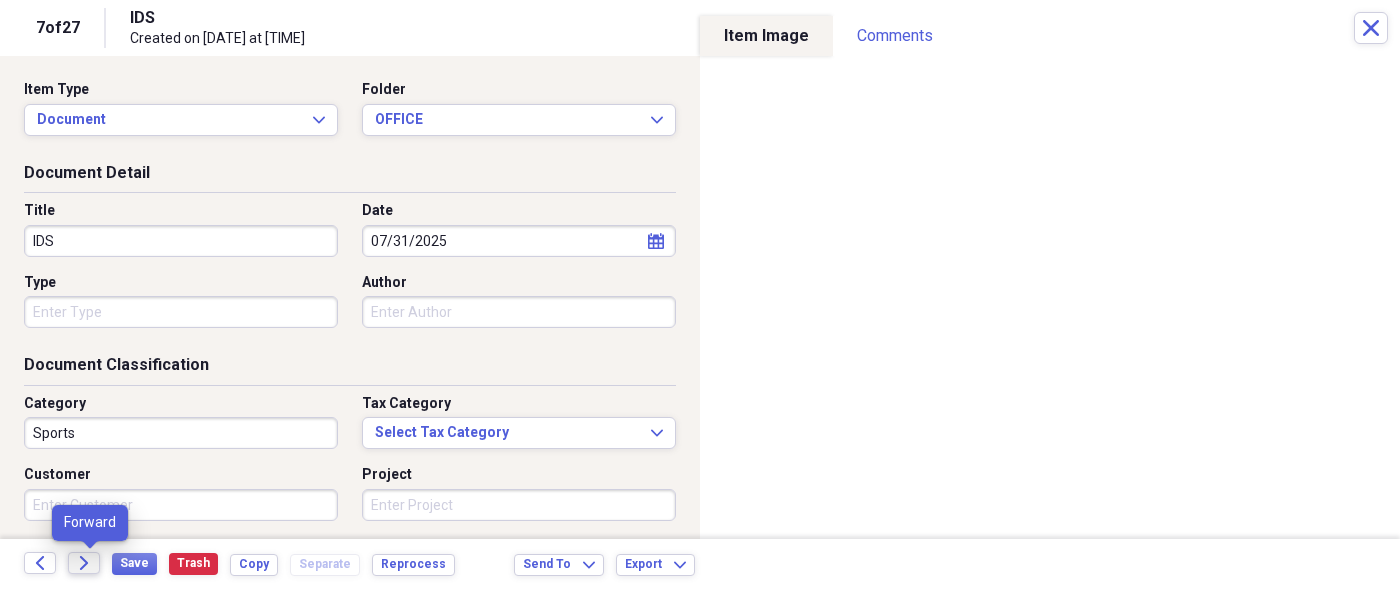click on "Forward" at bounding box center [84, 563] 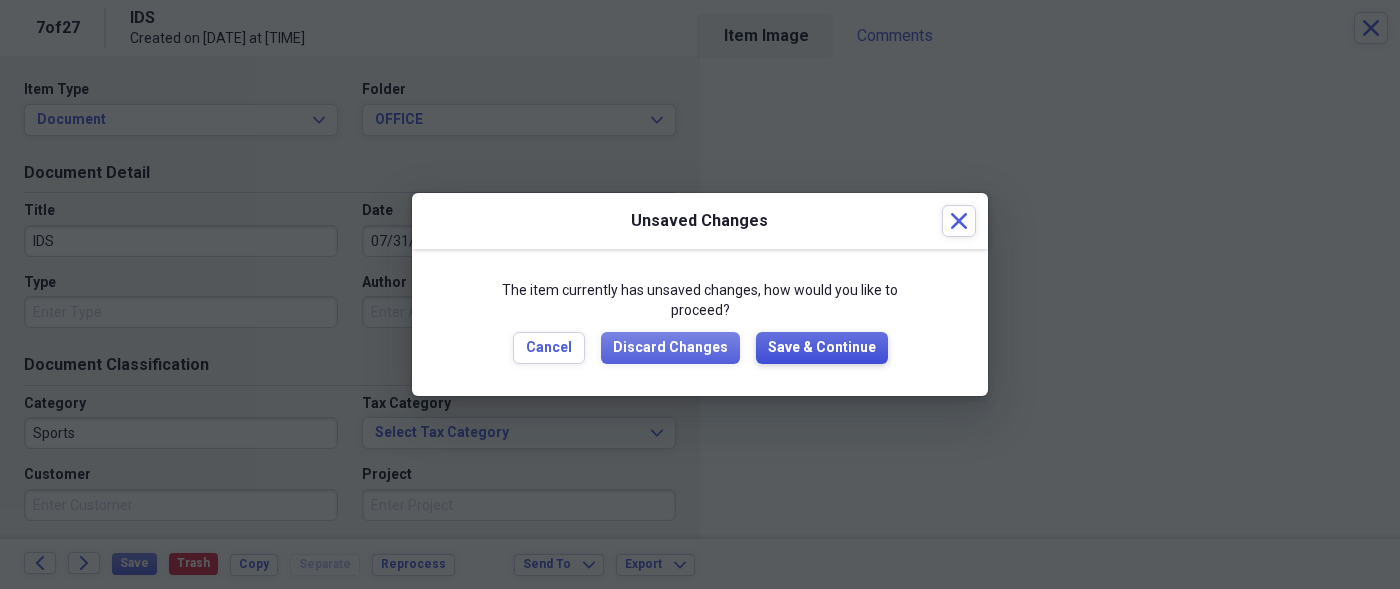 click on "Save & Continue" at bounding box center [822, 348] 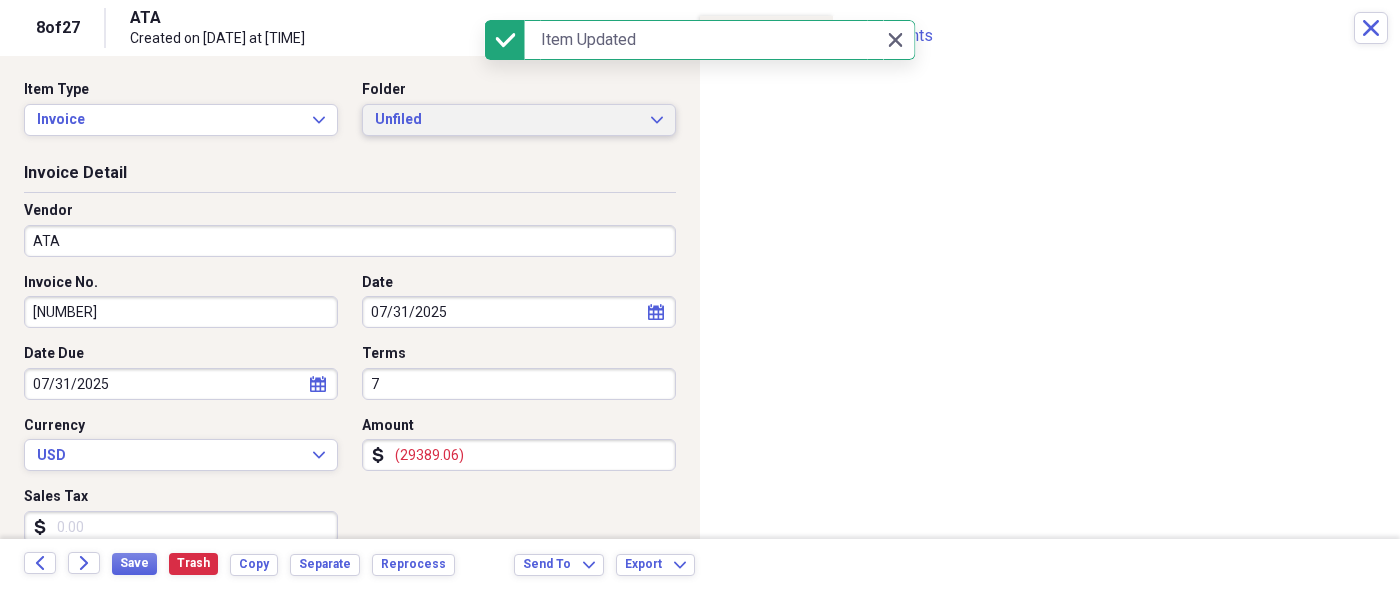click on "Unfiled Expand" at bounding box center [519, 120] 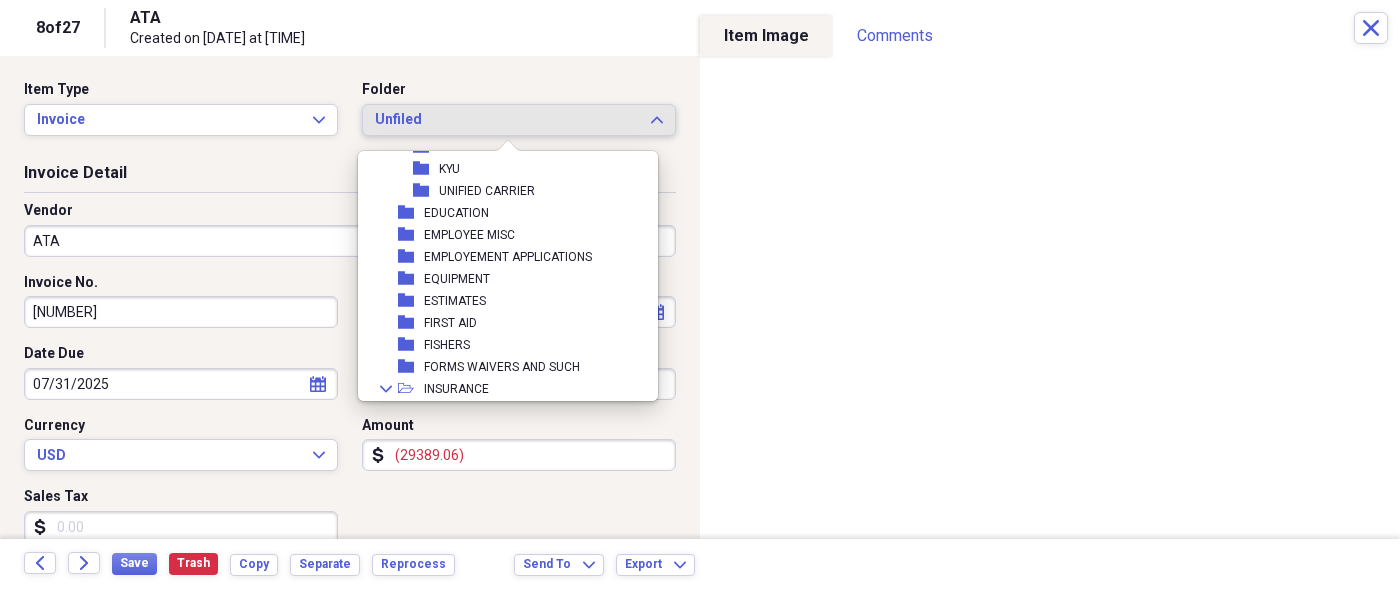 scroll, scrollTop: 900, scrollLeft: 0, axis: vertical 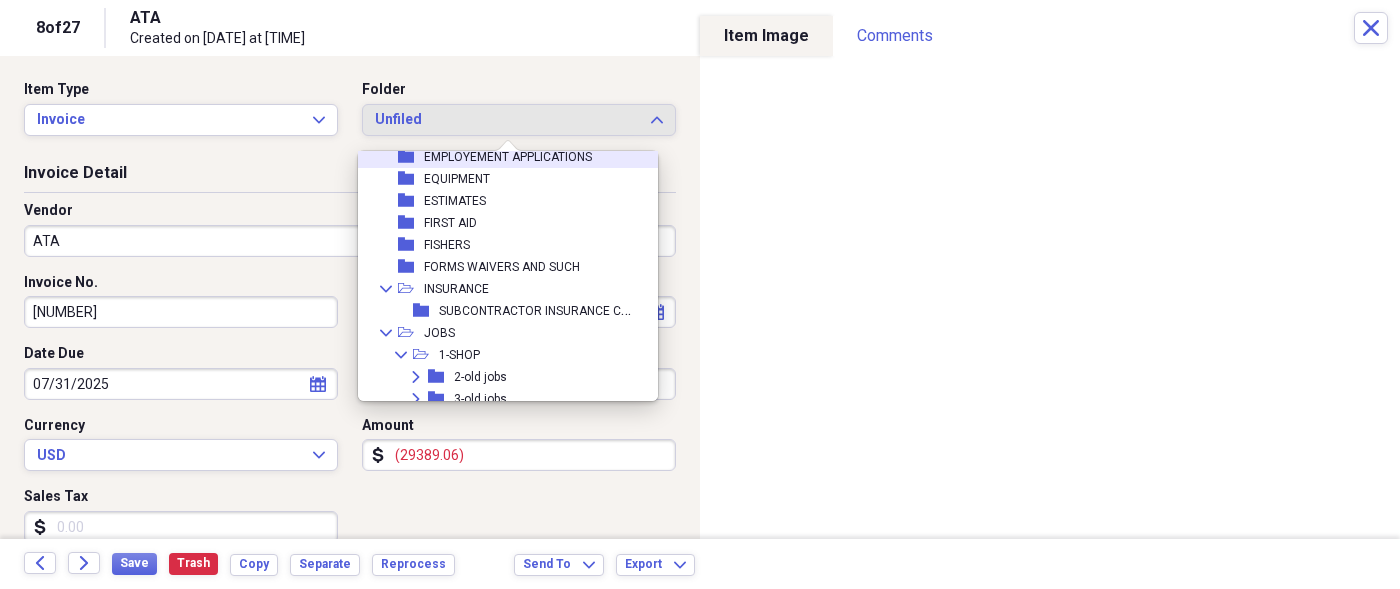 click on "8 of 27 ATA Created on [DATE] at [TIME] Close" at bounding box center (700, 28) 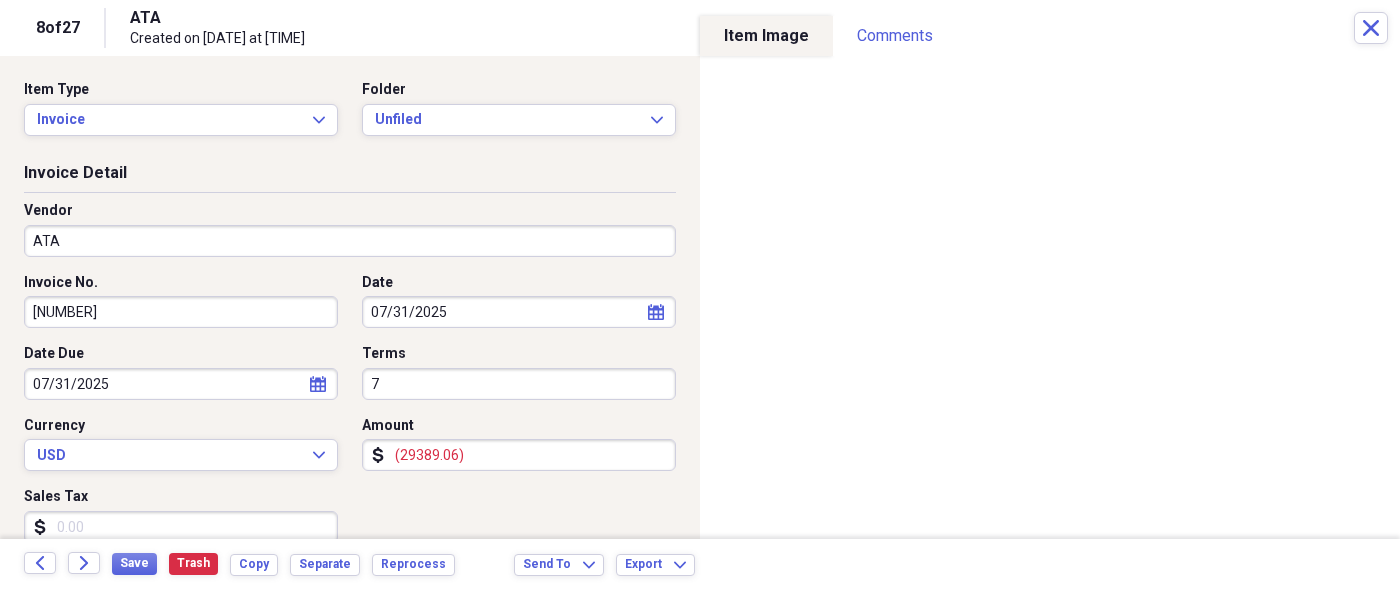 click on "ATA" at bounding box center [350, 241] 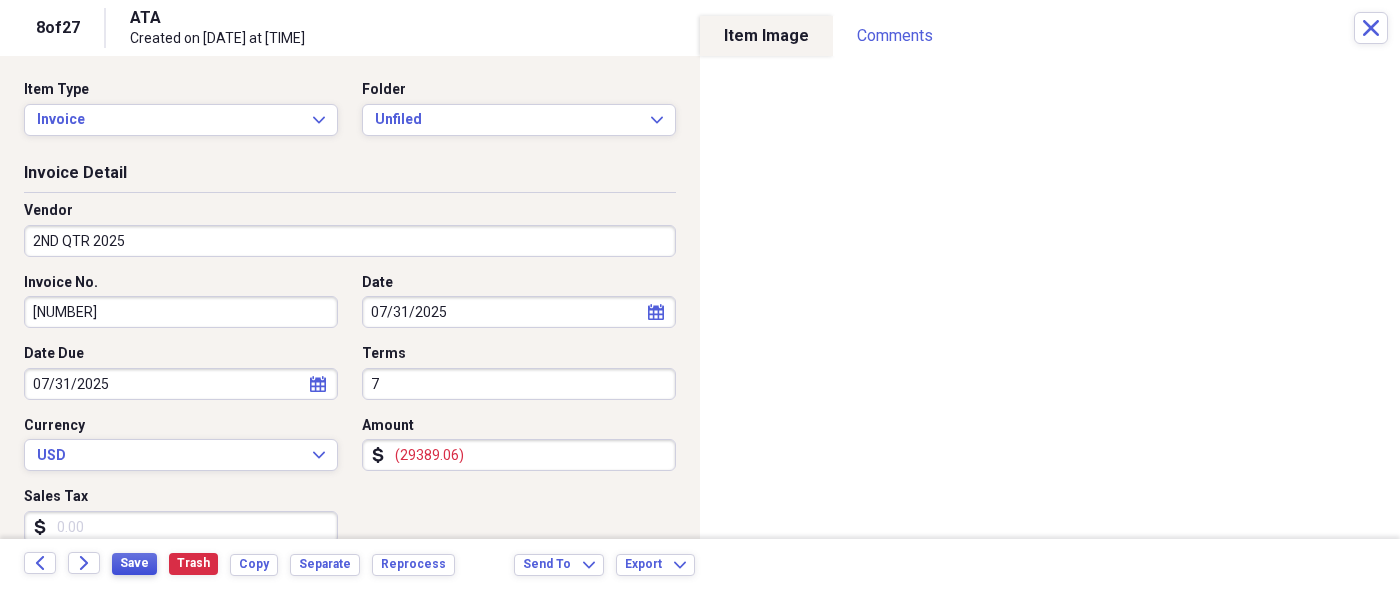 type on "2ND QTR 2025" 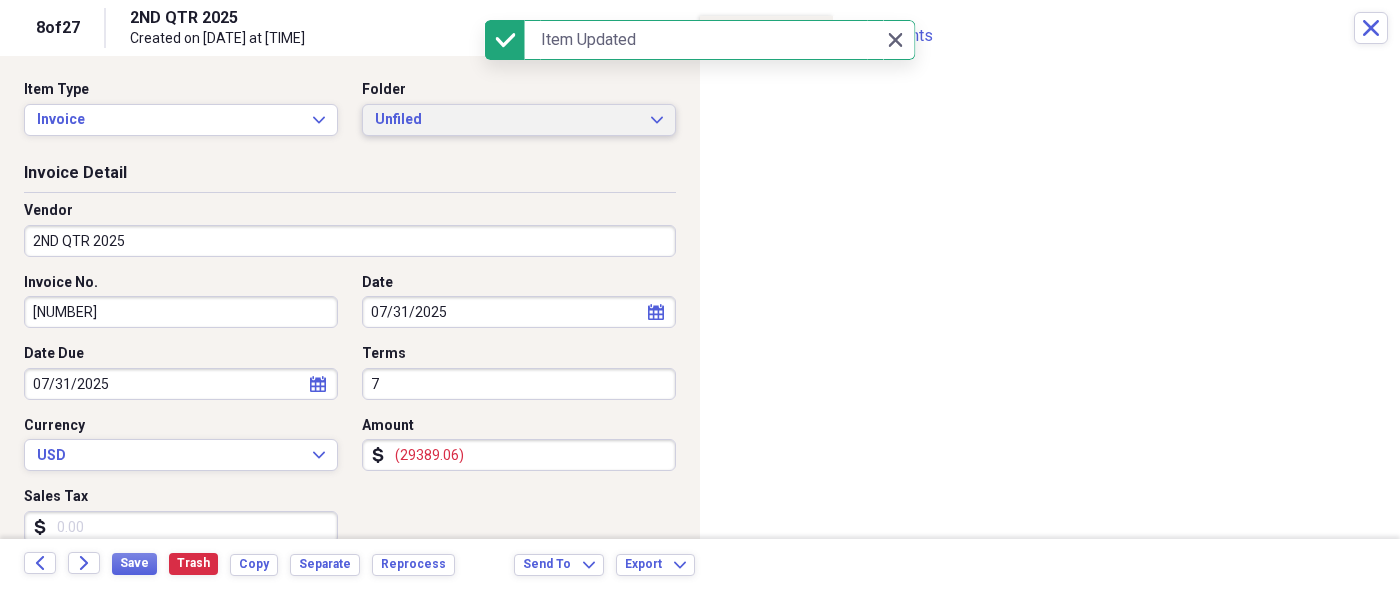 click on "Expand" 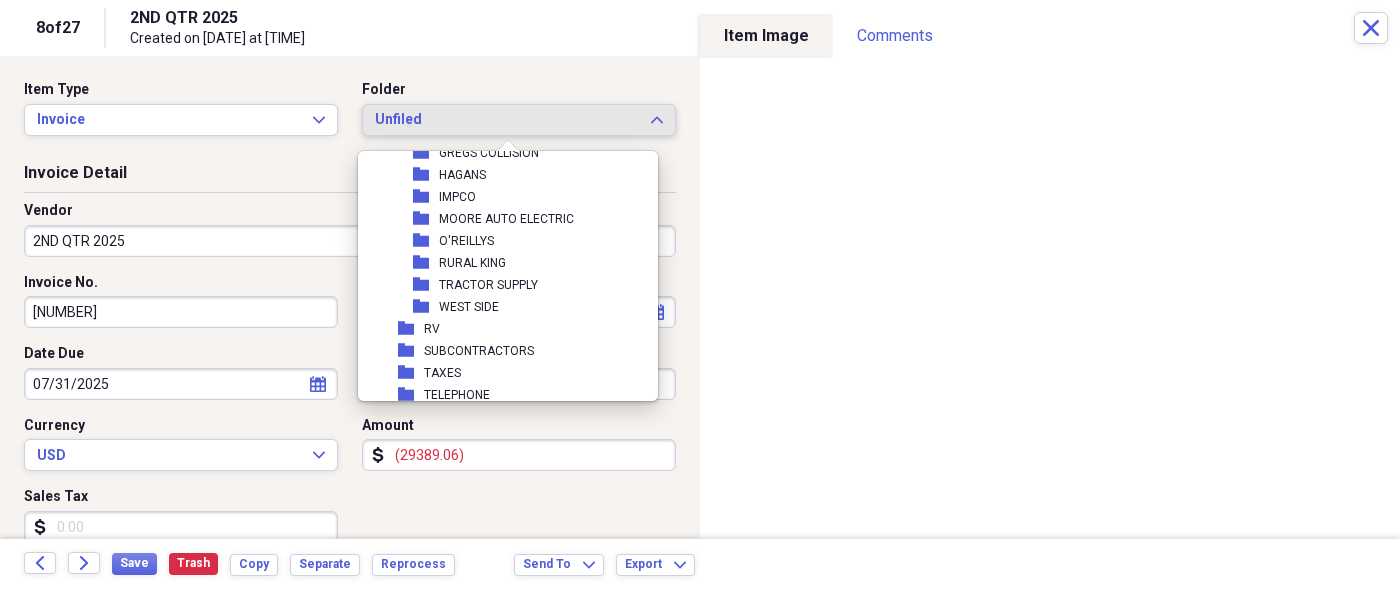 scroll, scrollTop: 3600, scrollLeft: 0, axis: vertical 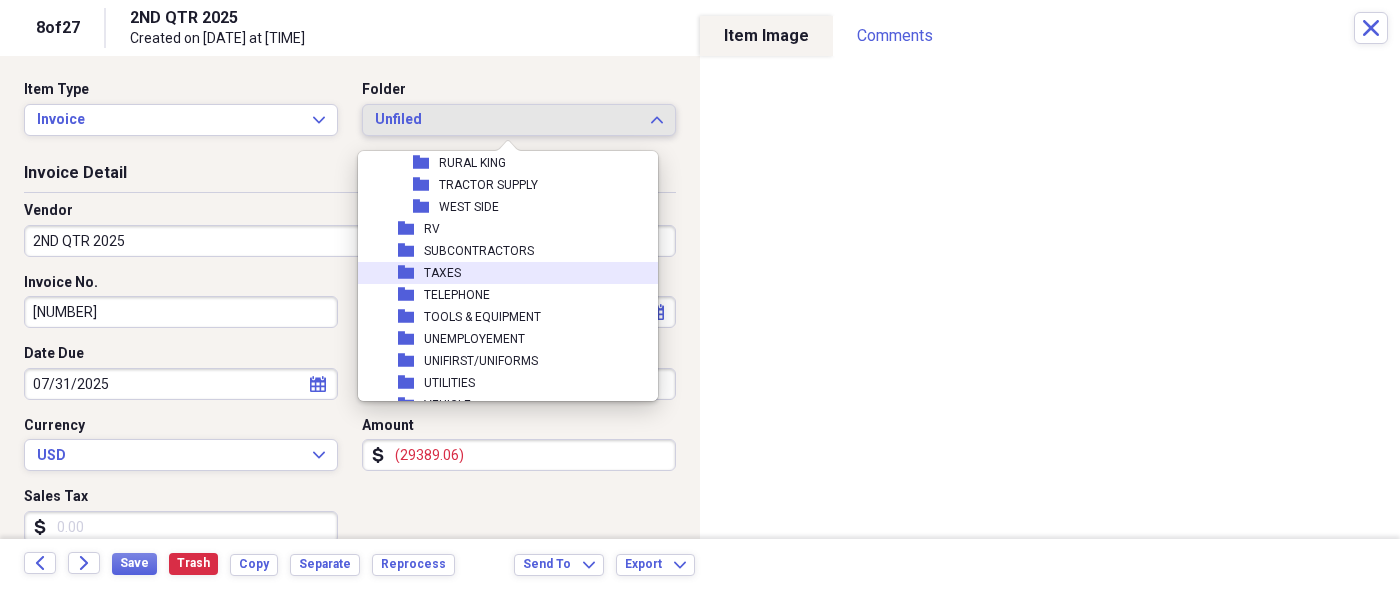 click on "folder TAXES" at bounding box center [500, 273] 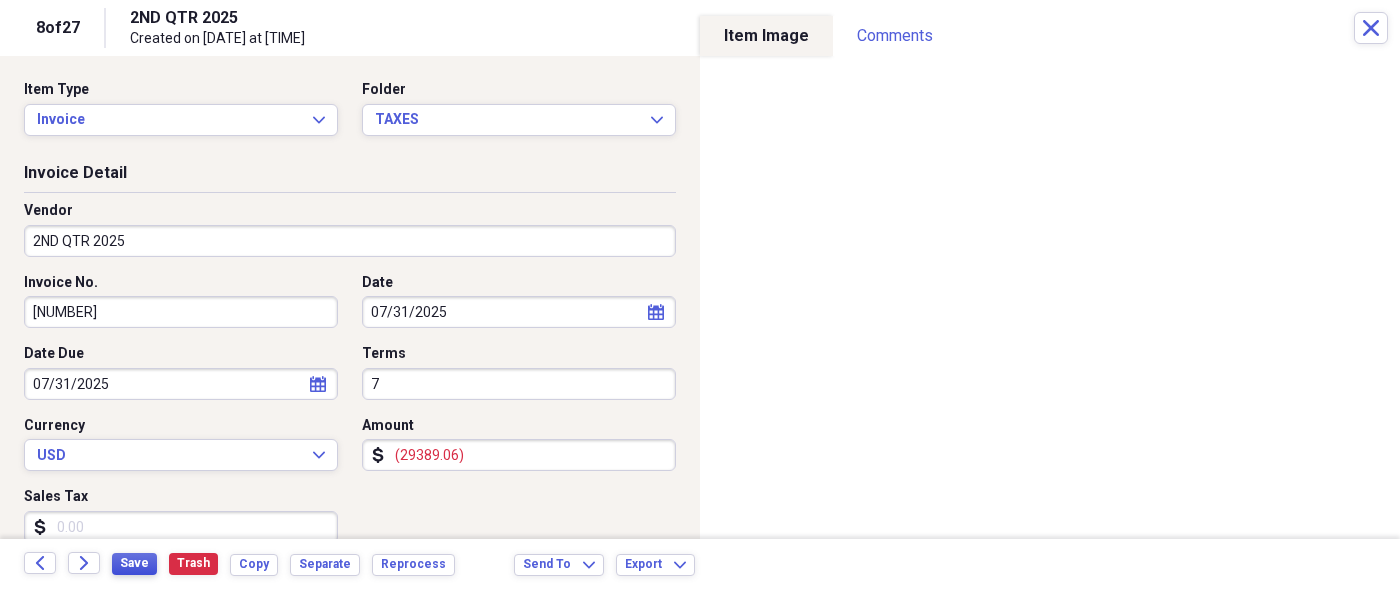 click on "Save" at bounding box center [134, 563] 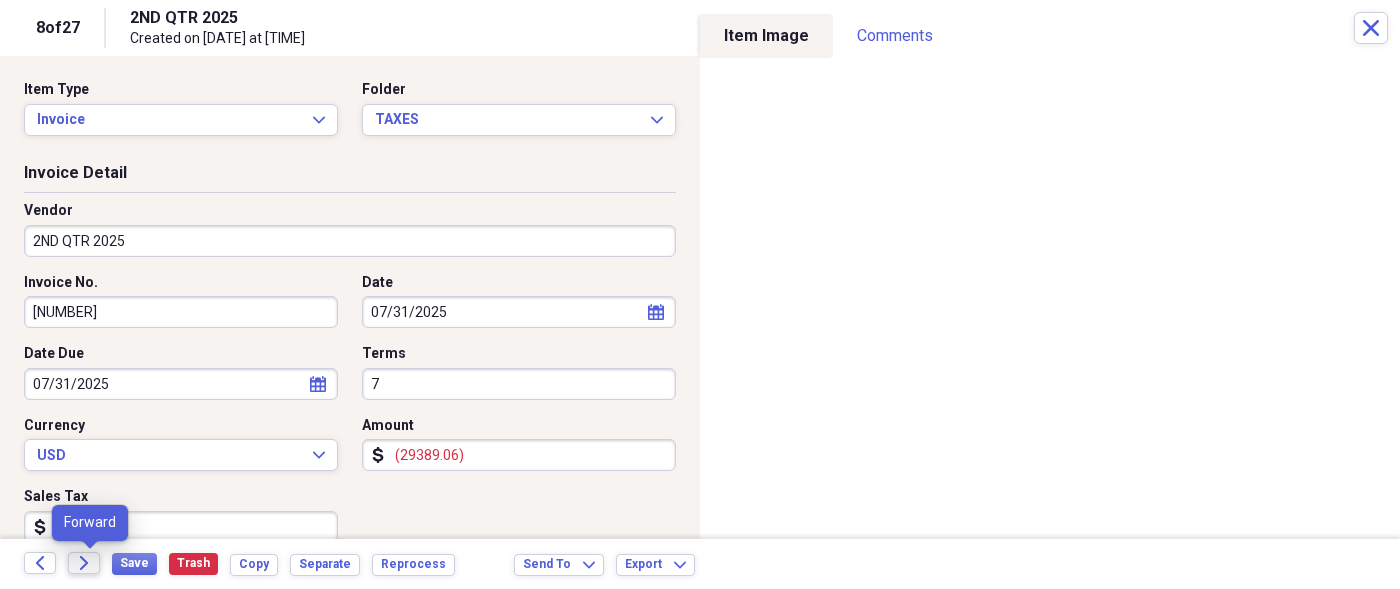 click on "Forward" at bounding box center [84, 563] 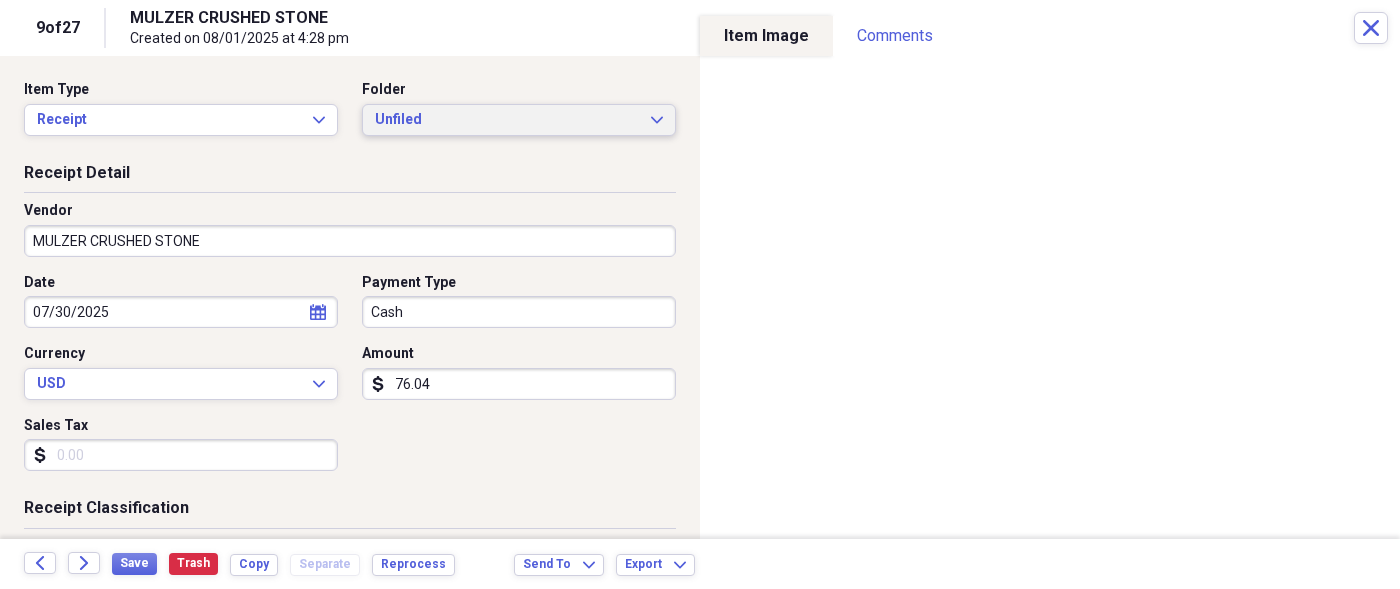 click on "Unfiled Expand" at bounding box center (519, 120) 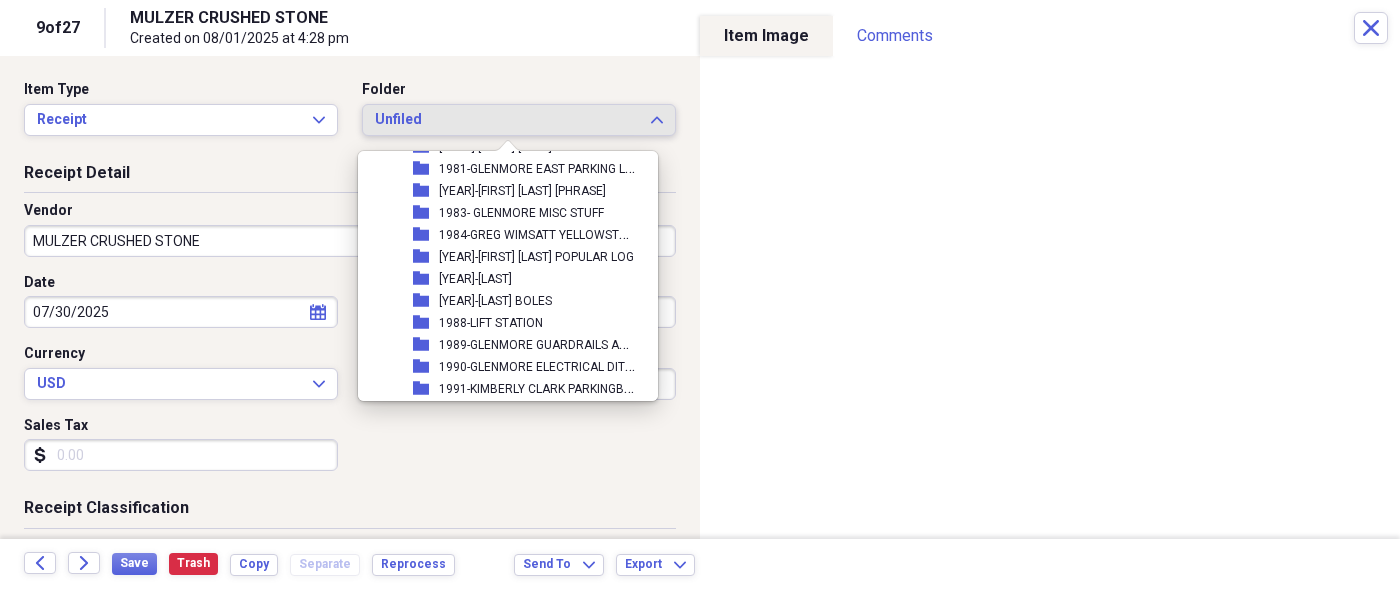 scroll, scrollTop: 2000, scrollLeft: 0, axis: vertical 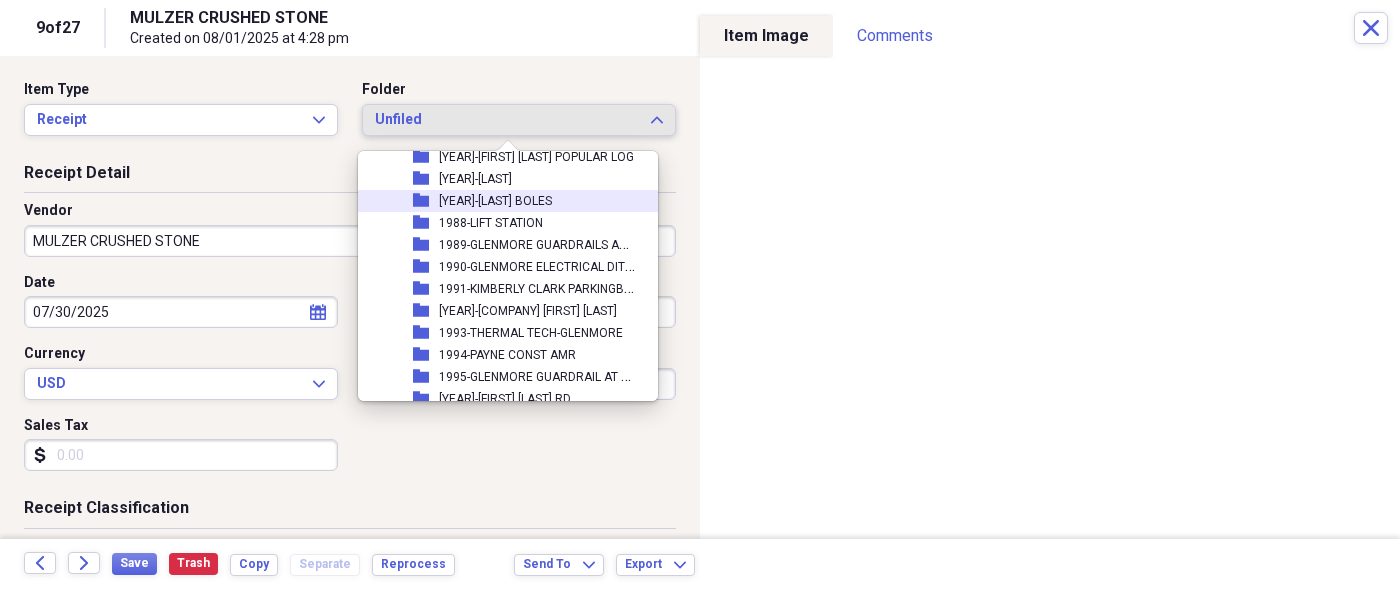 click on "[YEAR]-[LAST] BOLES" at bounding box center [495, 201] 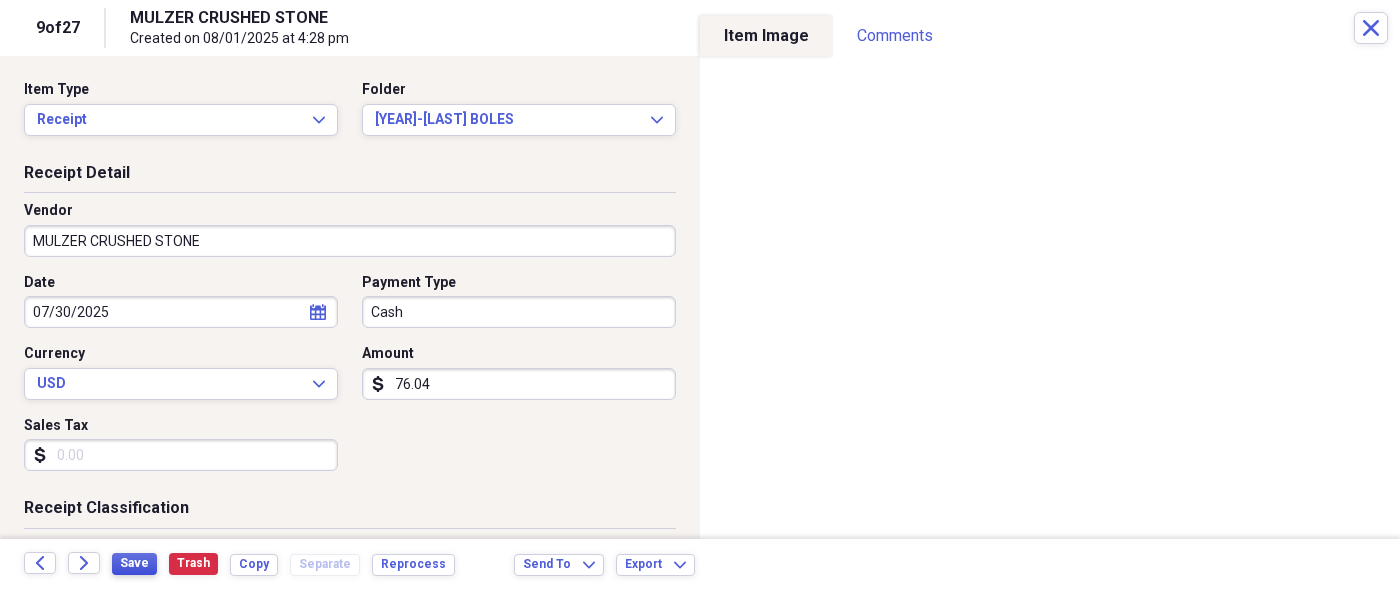 click on "Save" at bounding box center [134, 563] 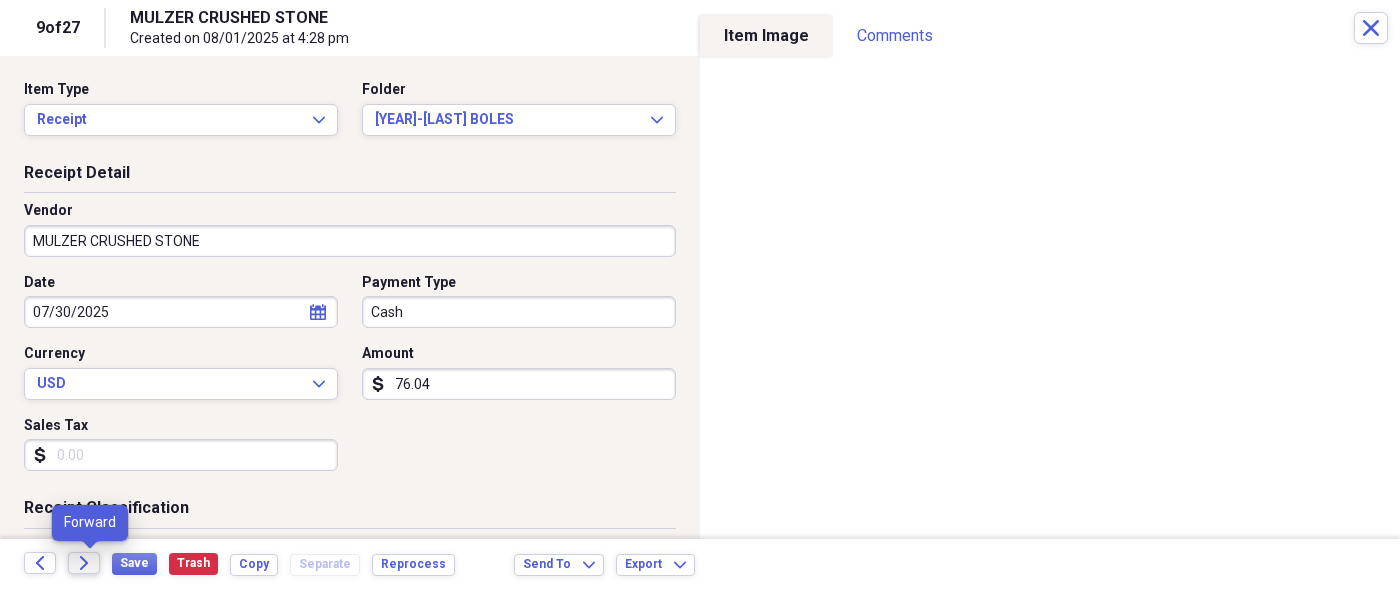 click on "Forward" at bounding box center (84, 563) 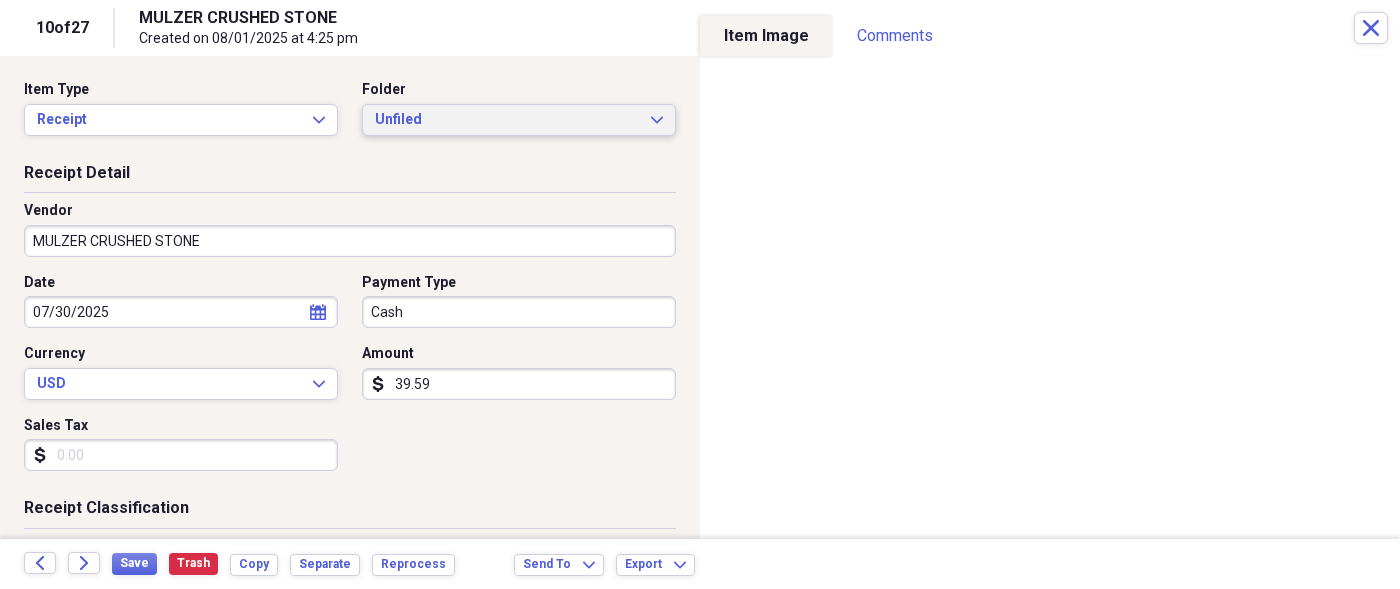 click on "Expand" 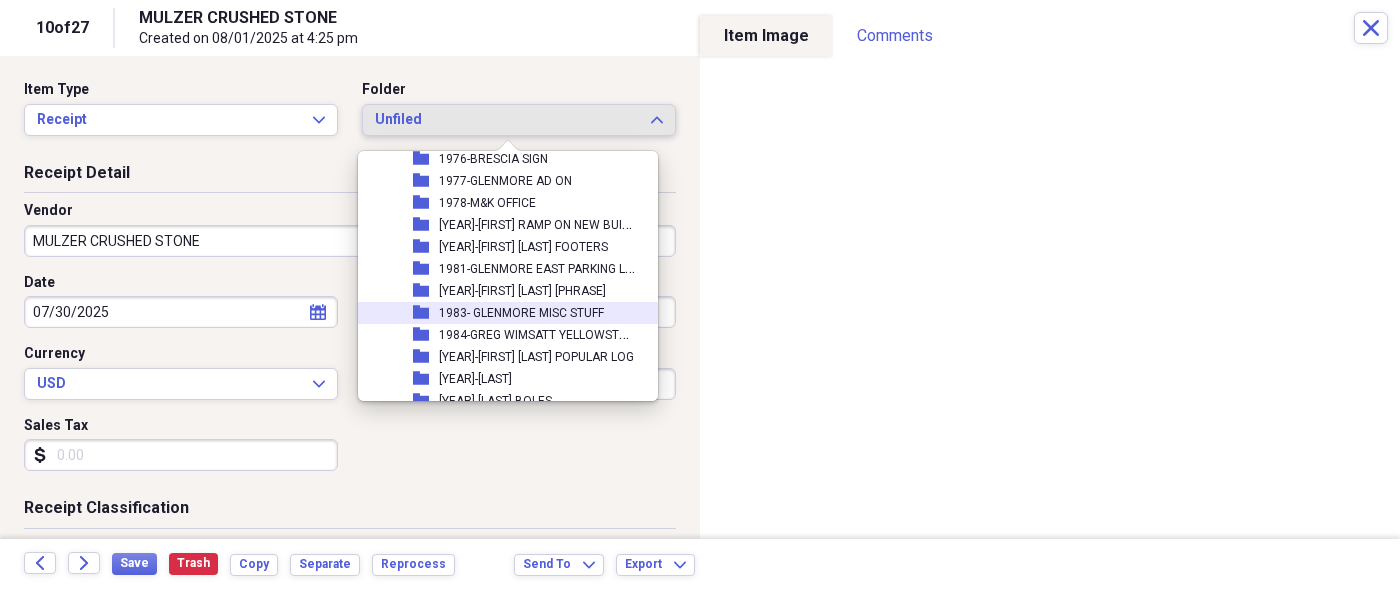 scroll, scrollTop: 1900, scrollLeft: 0, axis: vertical 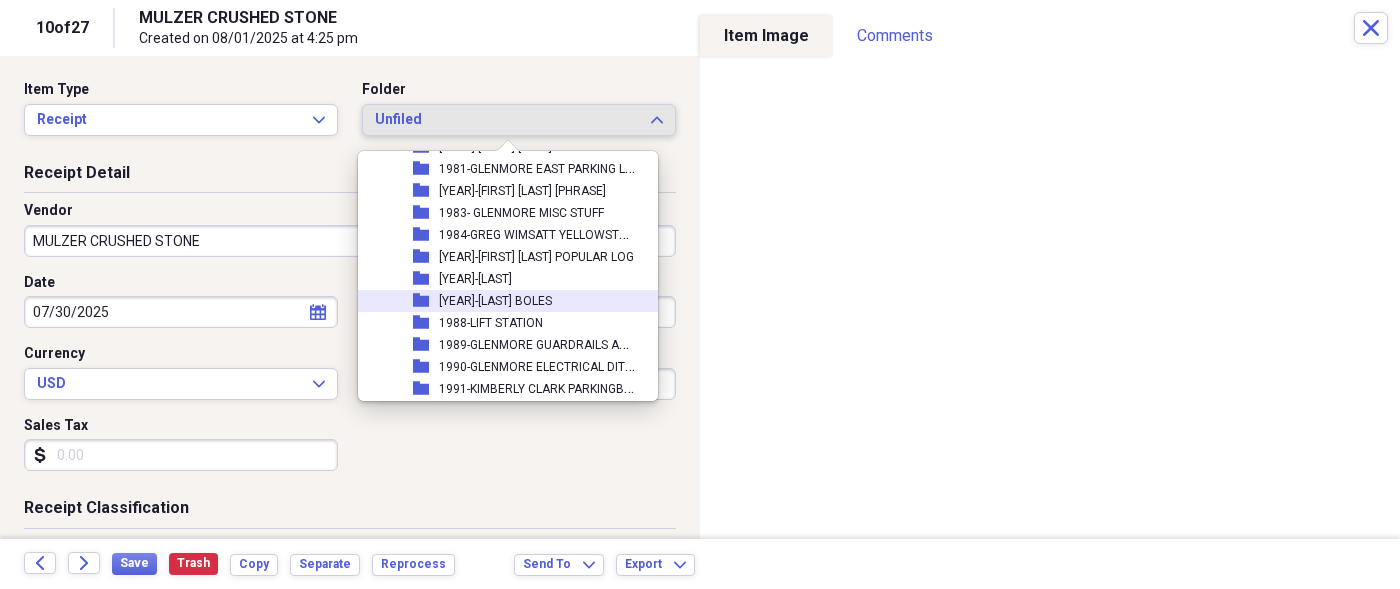click on "folder [YEAR]-[LAST] BOLES" at bounding box center [500, 301] 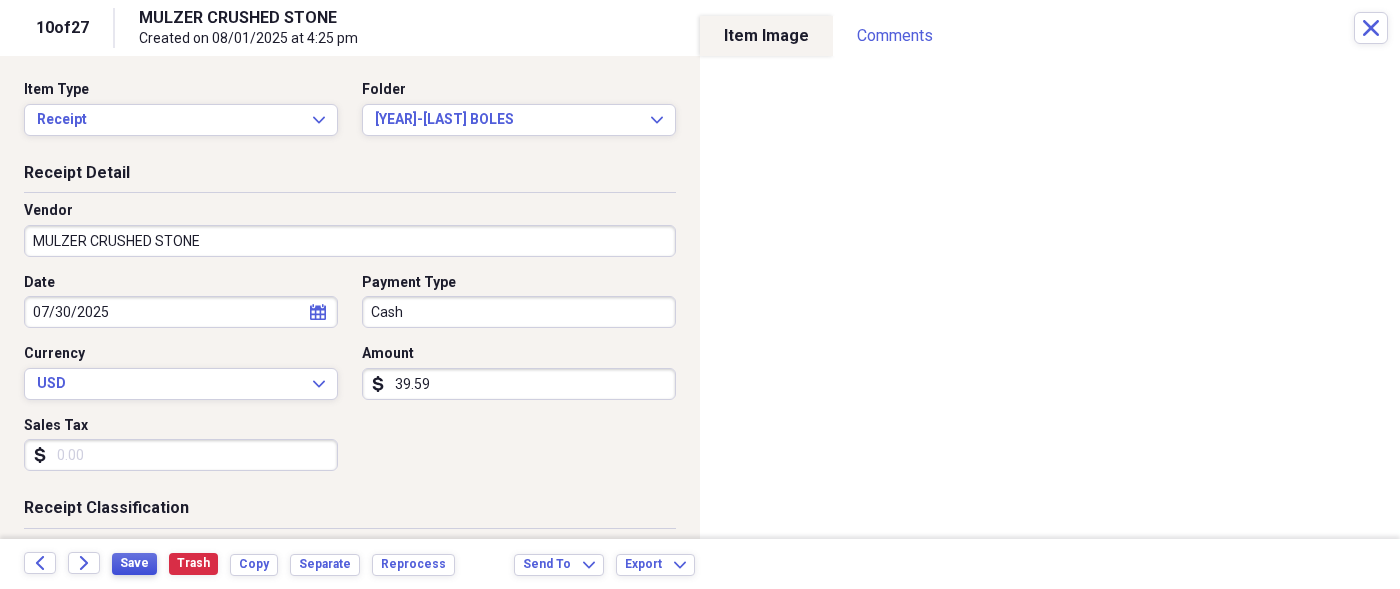 click on "Save" at bounding box center [134, 564] 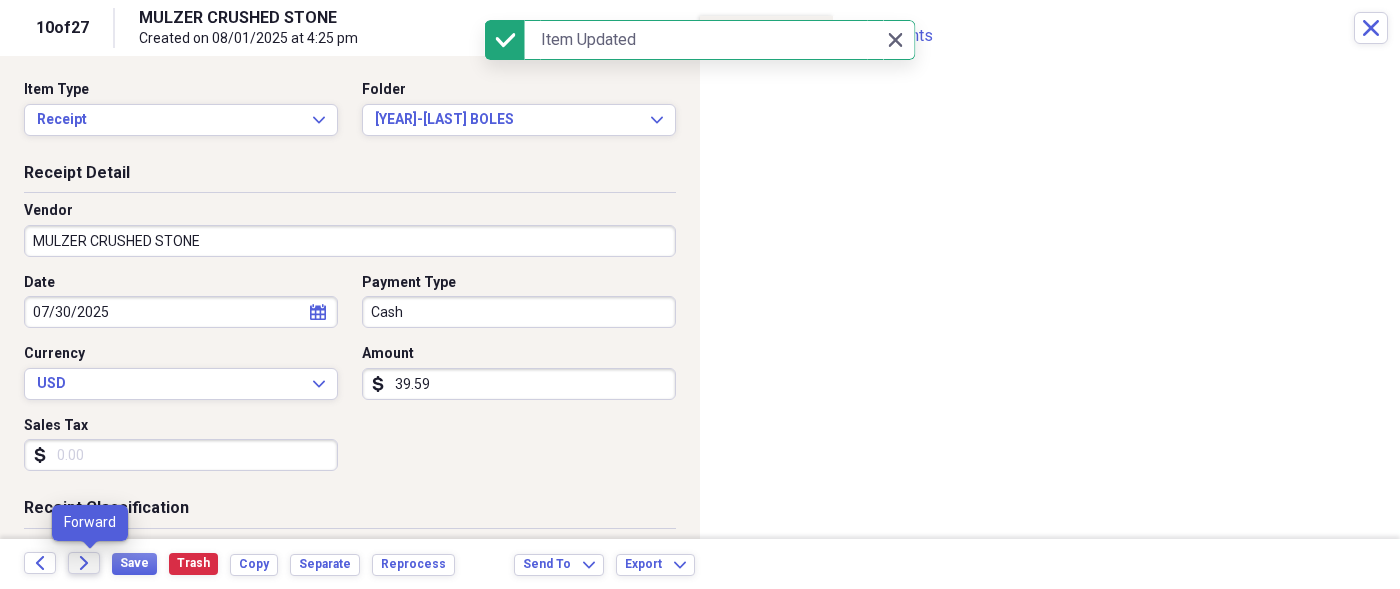 click on "Forward" 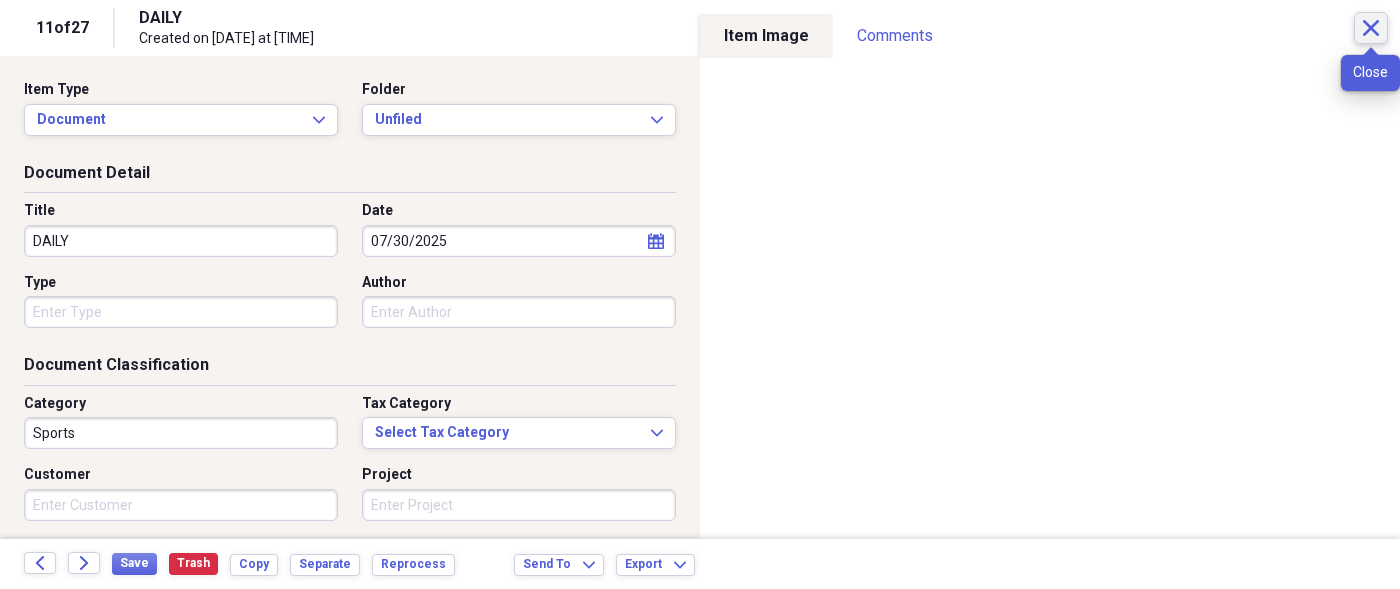 click on "Close" 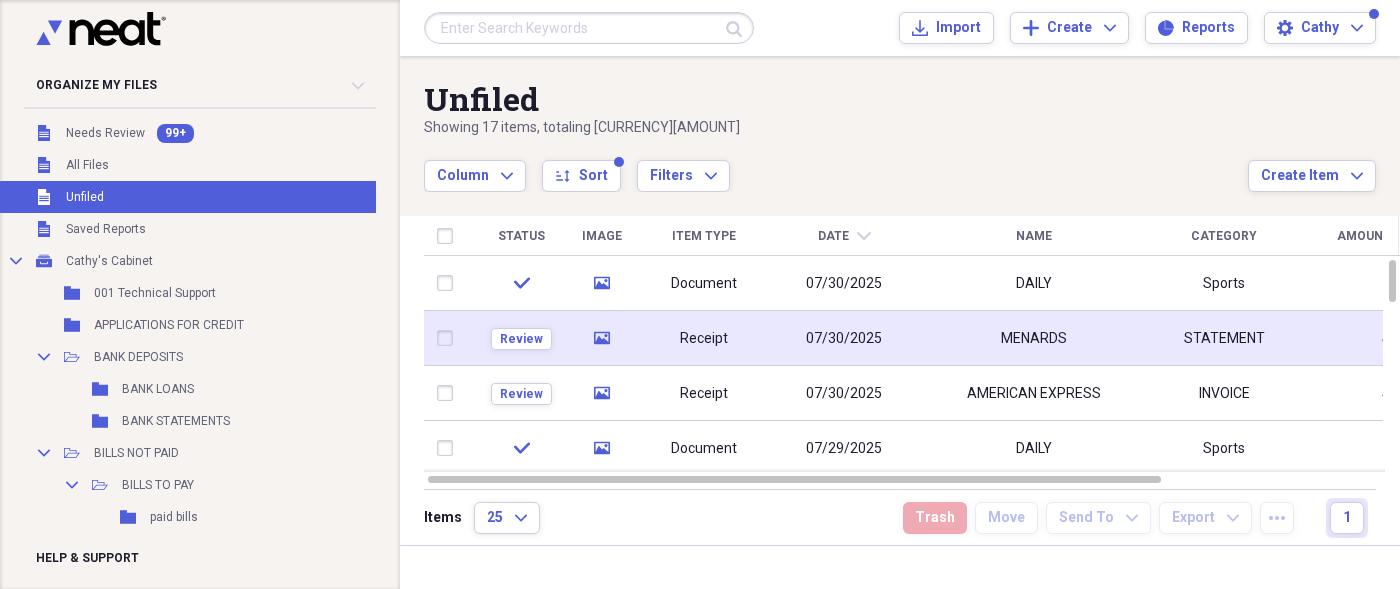click on "07/30/2025" at bounding box center [844, 338] 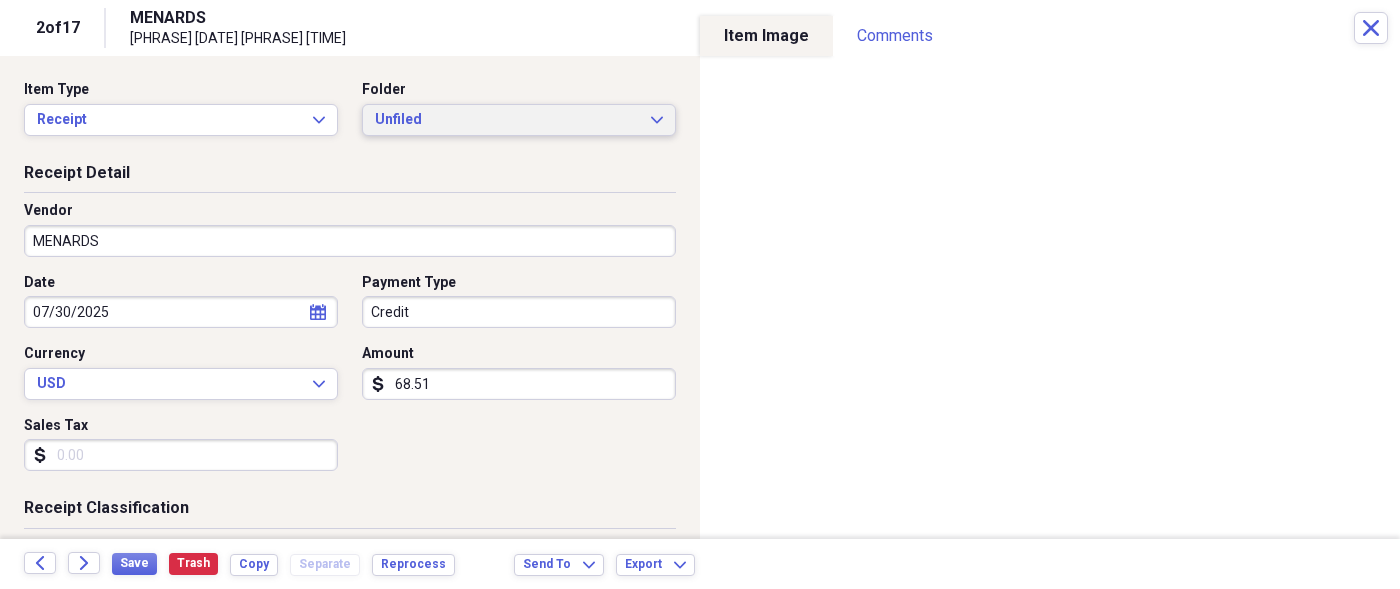 click on "Expand" 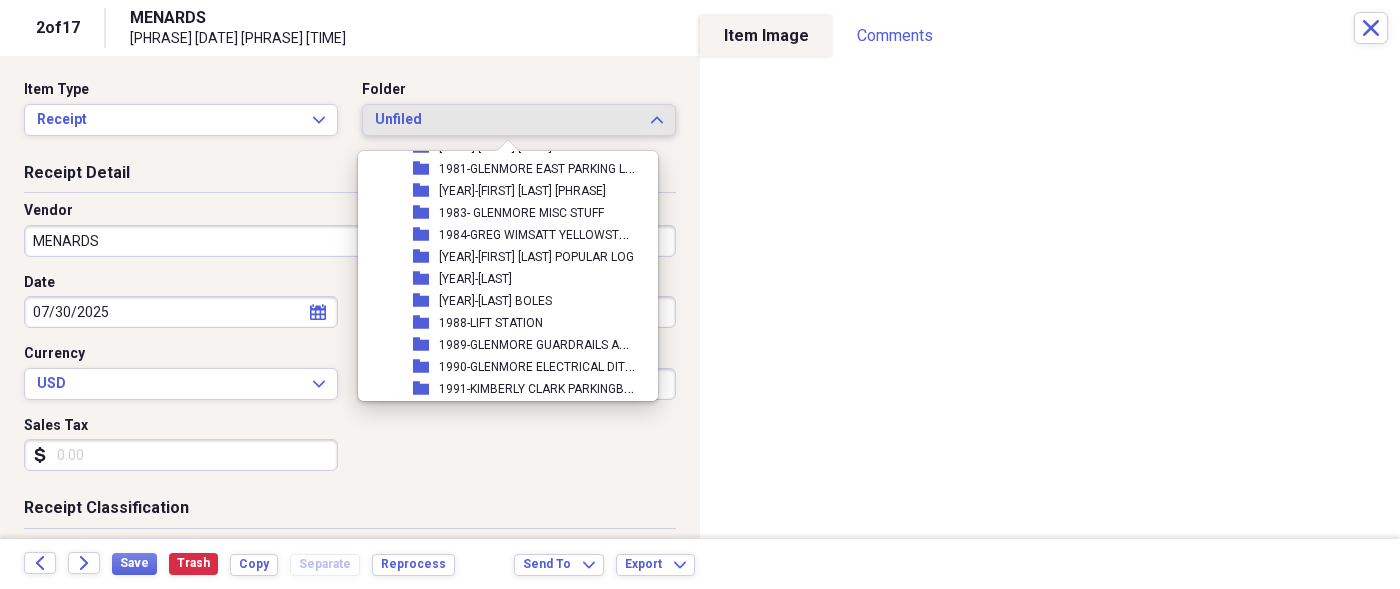 scroll, scrollTop: 2300, scrollLeft: 0, axis: vertical 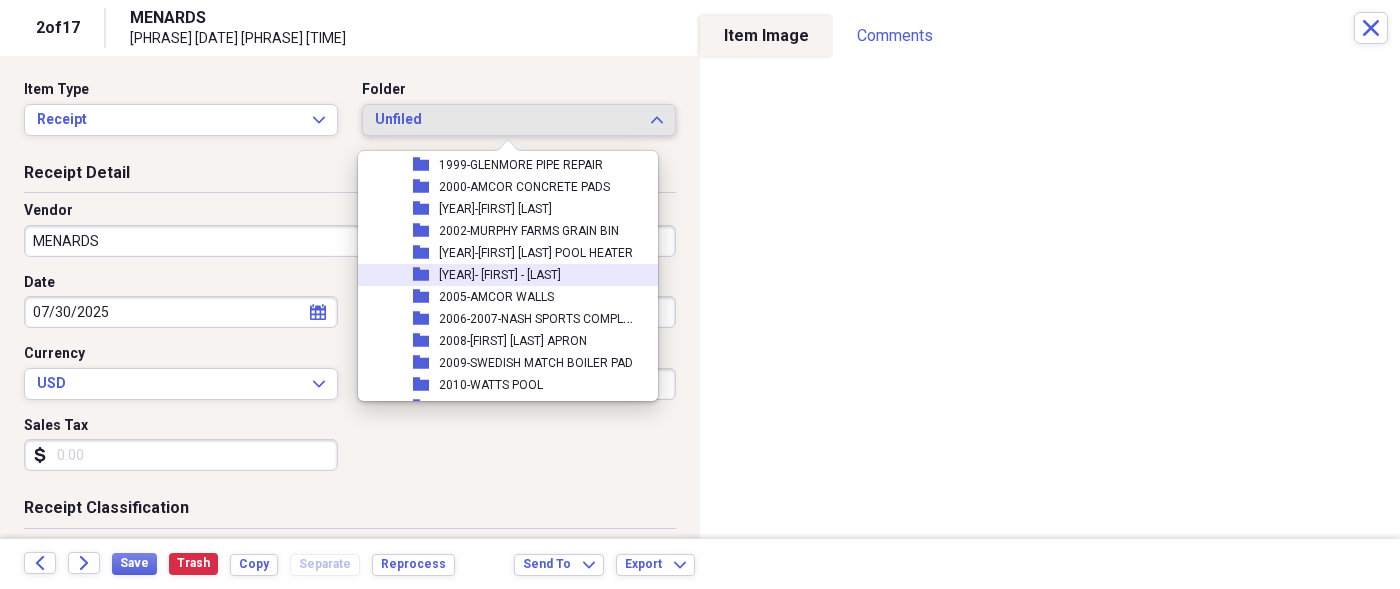 click on "[YEAR]- [FIRST] - [LAST]" at bounding box center (500, 275) 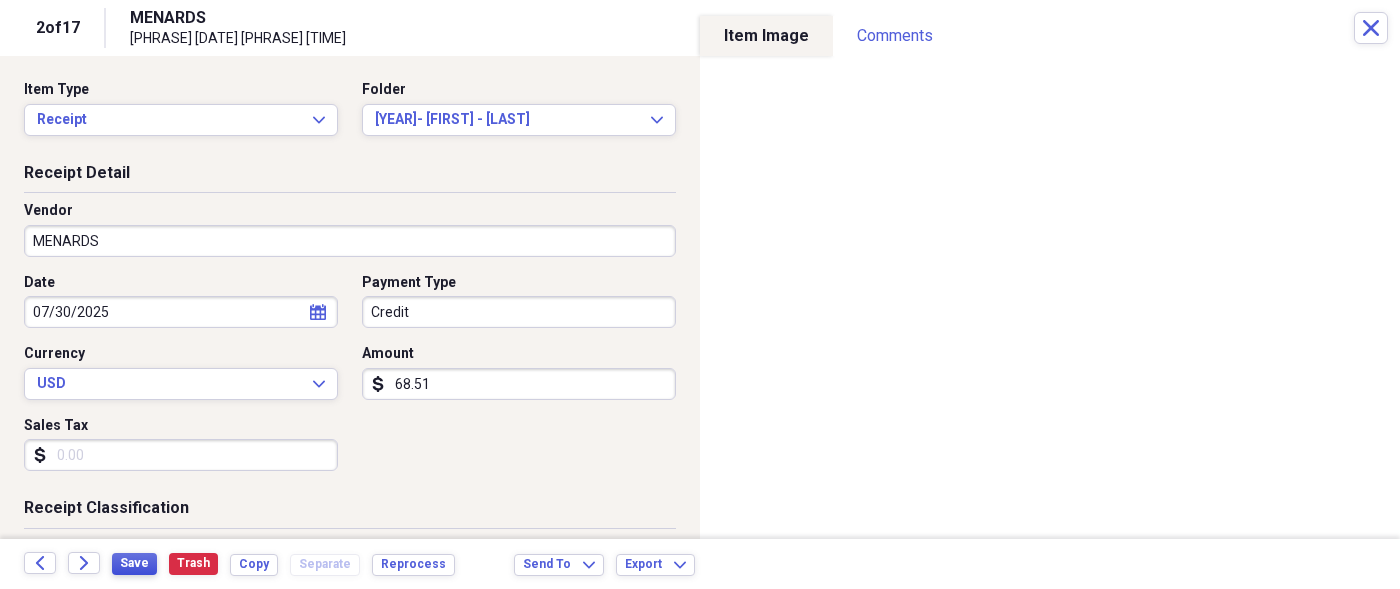 click on "Save" at bounding box center (134, 563) 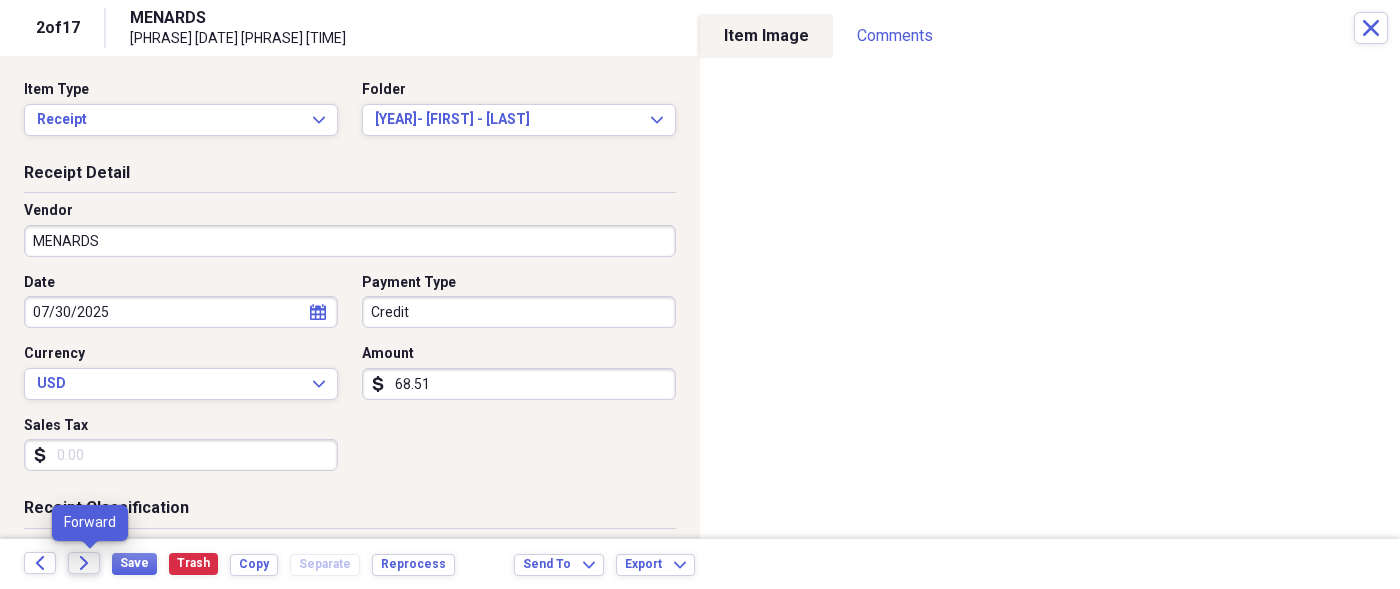 click on "Forward" at bounding box center (84, 563) 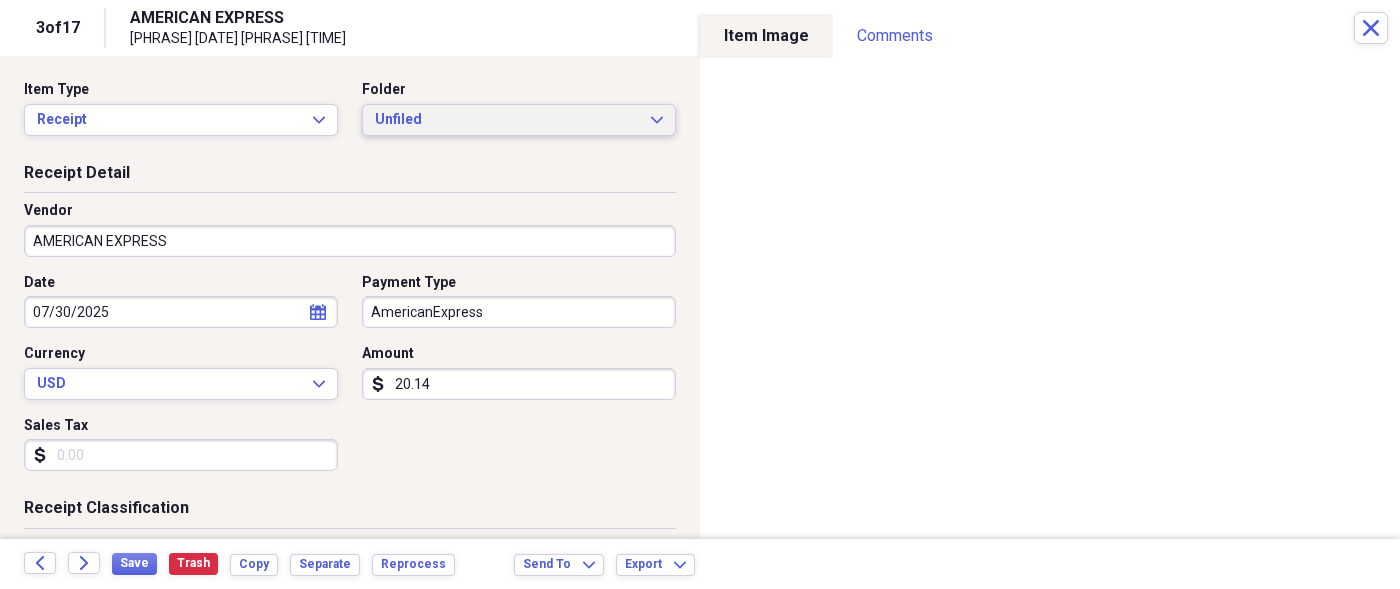 click on "Unfiled Expand" at bounding box center [519, 120] 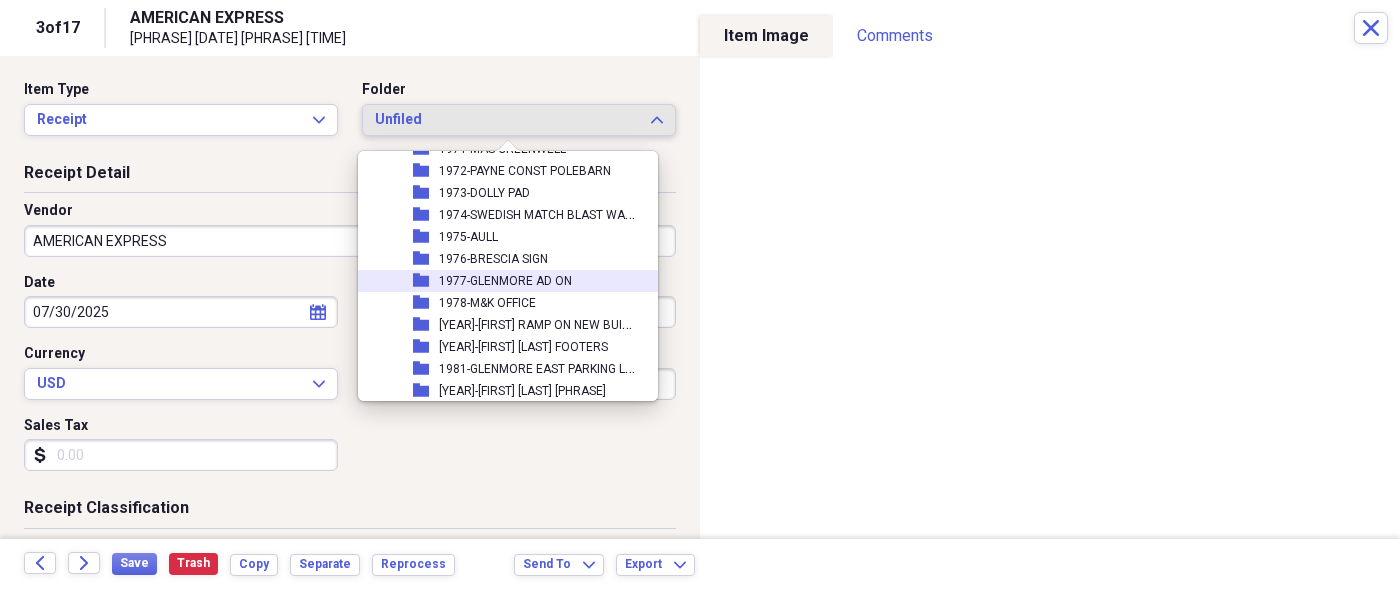 scroll, scrollTop: 2300, scrollLeft: 0, axis: vertical 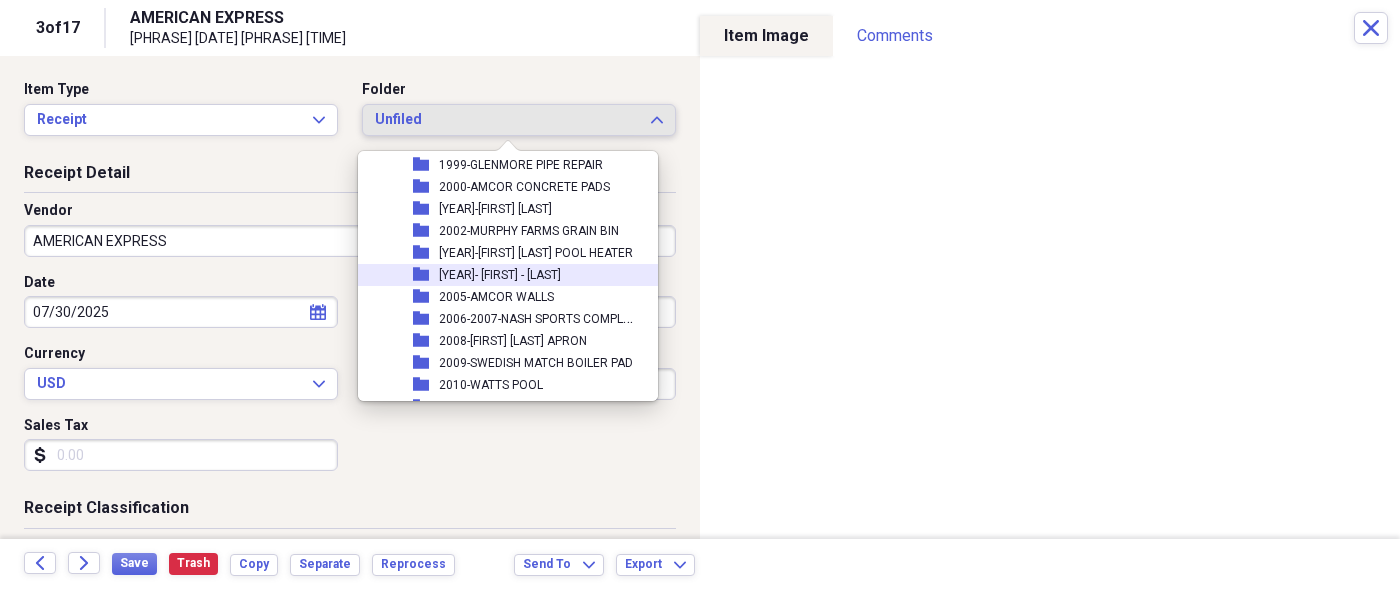 drag, startPoint x: 482, startPoint y: 271, endPoint x: 469, endPoint y: 276, distance: 13.928389 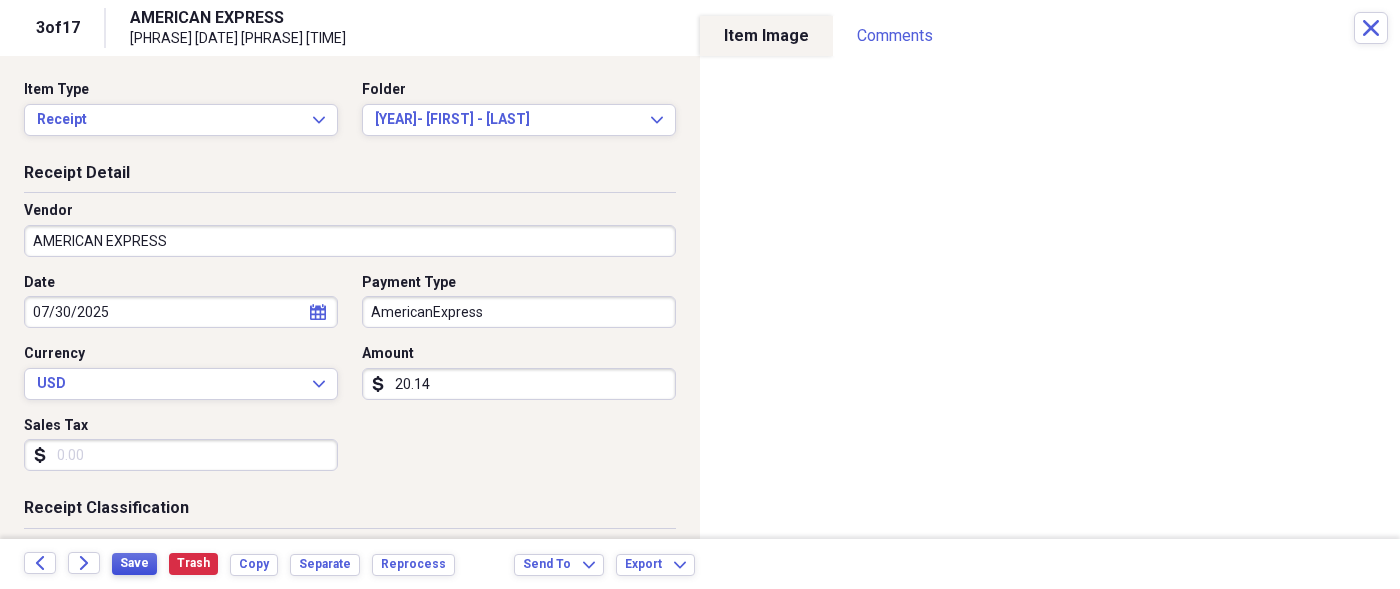 click on "Save" at bounding box center [134, 564] 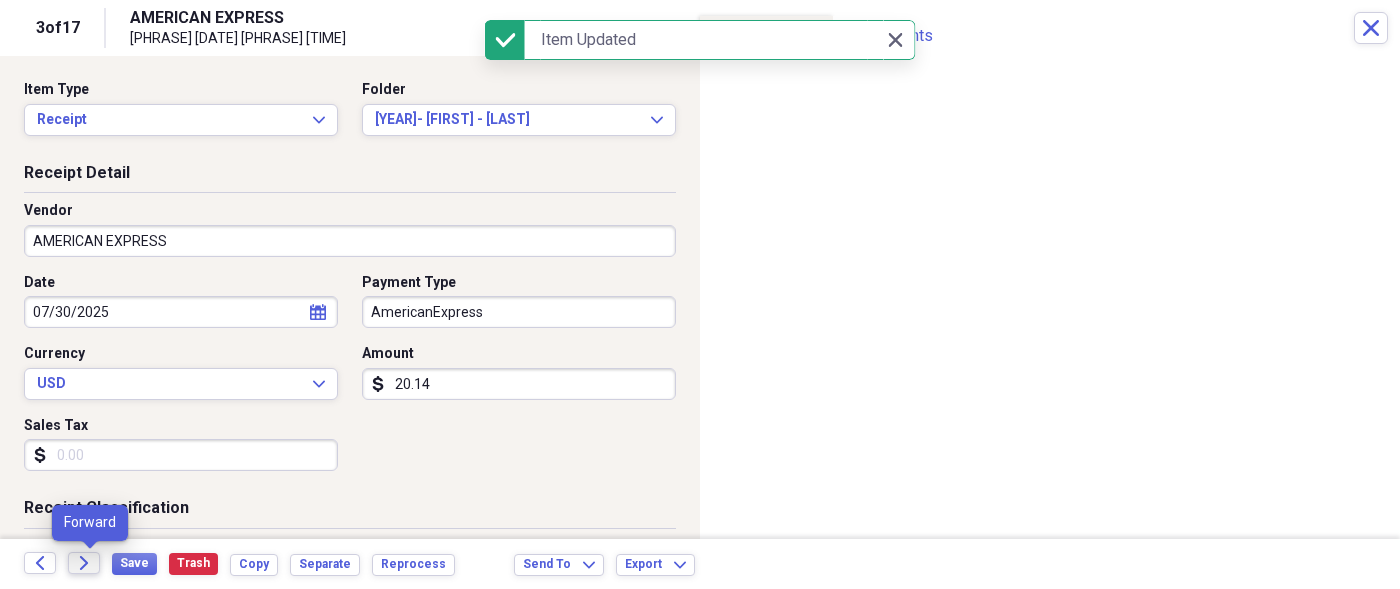 click on "Forward" at bounding box center (84, 563) 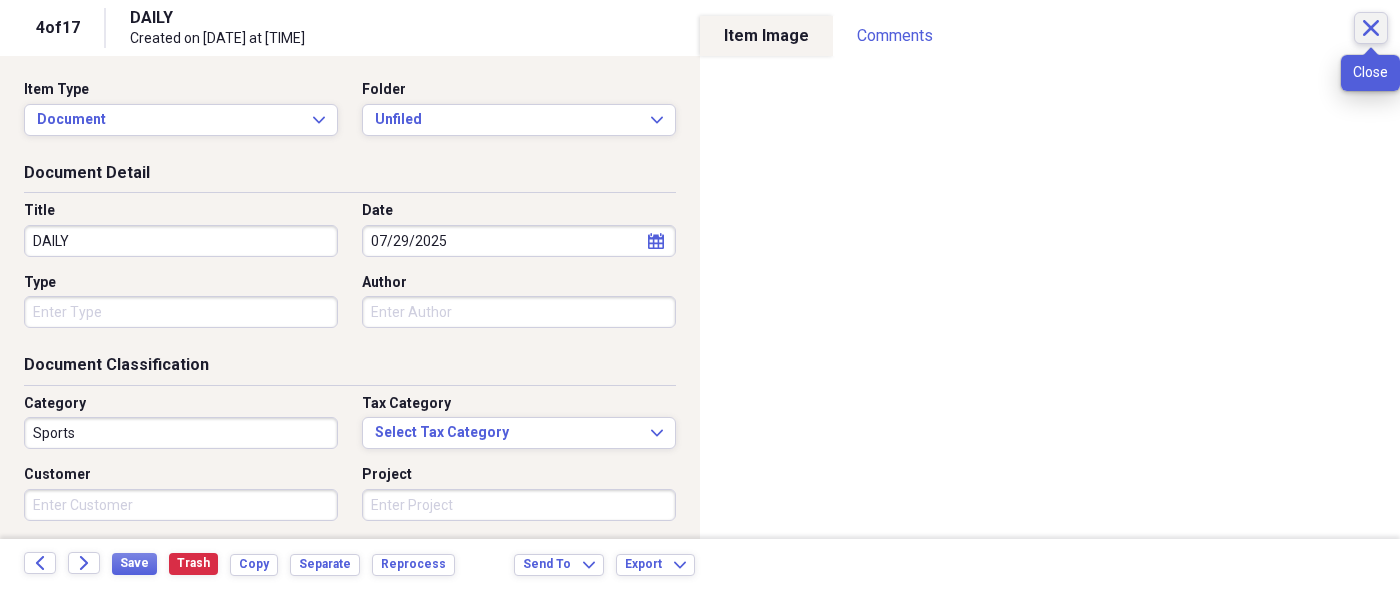 click on "Close" 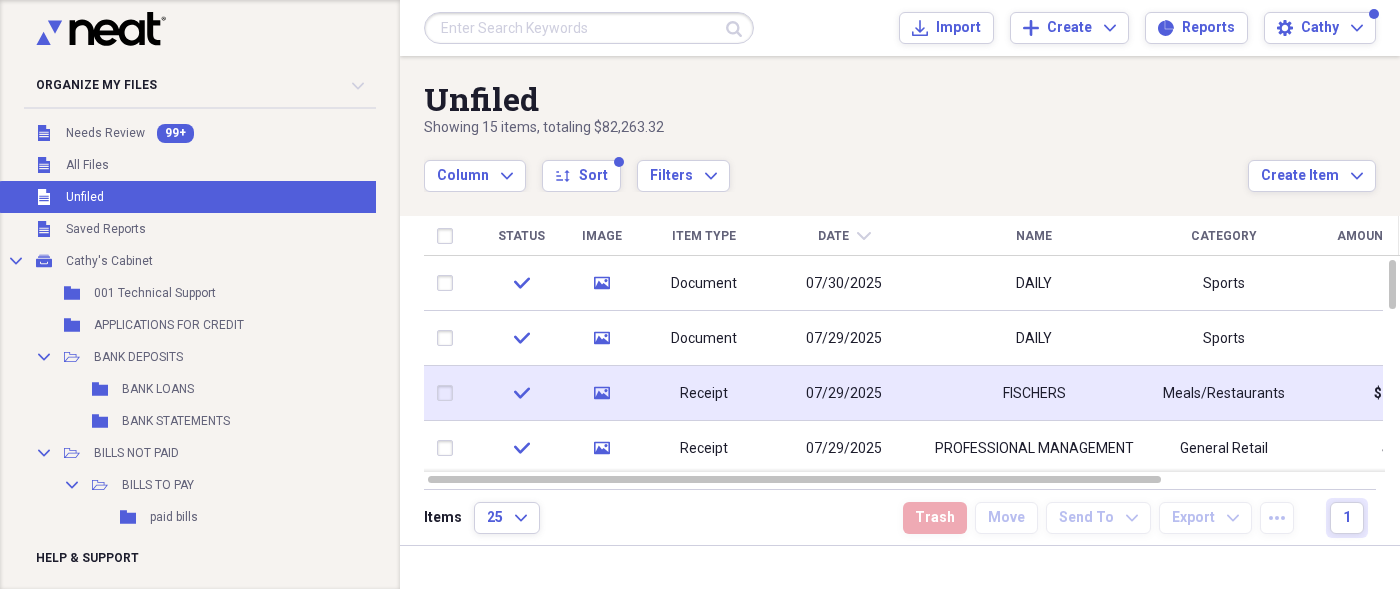 click on "FISCHERS" at bounding box center [1034, 393] 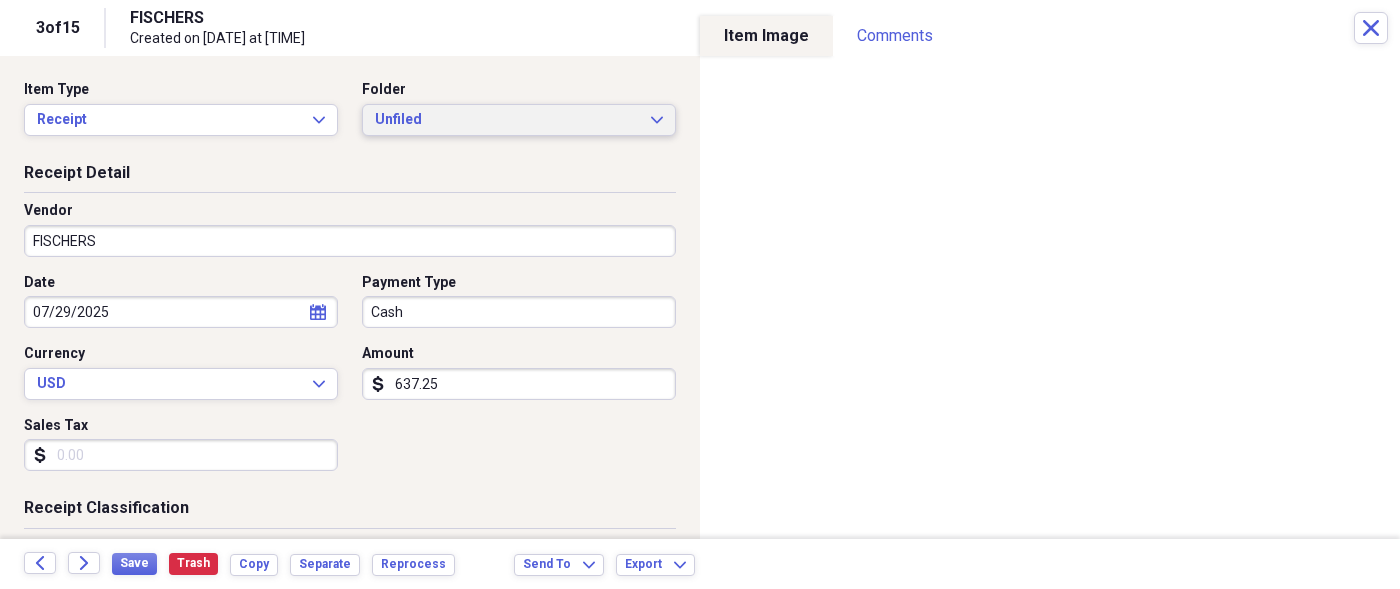 click on "Unfiled Expand" at bounding box center [519, 120] 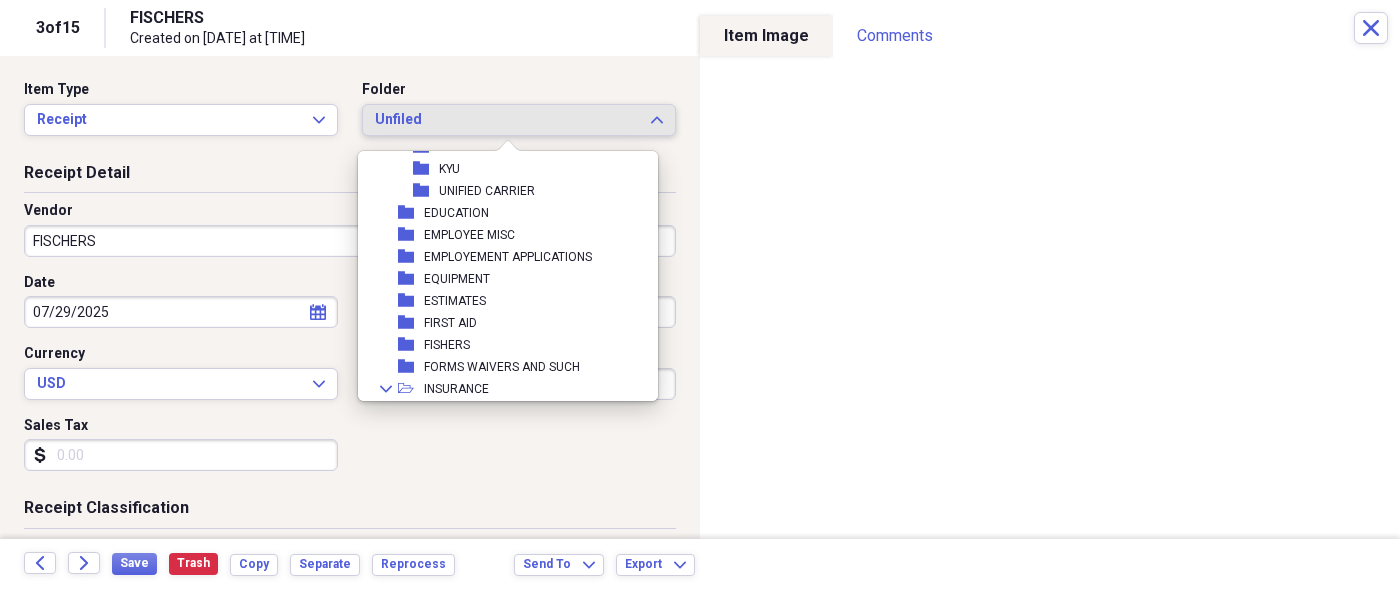 scroll, scrollTop: 900, scrollLeft: 0, axis: vertical 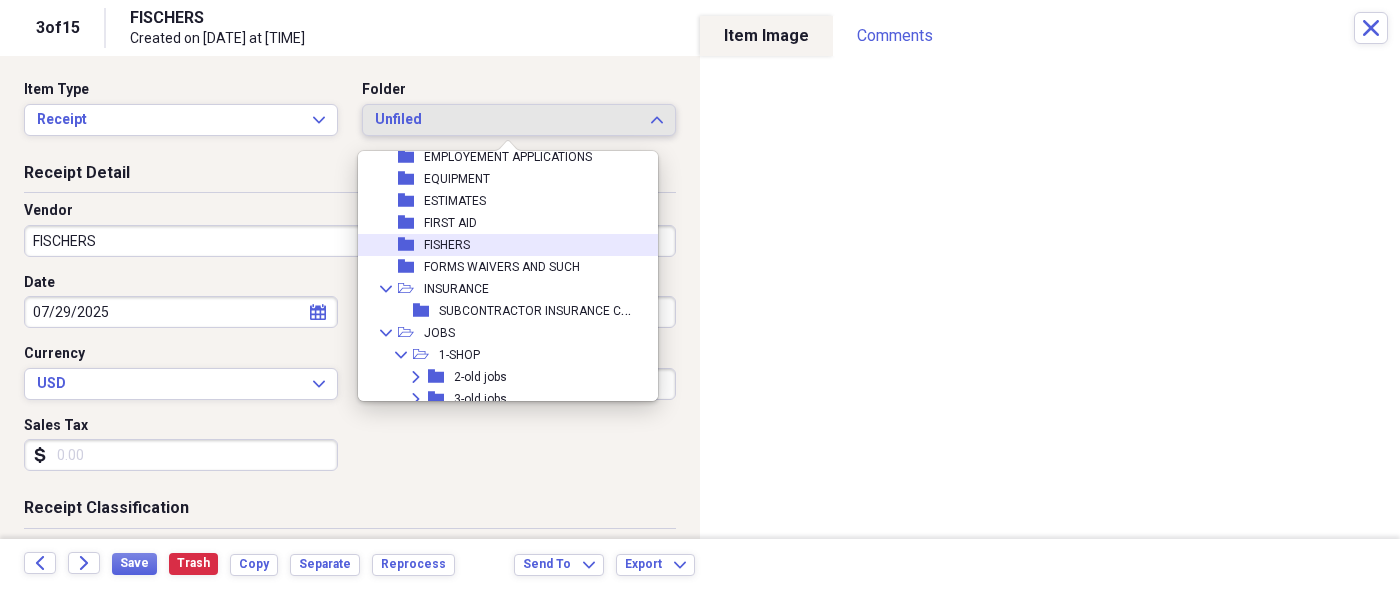 click on "FISHERS" at bounding box center [447, 245] 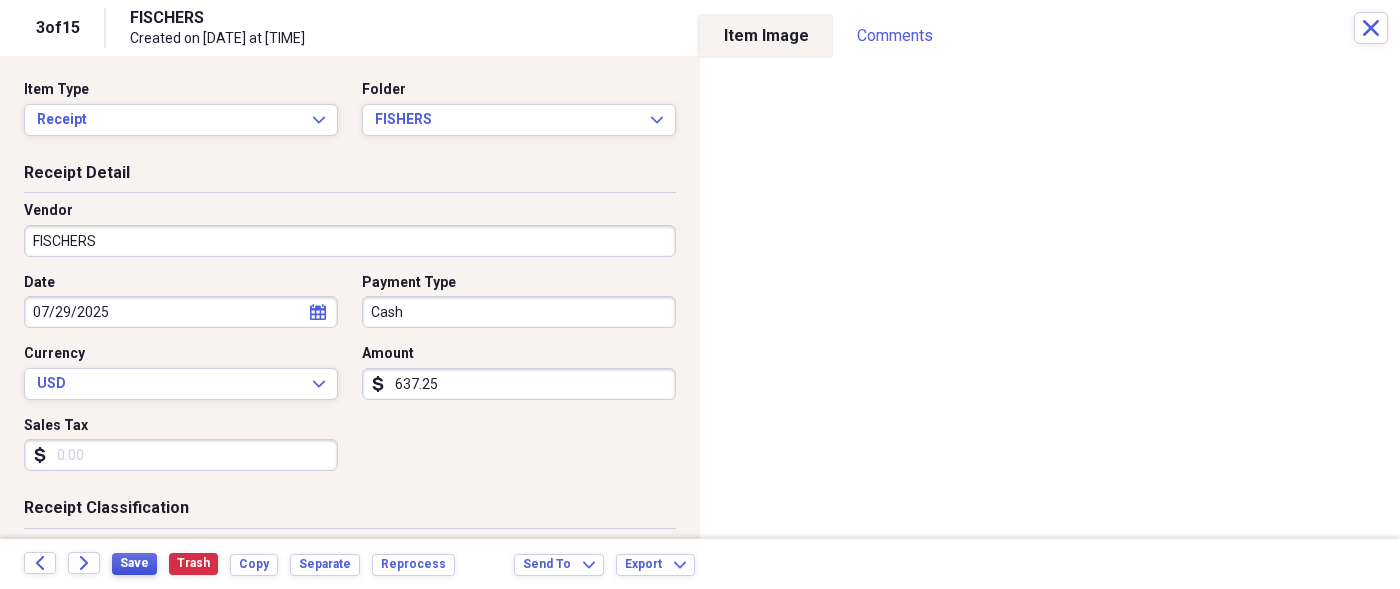 click on "Save" at bounding box center (134, 563) 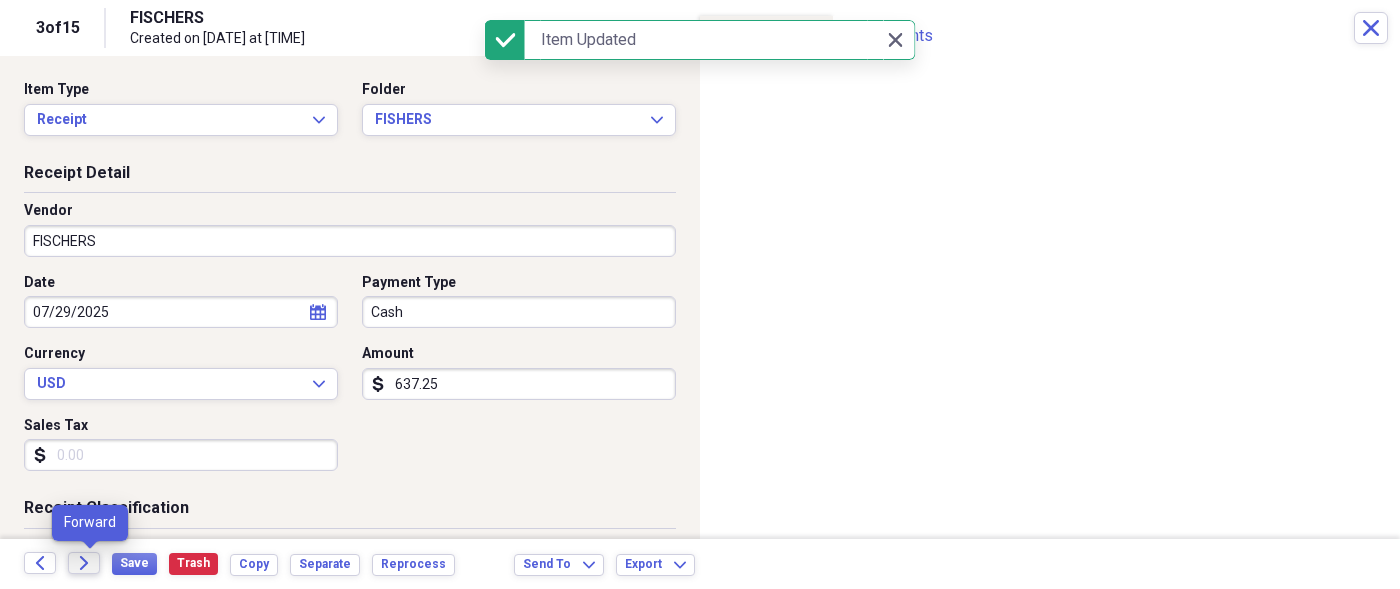click on "Forward" 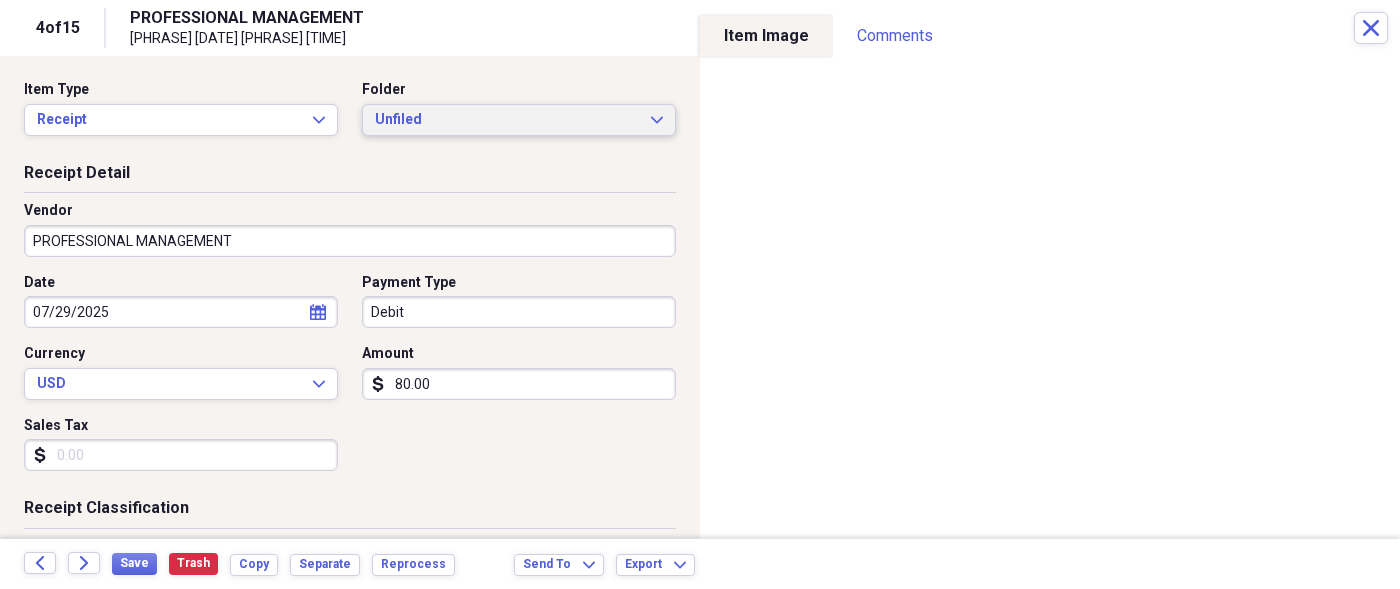 click on "Unfiled Expand" at bounding box center (519, 120) 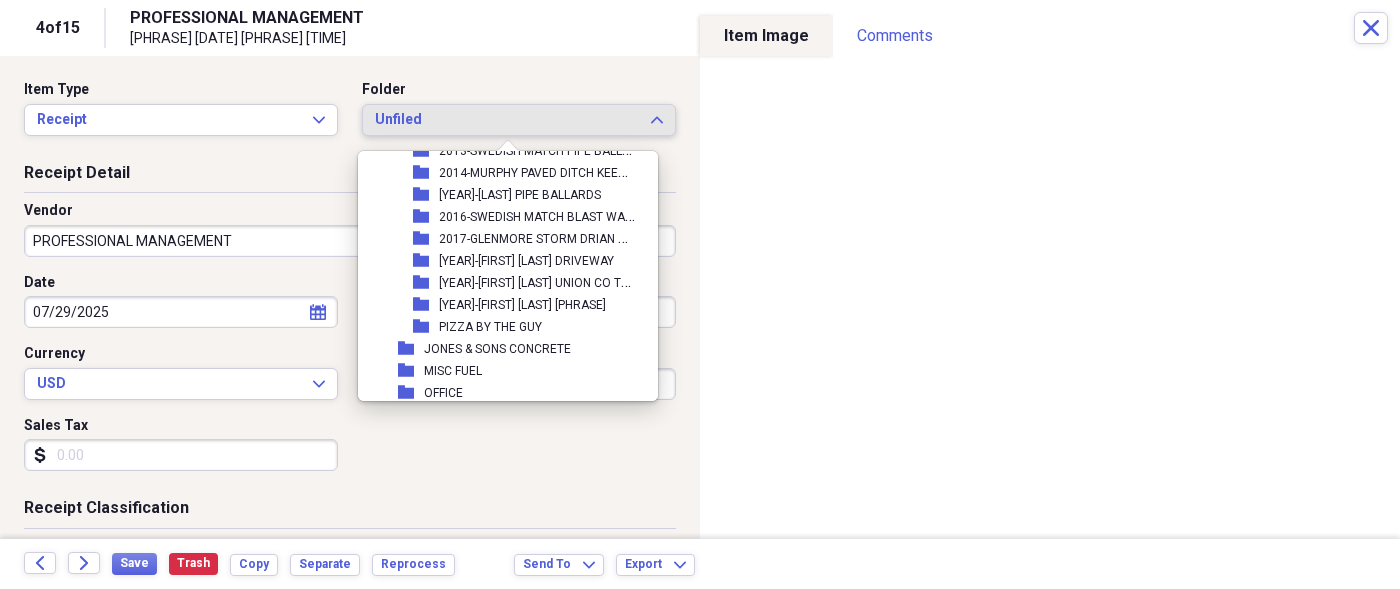 scroll, scrollTop: 2700, scrollLeft: 0, axis: vertical 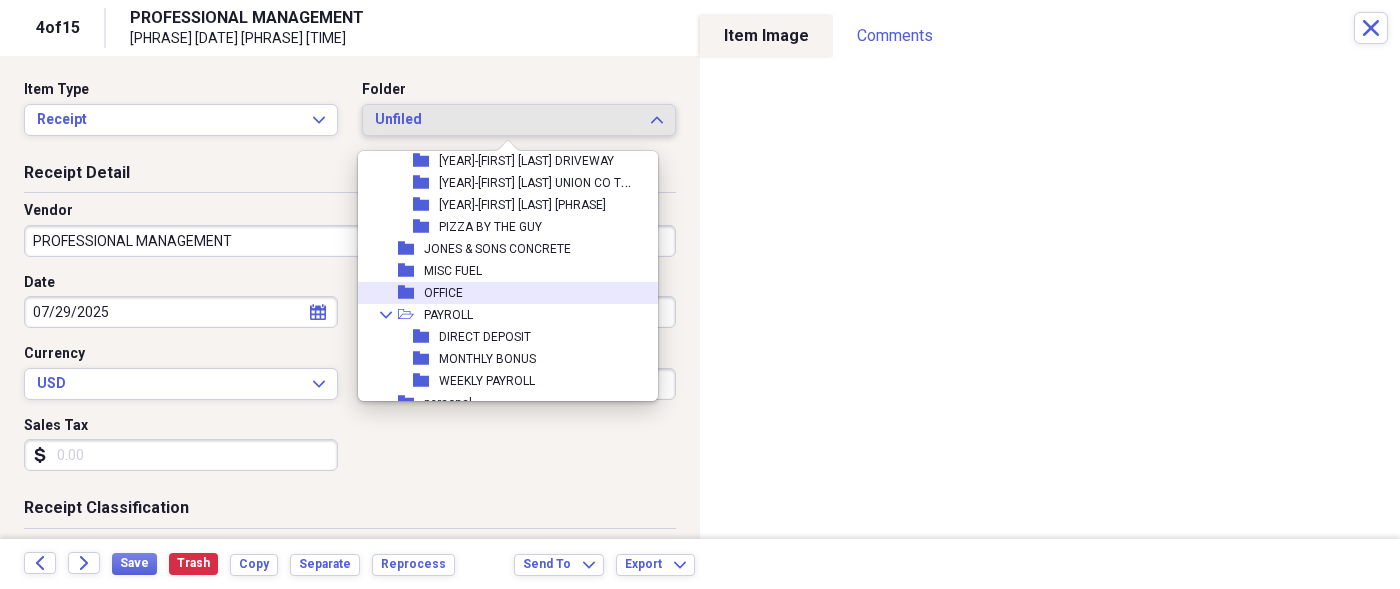click on "OFFICE" at bounding box center (443, 293) 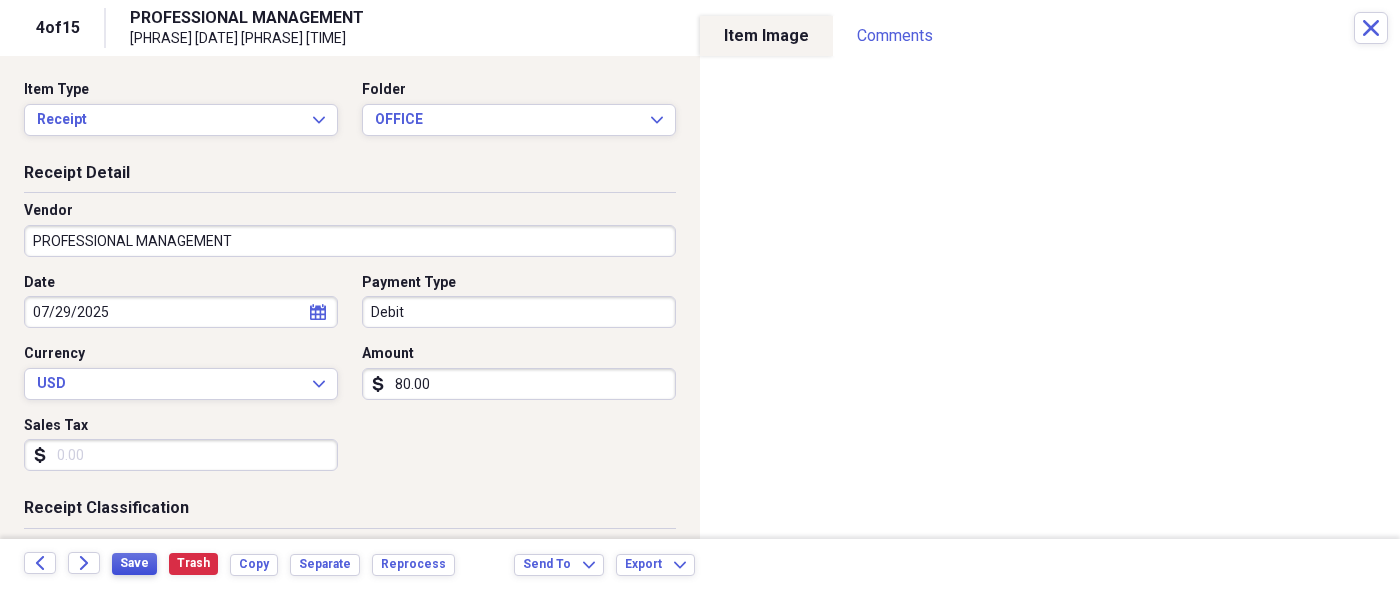 click on "Save" at bounding box center (134, 563) 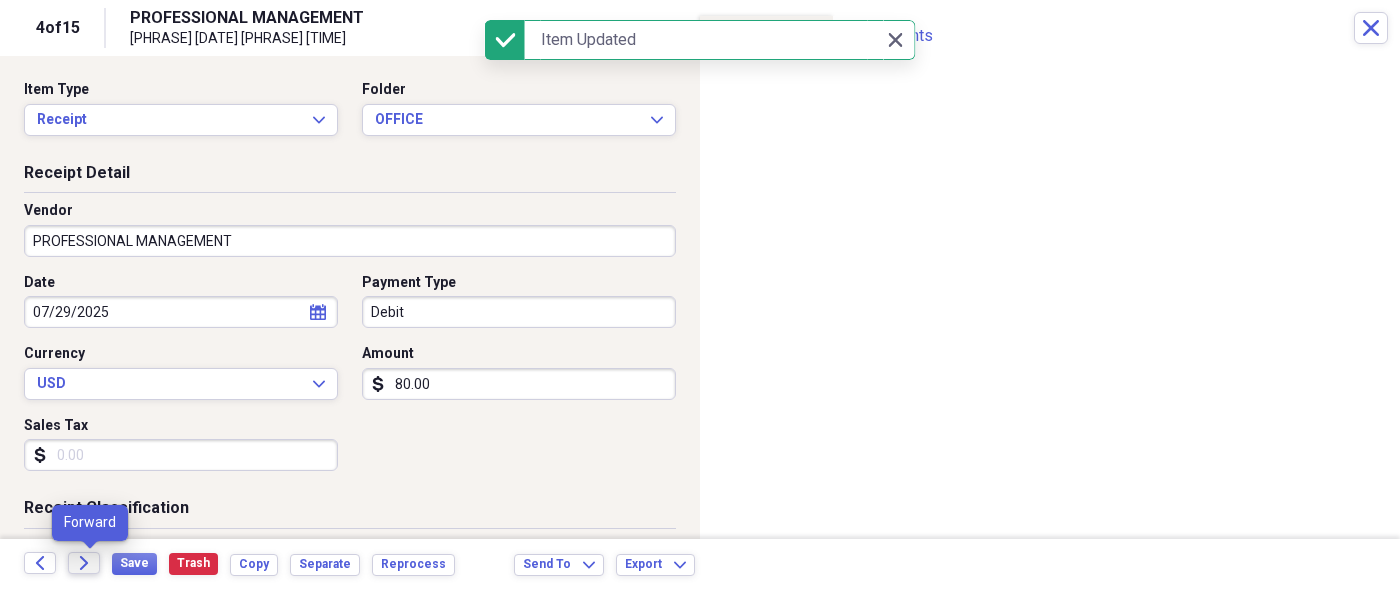 click 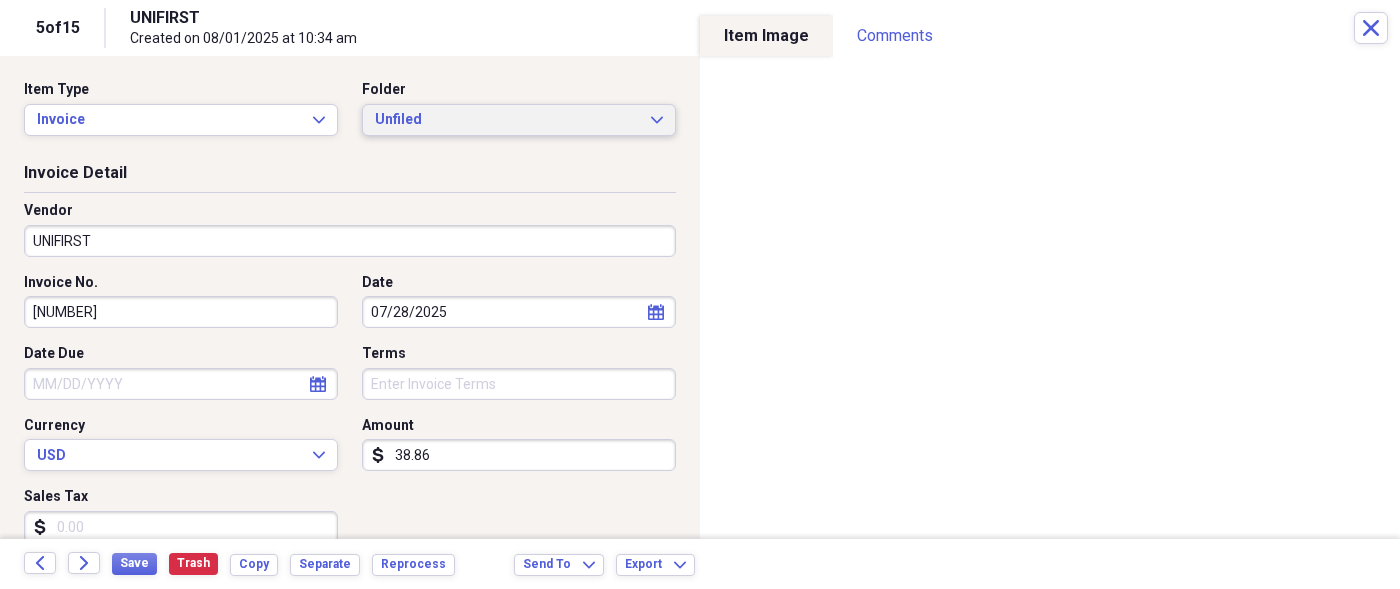 click on "Expand" 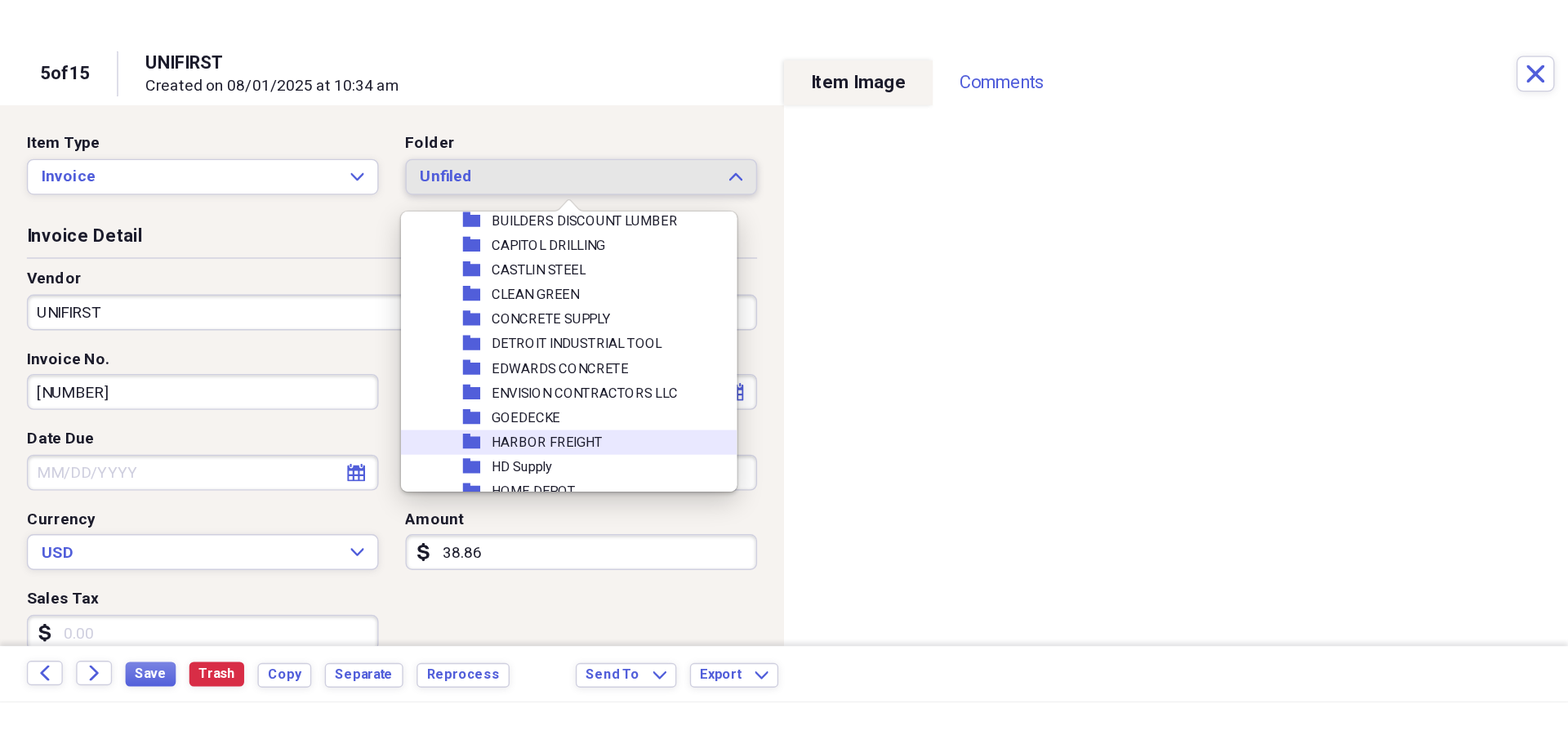 scroll, scrollTop: 3022, scrollLeft: 0, axis: vertical 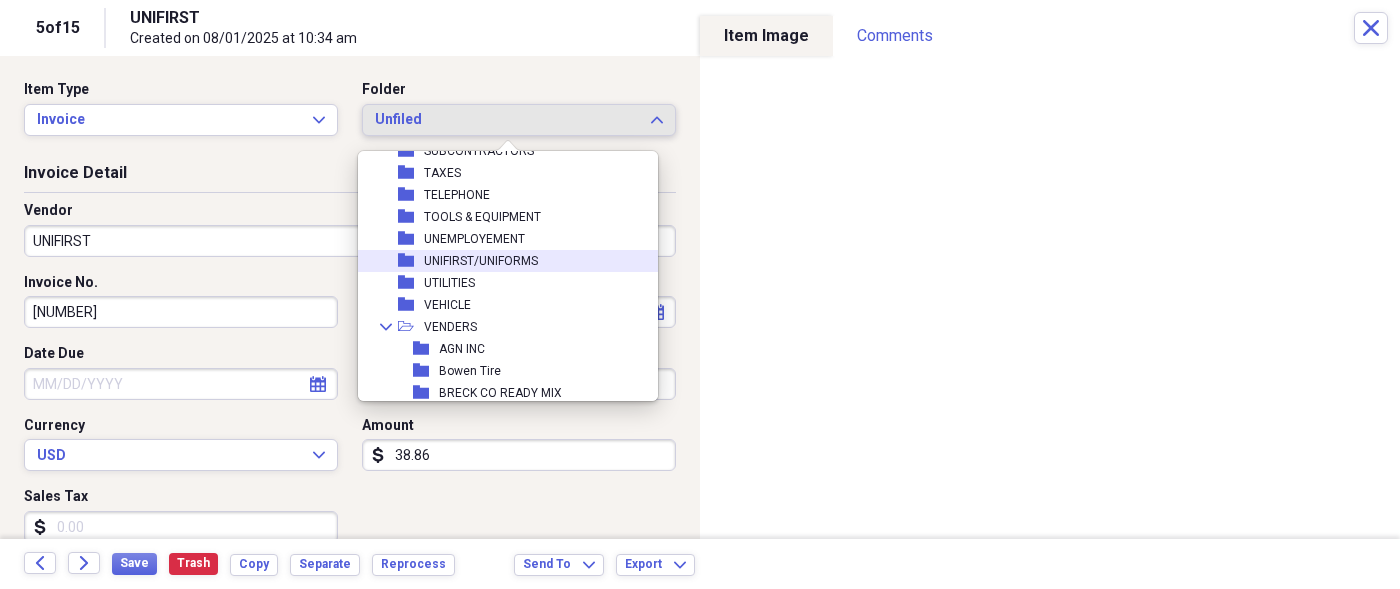 click on "UNIFIRST/UNIFORMS" at bounding box center (481, 261) 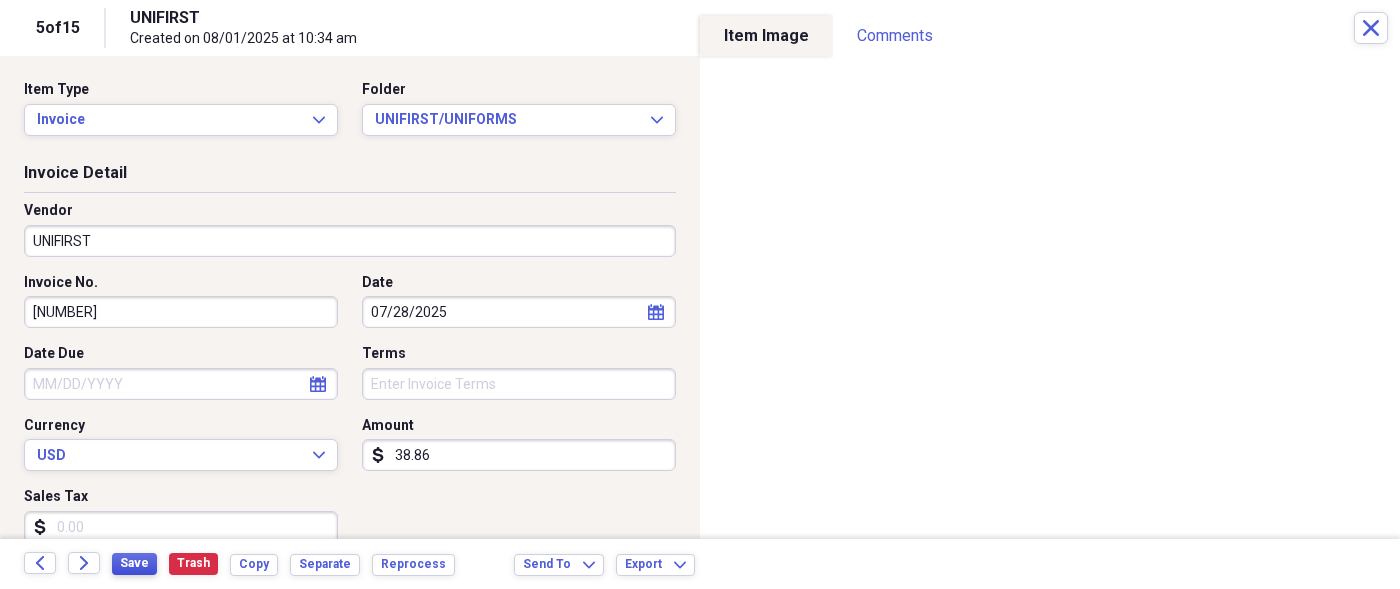 click on "Save" at bounding box center (134, 564) 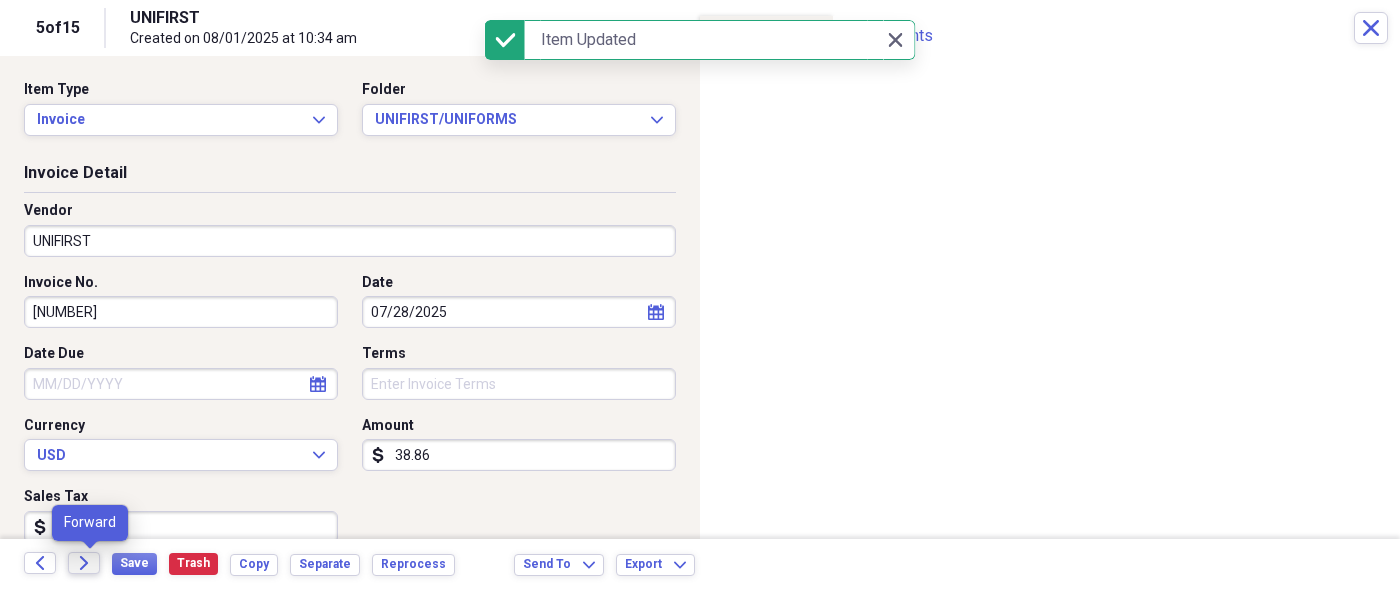 click on "Forward" at bounding box center [84, 563] 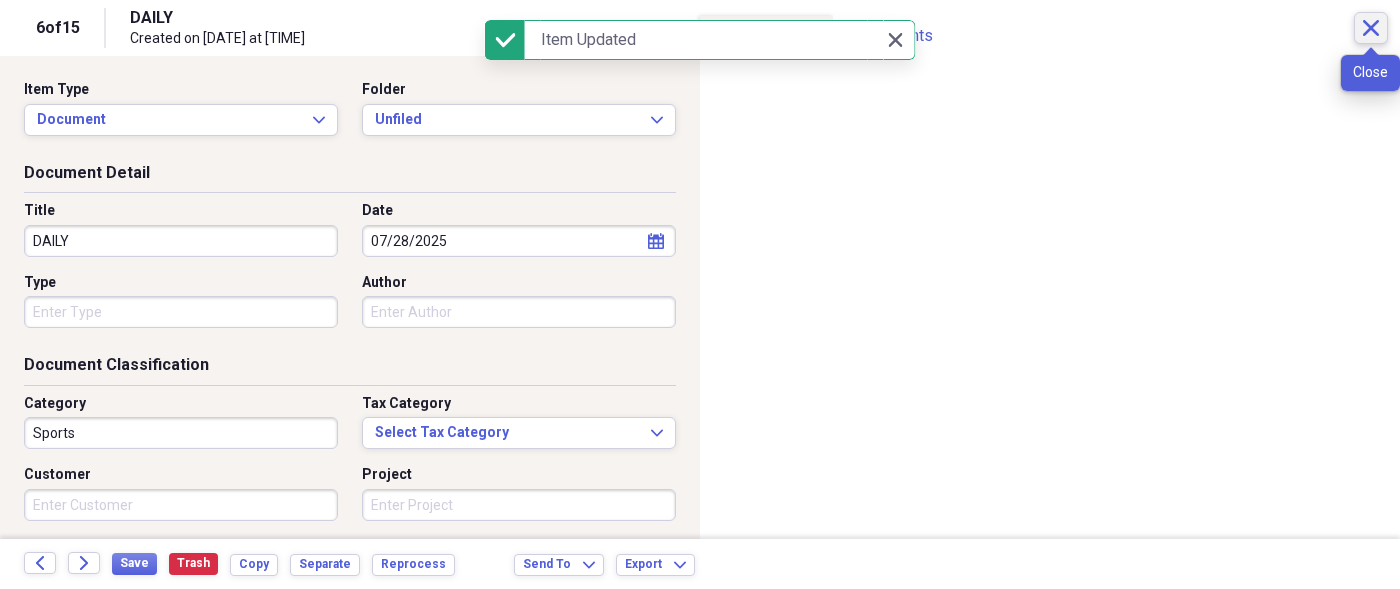 click on "Close" at bounding box center (1371, 28) 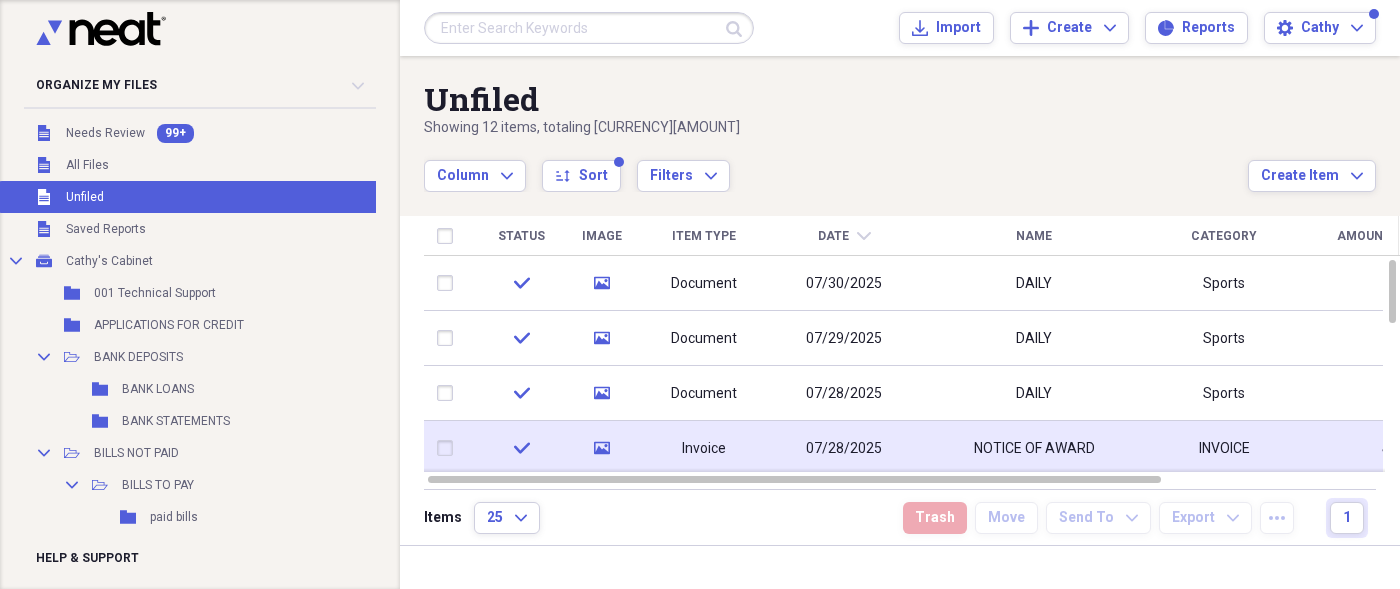 click on "NOTICE OF AWARD" at bounding box center (1034, 448) 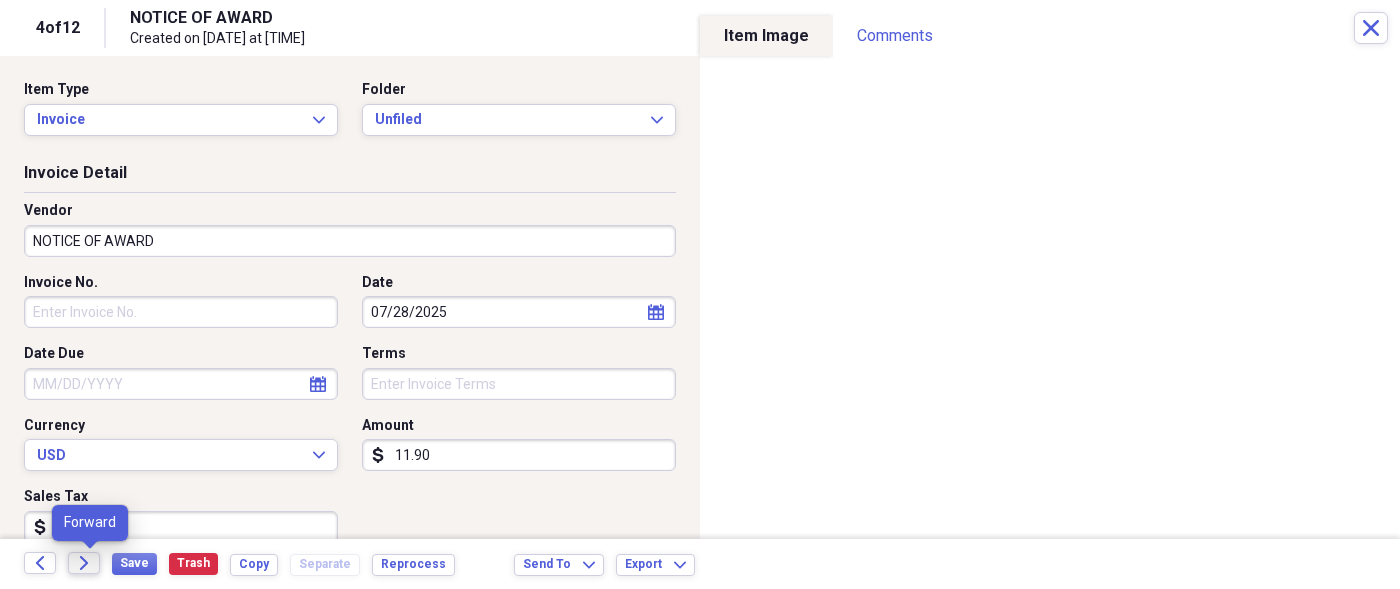 click on "Forward" at bounding box center [84, 563] 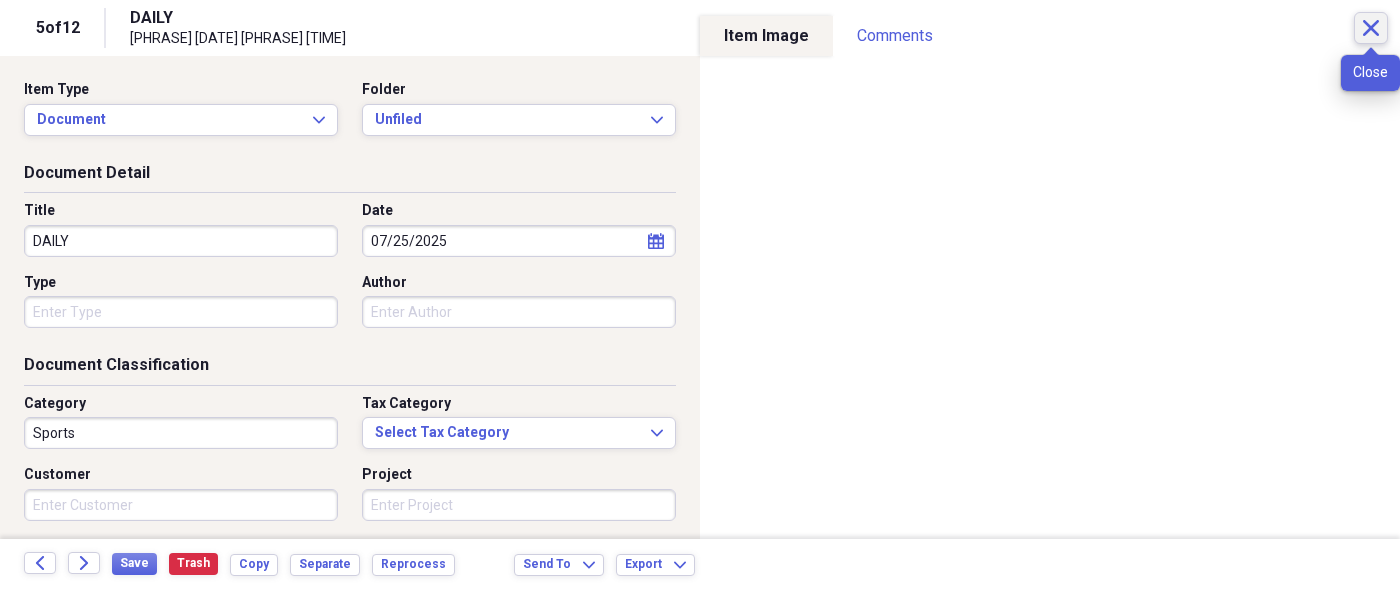 click on "Close" at bounding box center (1371, 28) 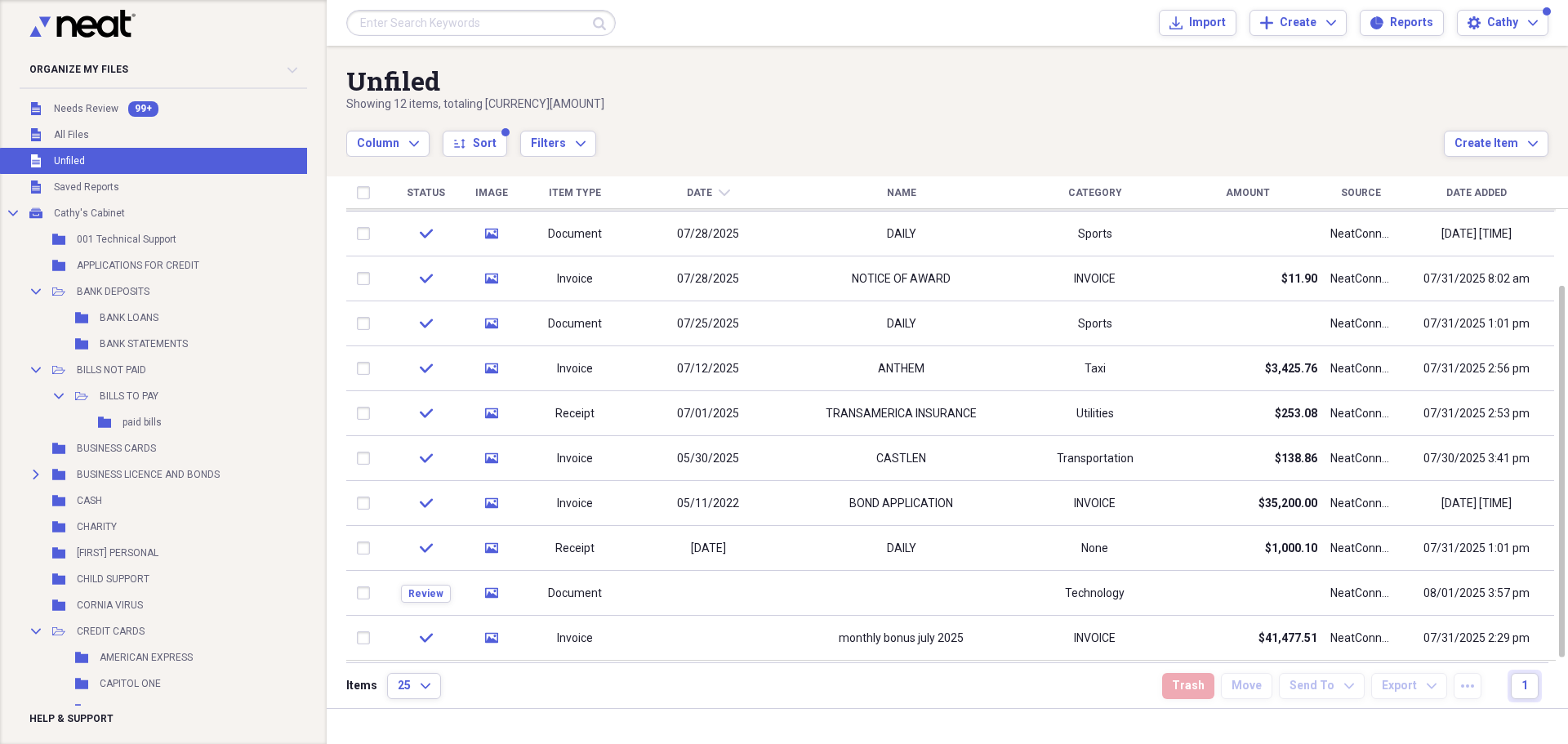 click on "Name" at bounding box center (901, 193) 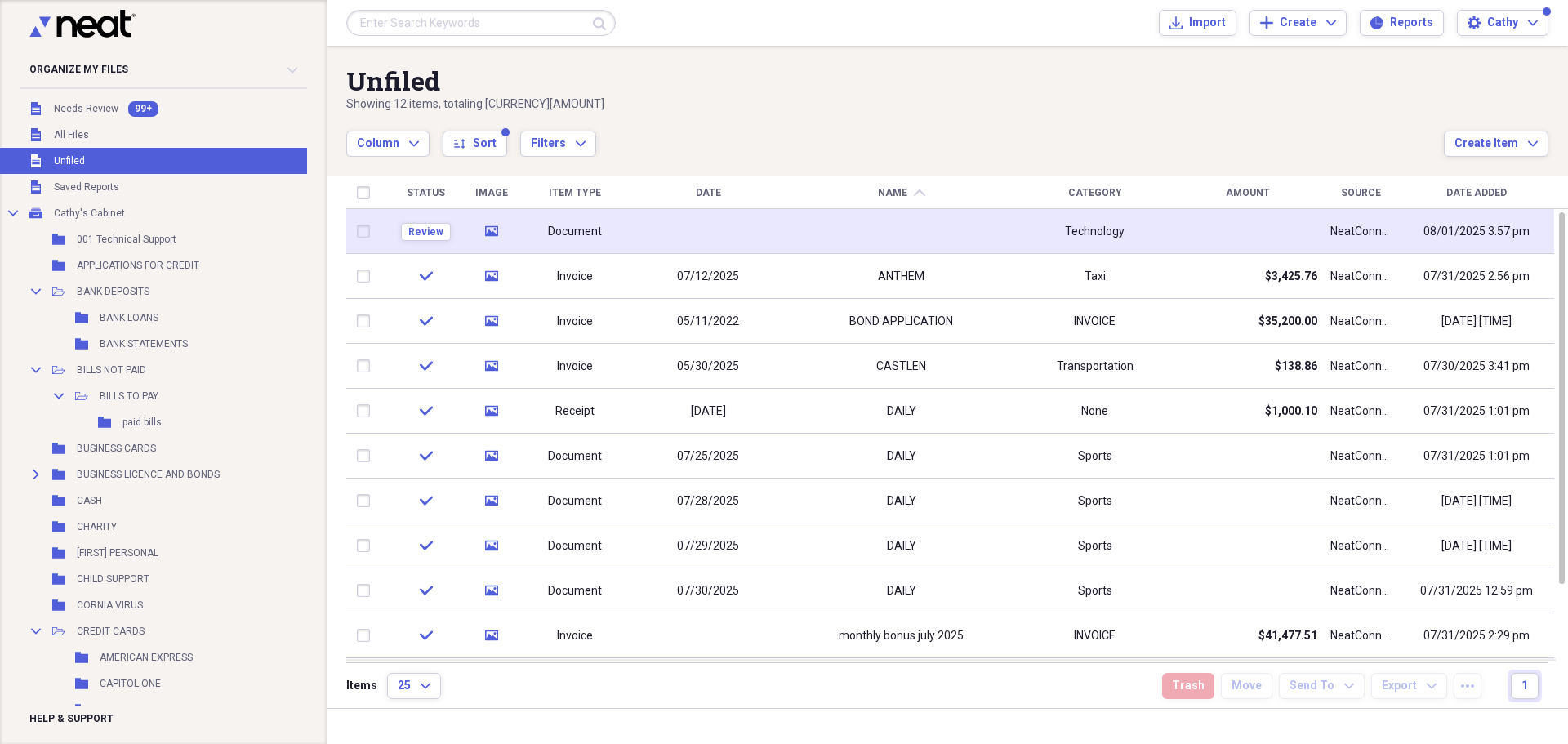 click at bounding box center (901, 231) 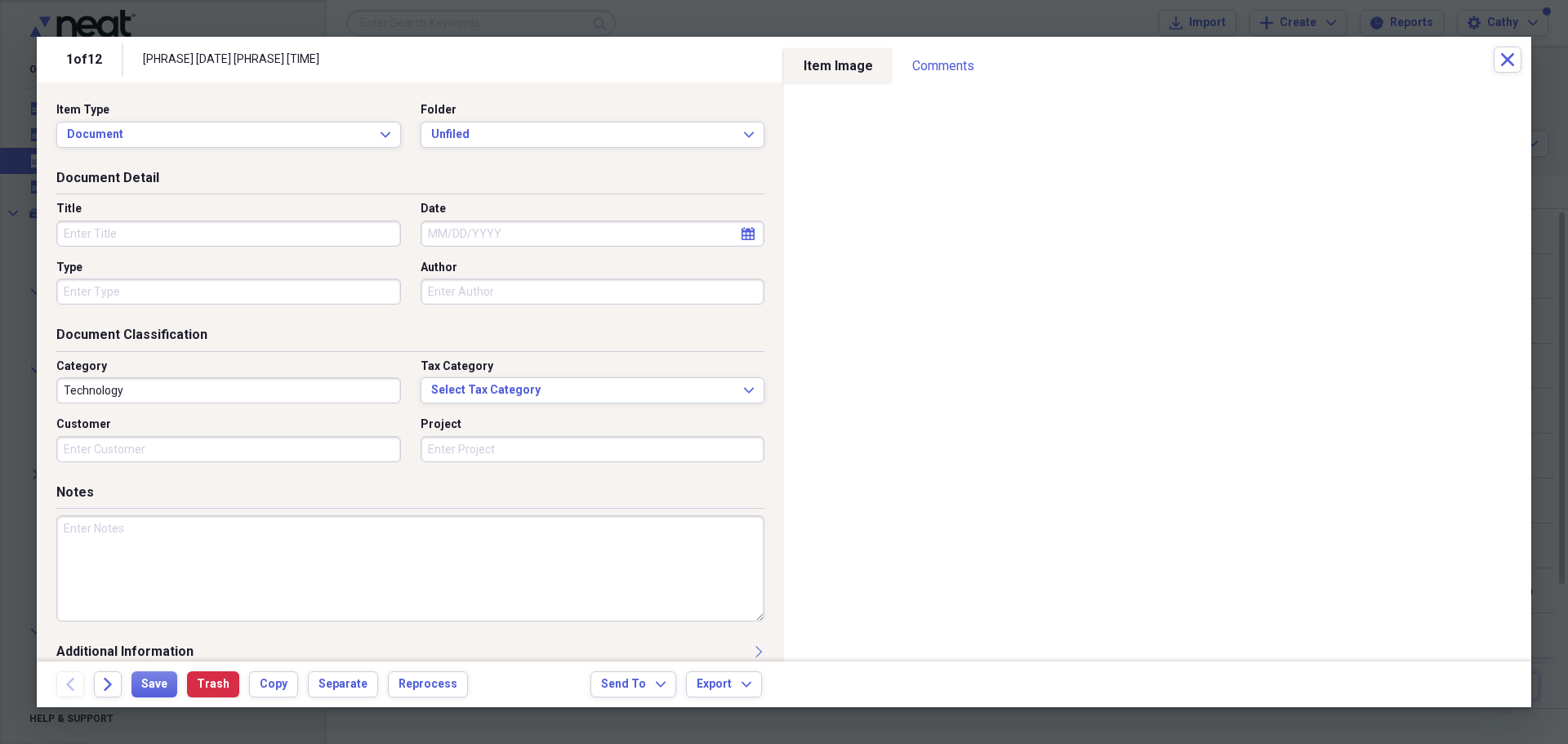 click on "Title" at bounding box center [229, 234] 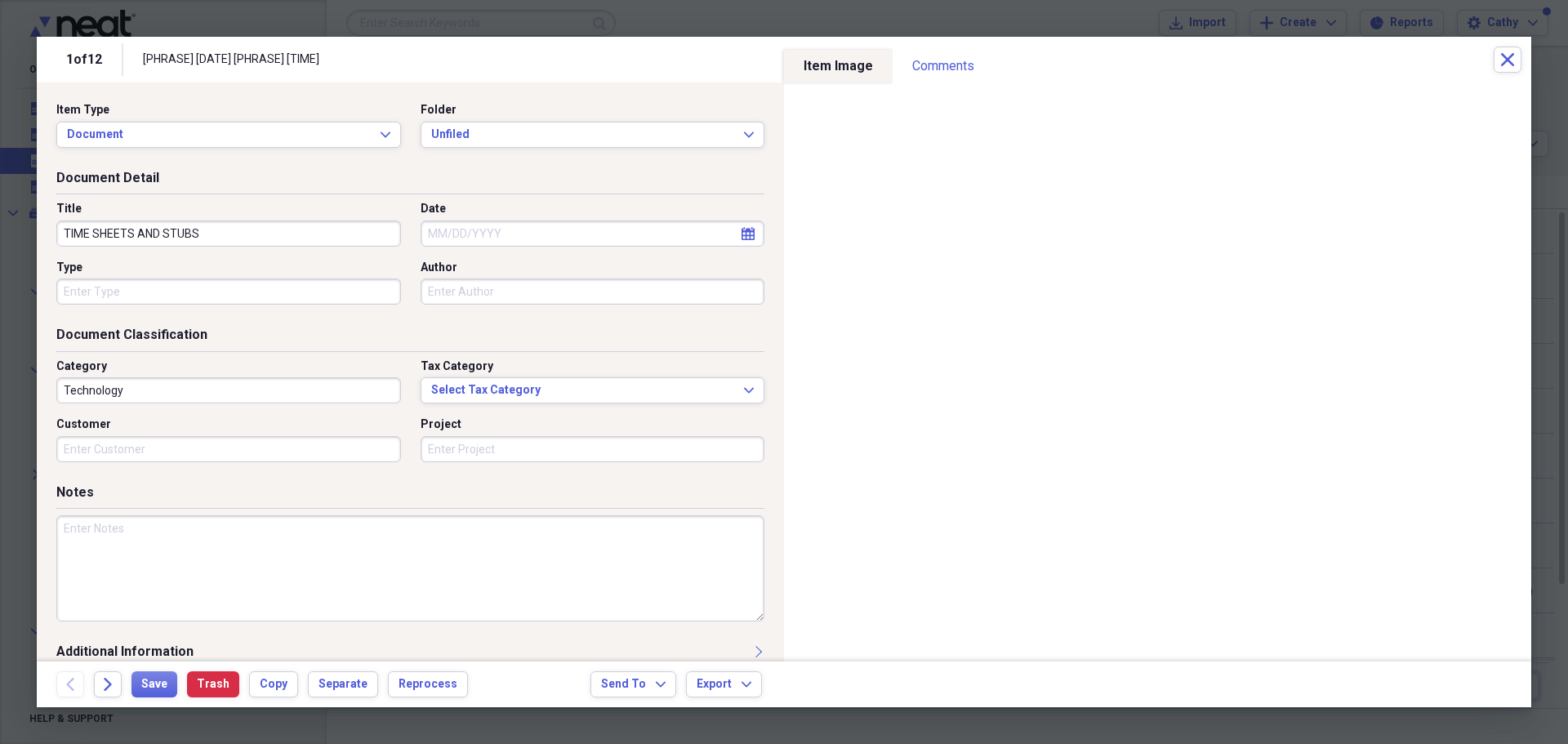type on "TIME SHEETS AND STUBS" 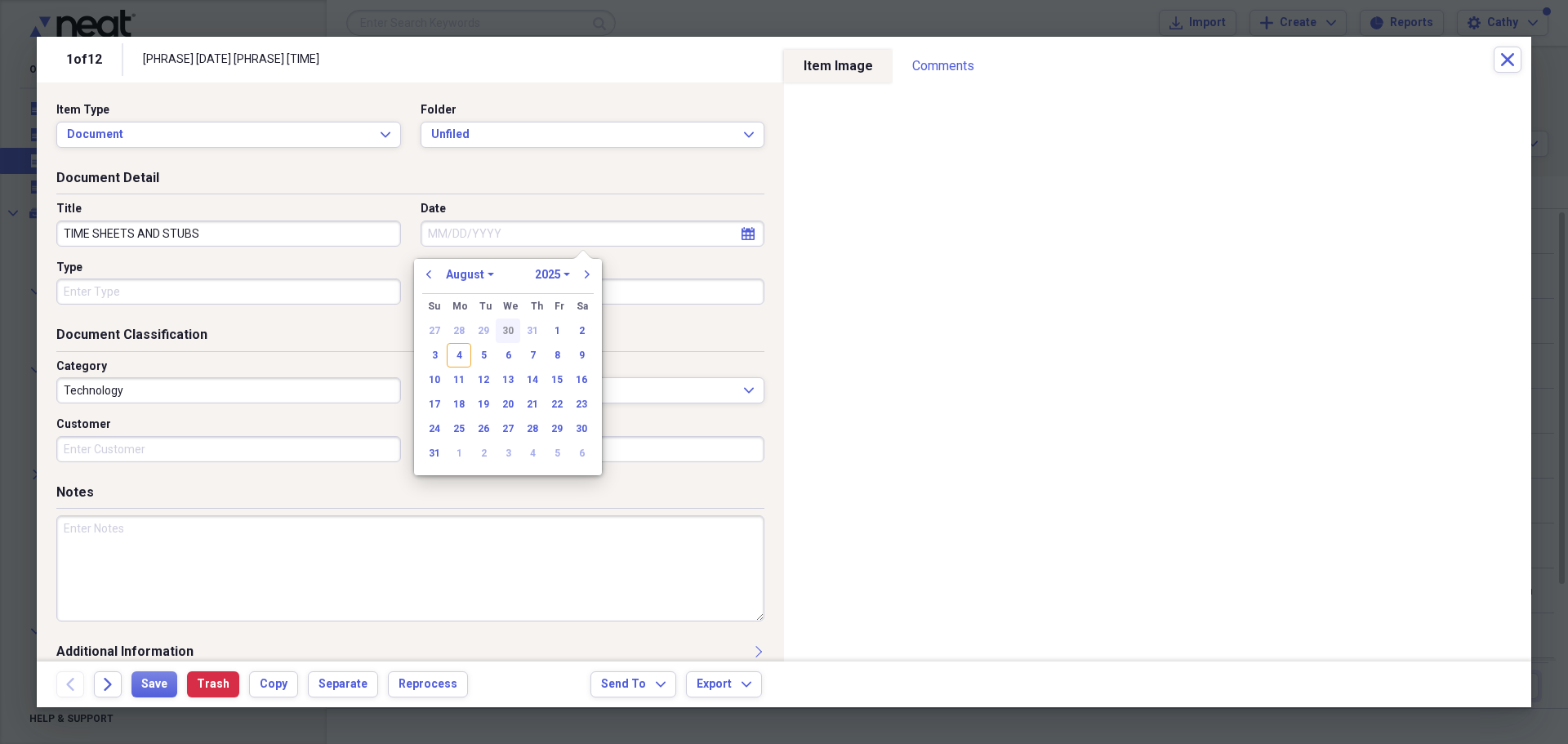 click on "30" at bounding box center [508, 331] 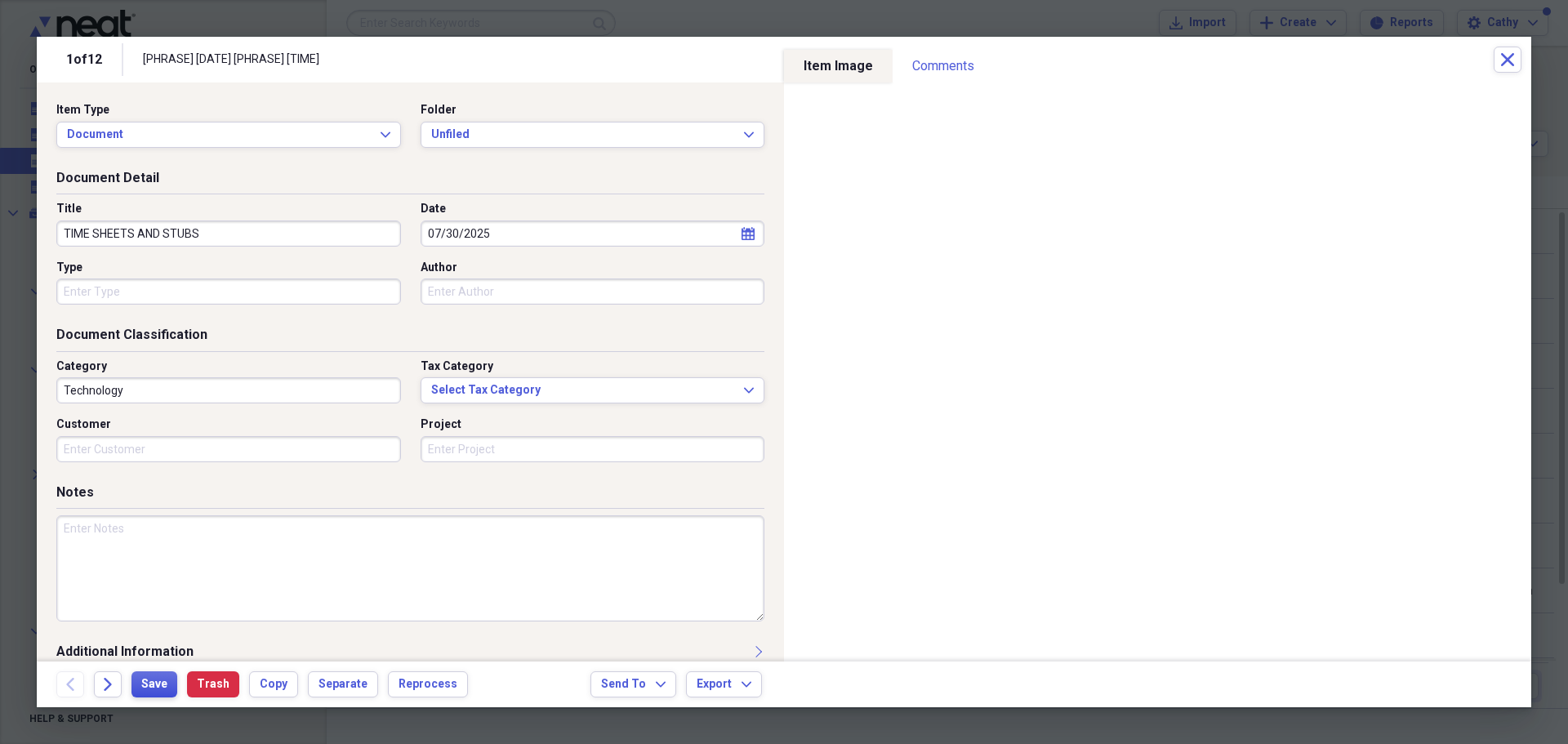 click on "Save" at bounding box center (154, 684) 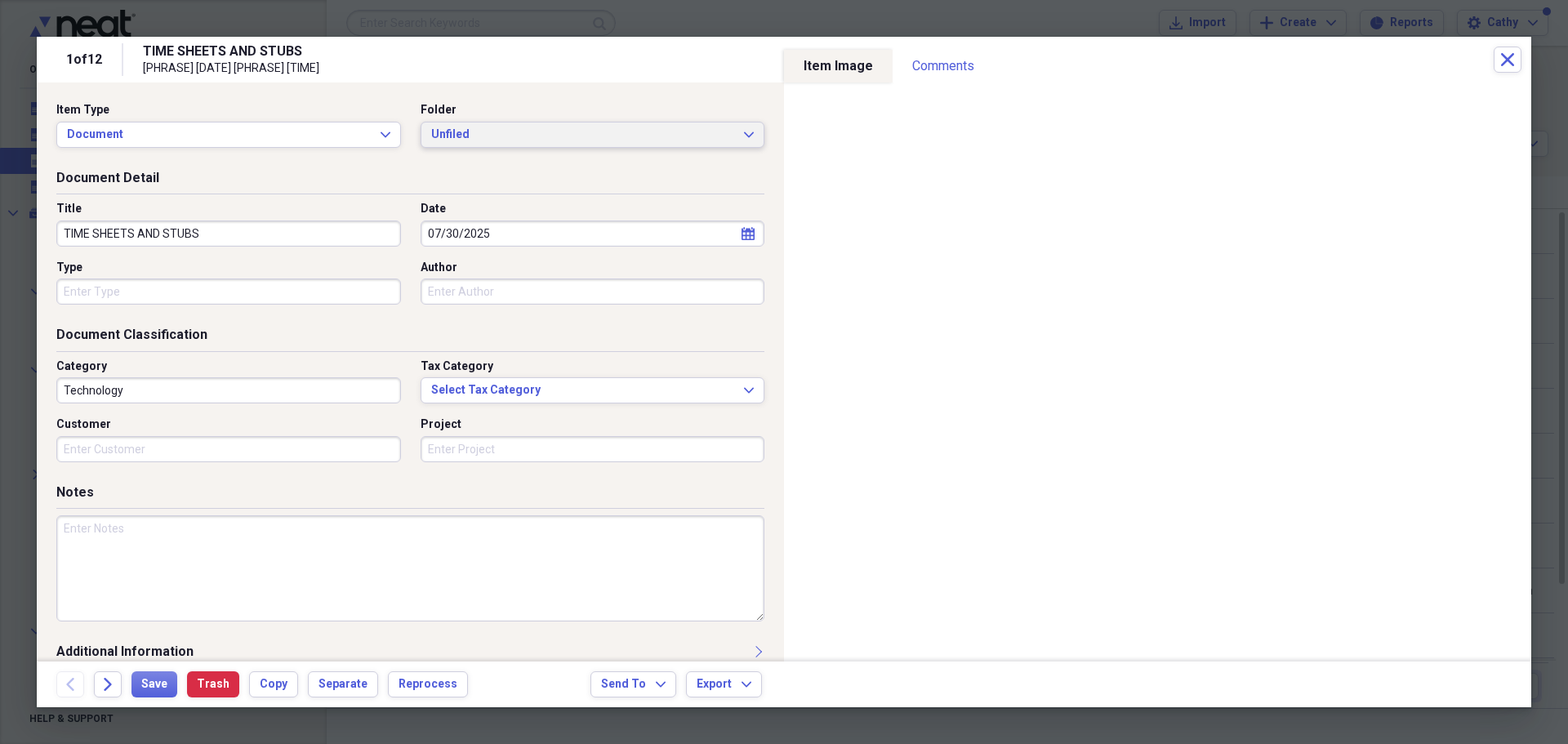 click on "Unfiled Expand" at bounding box center (593, 135) 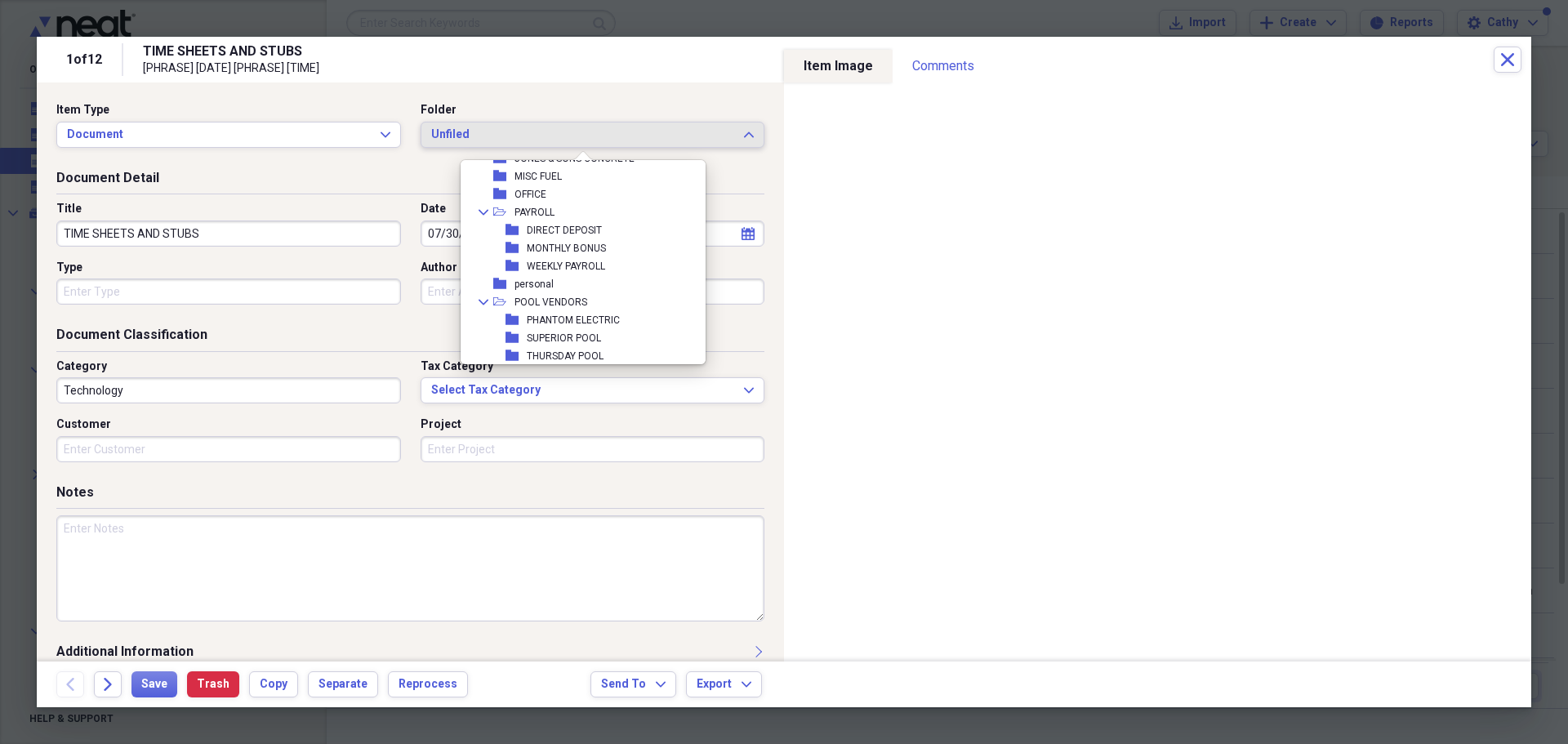 scroll, scrollTop: 2368, scrollLeft: 0, axis: vertical 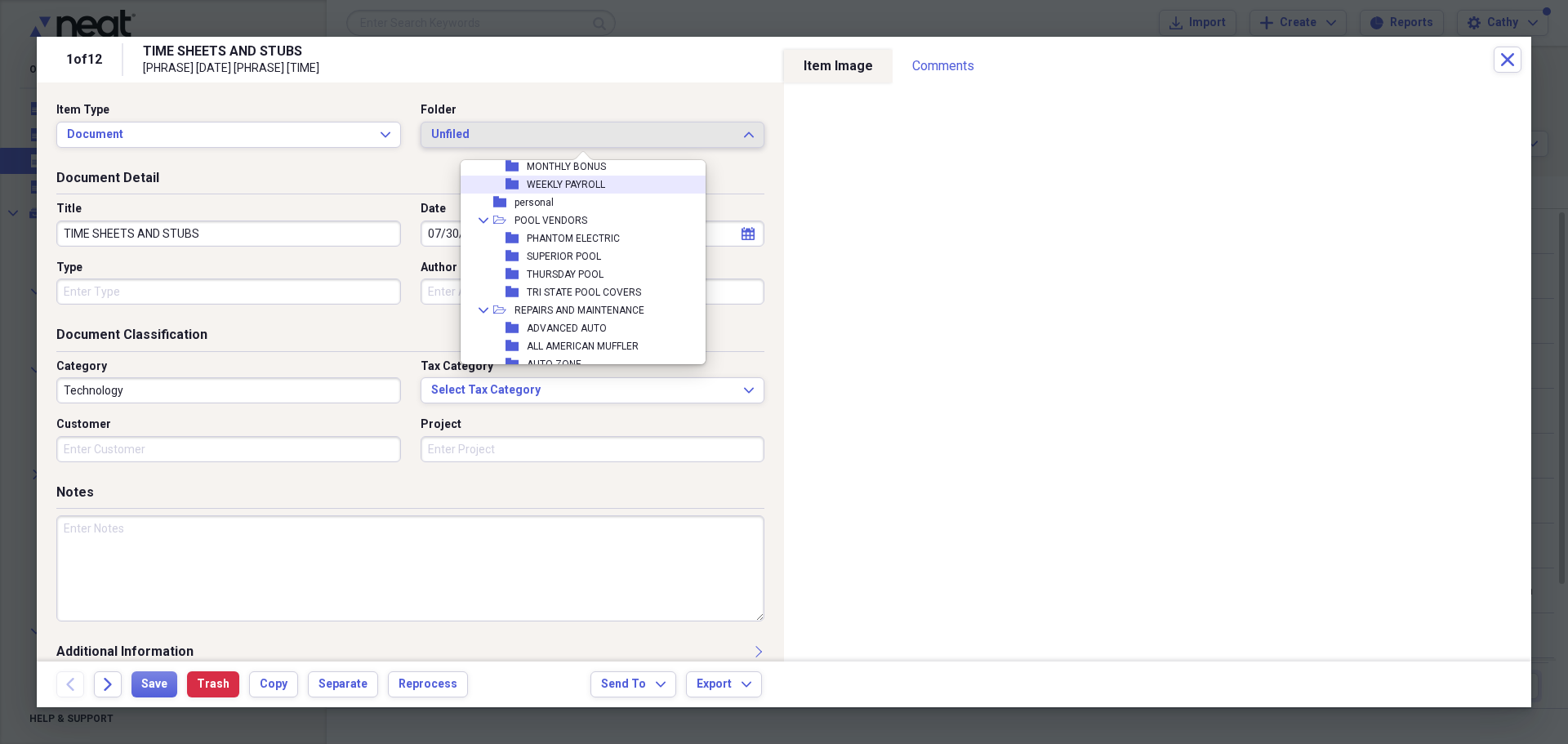 click on "folder WEEKLY PAYROLL" at bounding box center (577, 185) 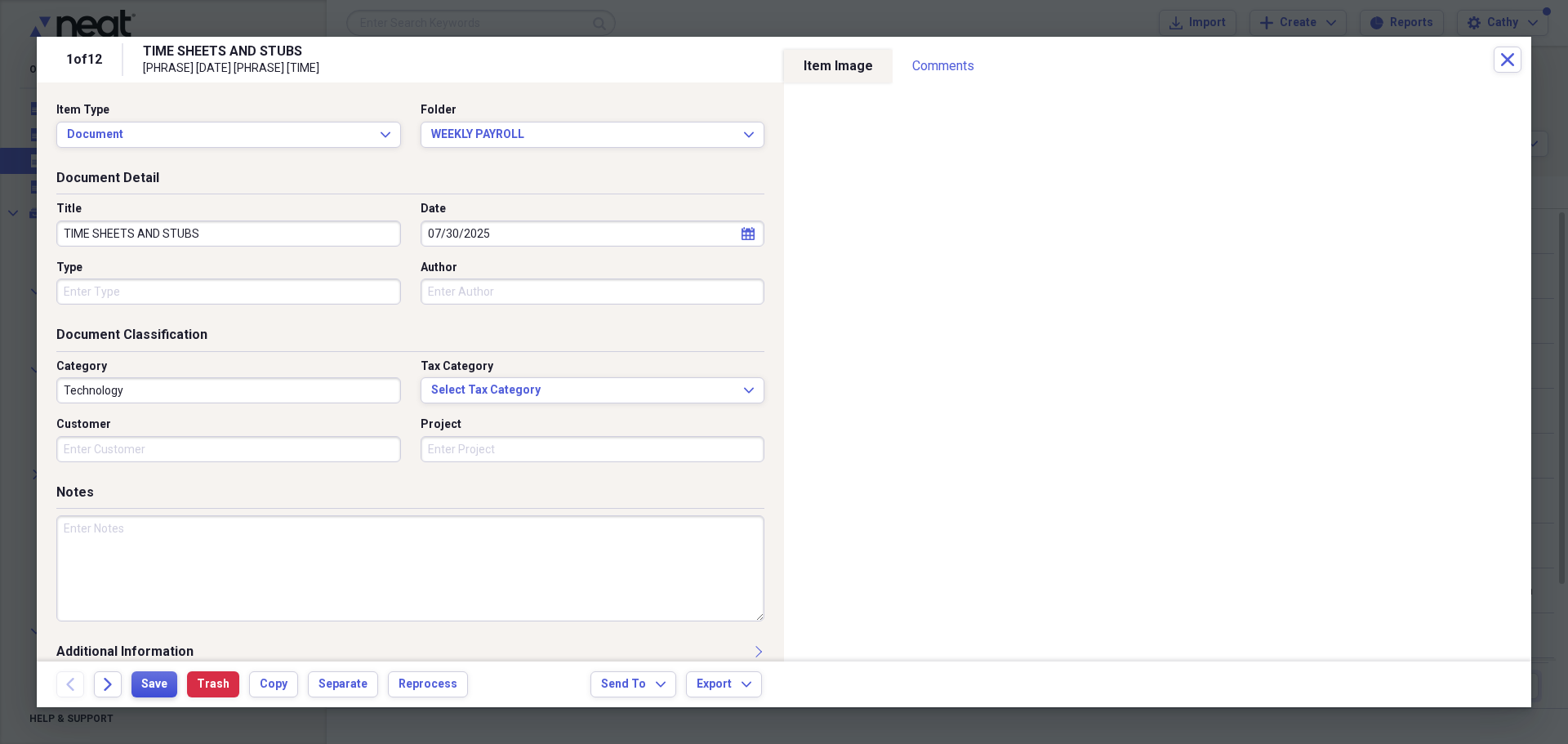 click on "Save" at bounding box center (154, 684) 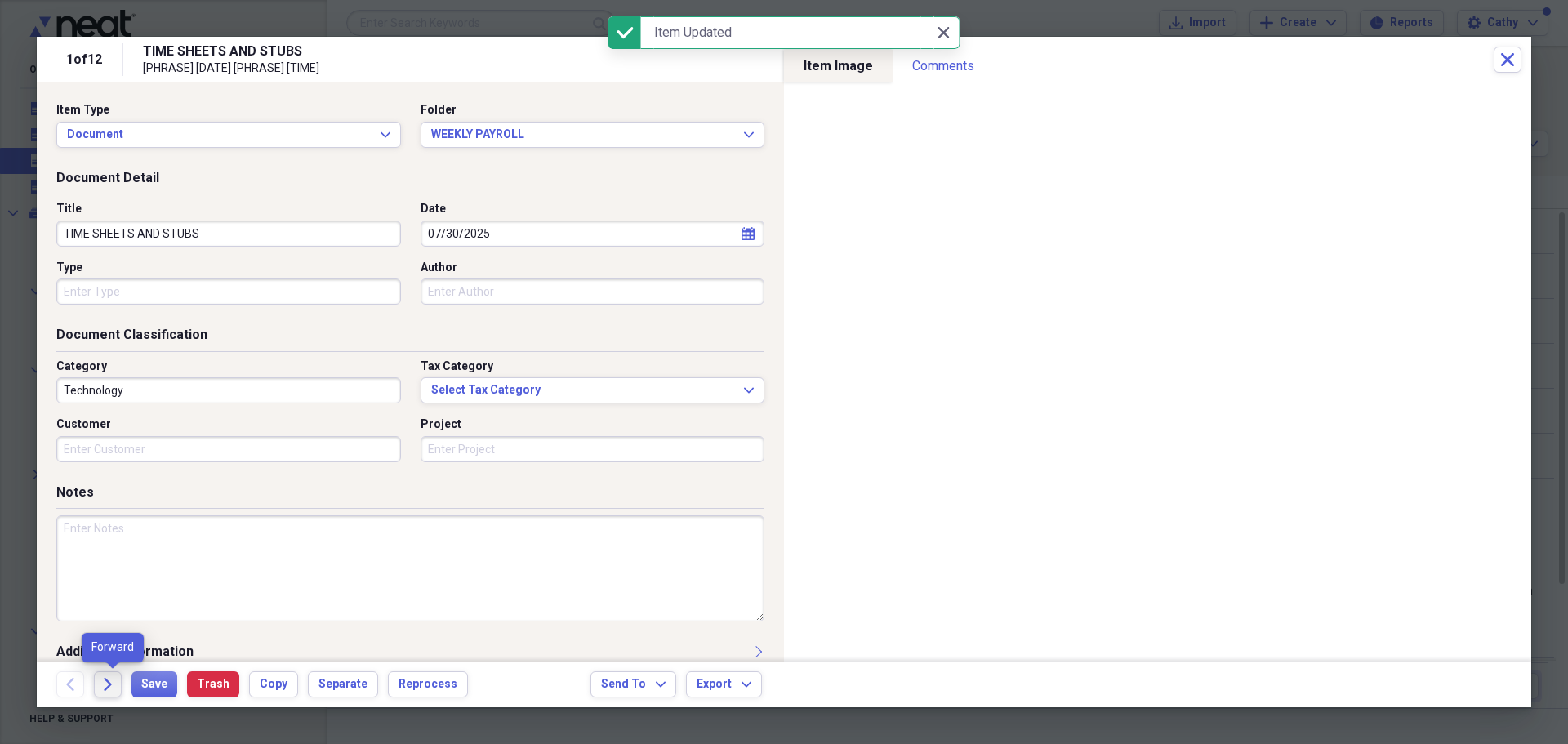 click on "Forward" 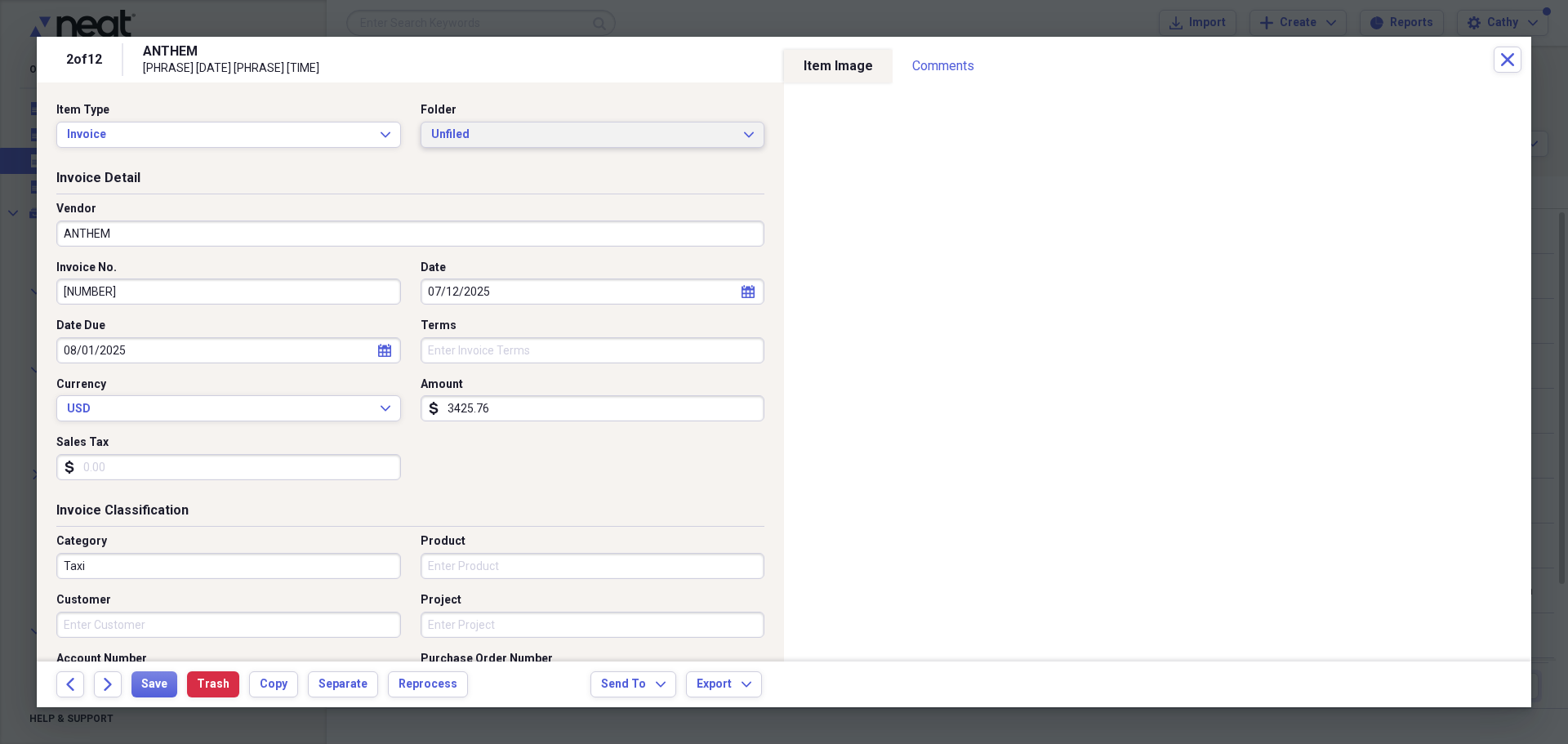 click on "Expand" 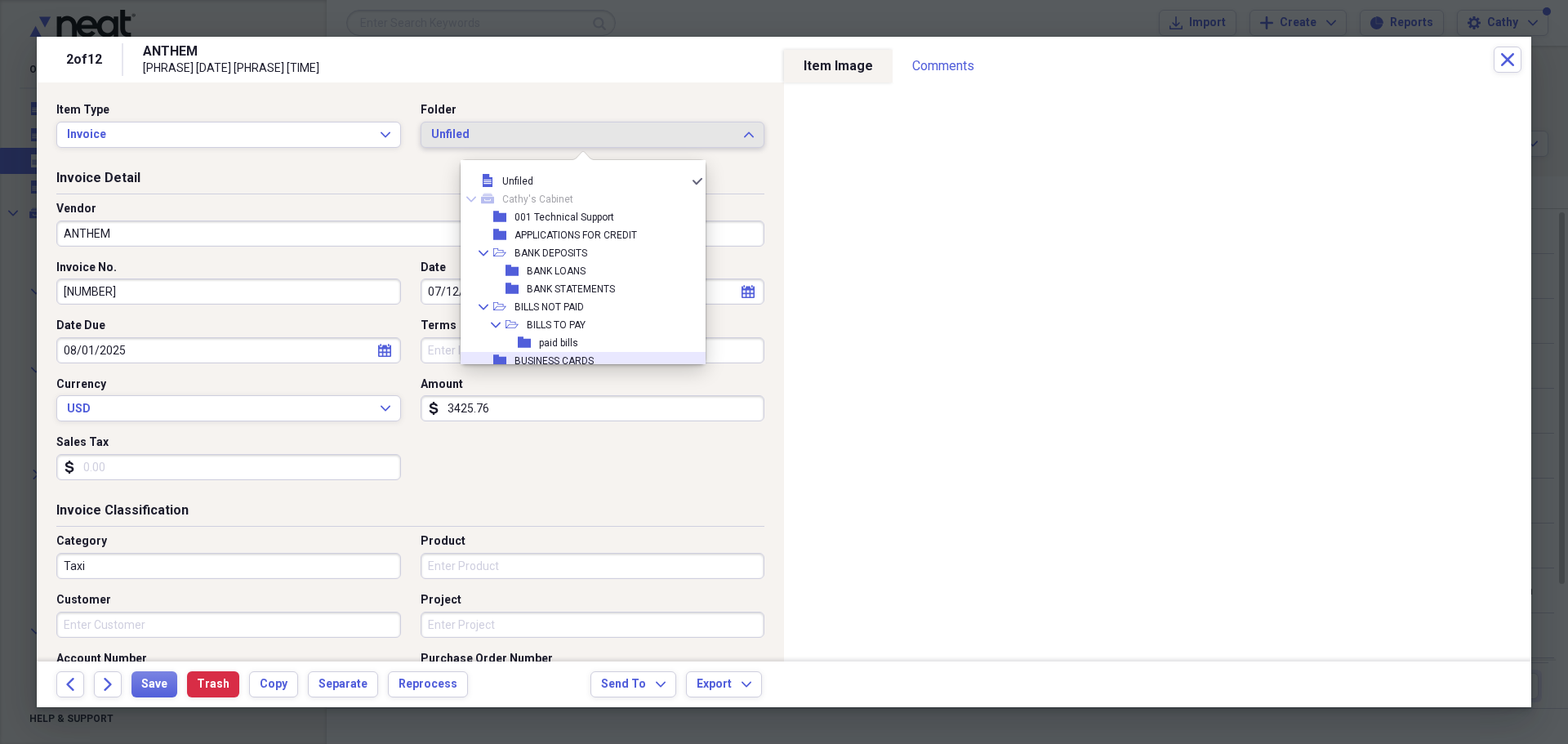 scroll, scrollTop: 82, scrollLeft: 0, axis: vertical 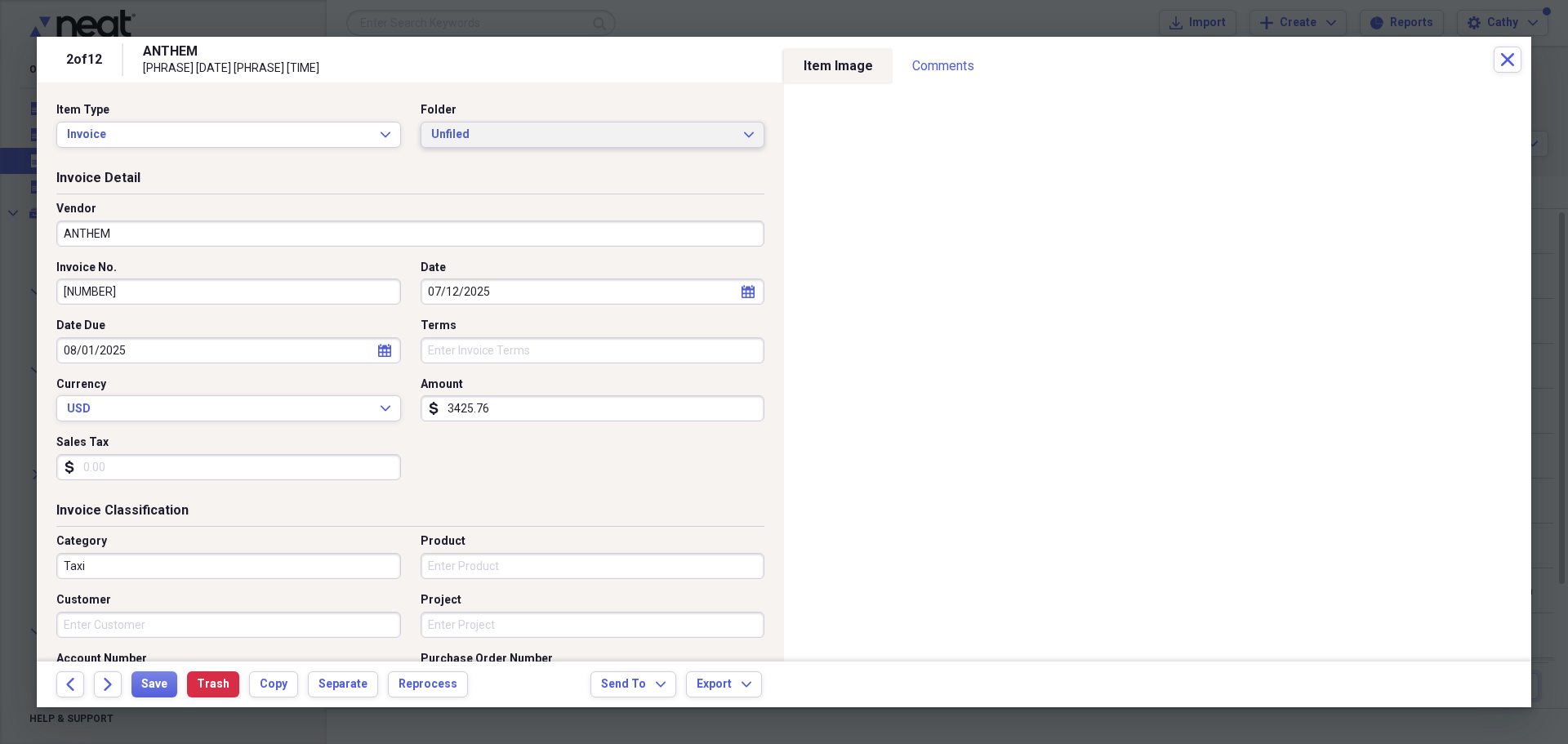 click on "Unfiled Expand" at bounding box center [593, 135] 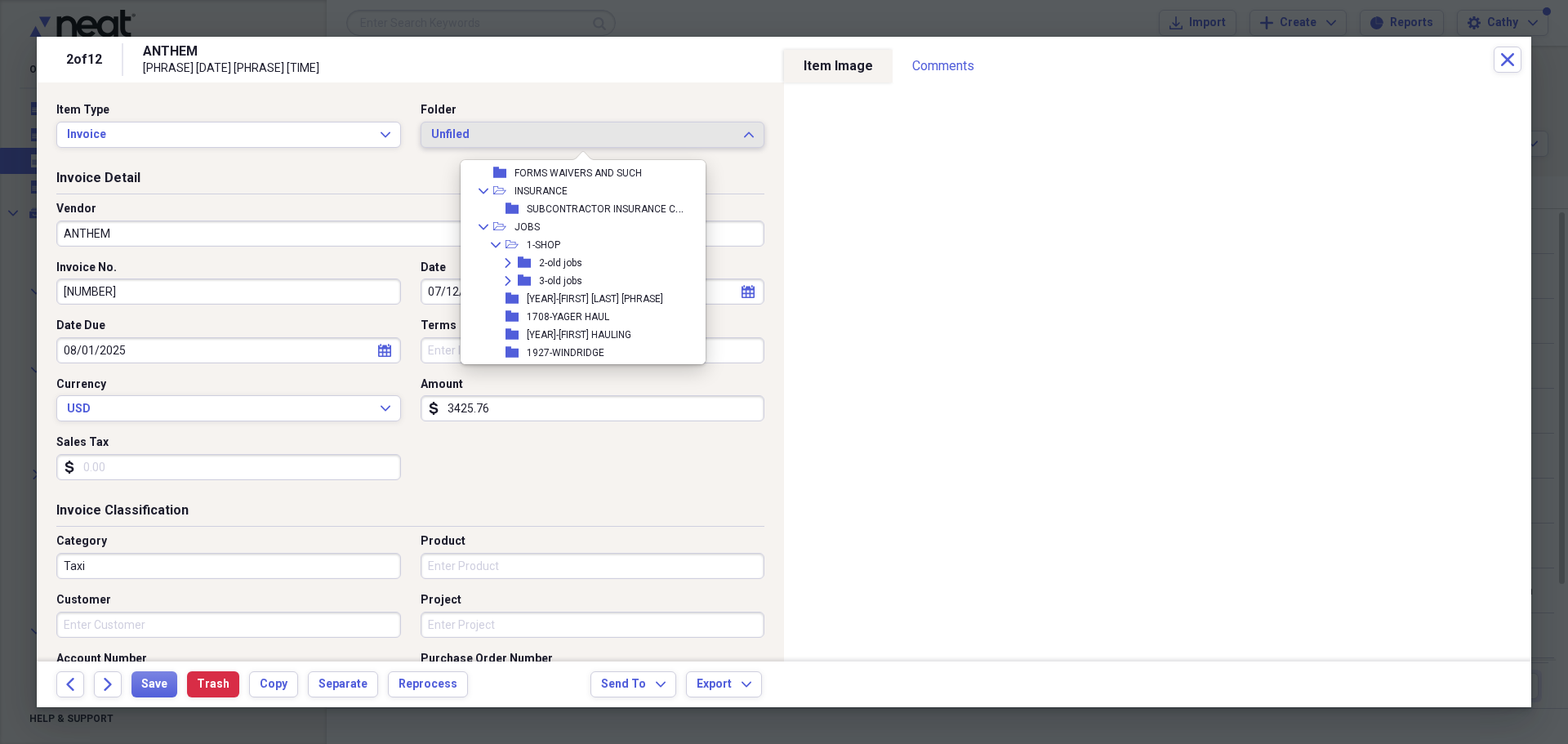 scroll, scrollTop: 735, scrollLeft: 0, axis: vertical 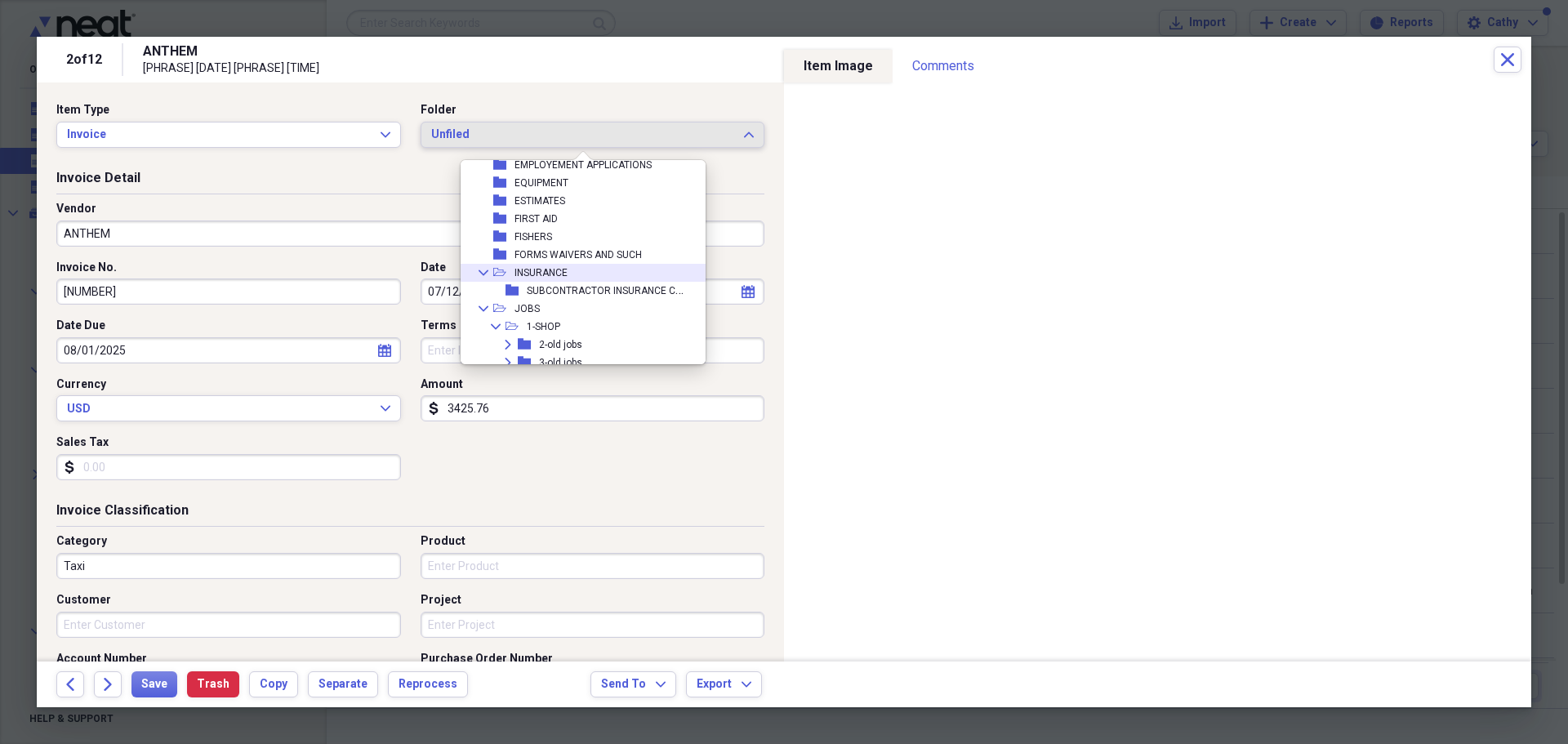 click on "INSURANCE" at bounding box center (541, 273) 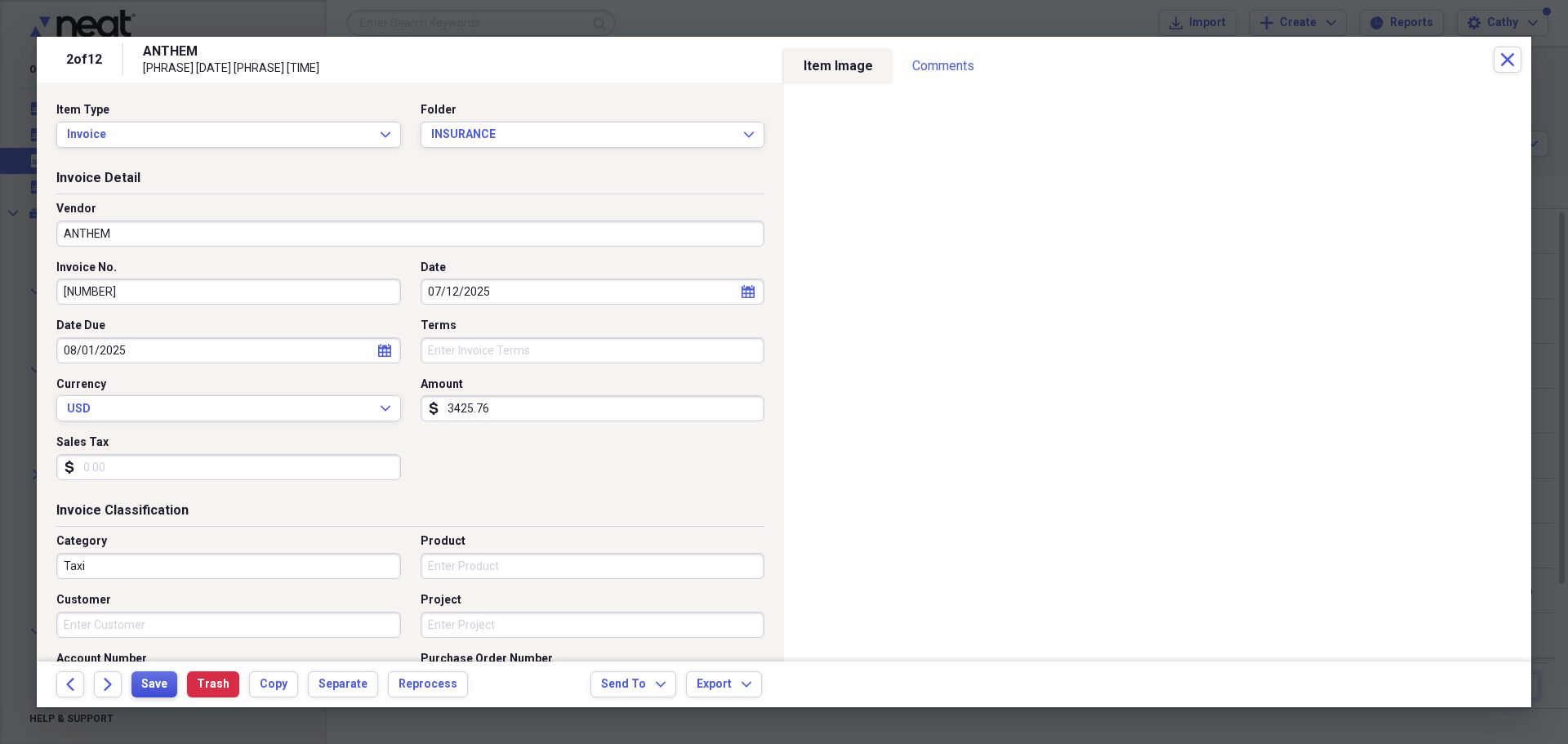 click on "Save" at bounding box center [154, 684] 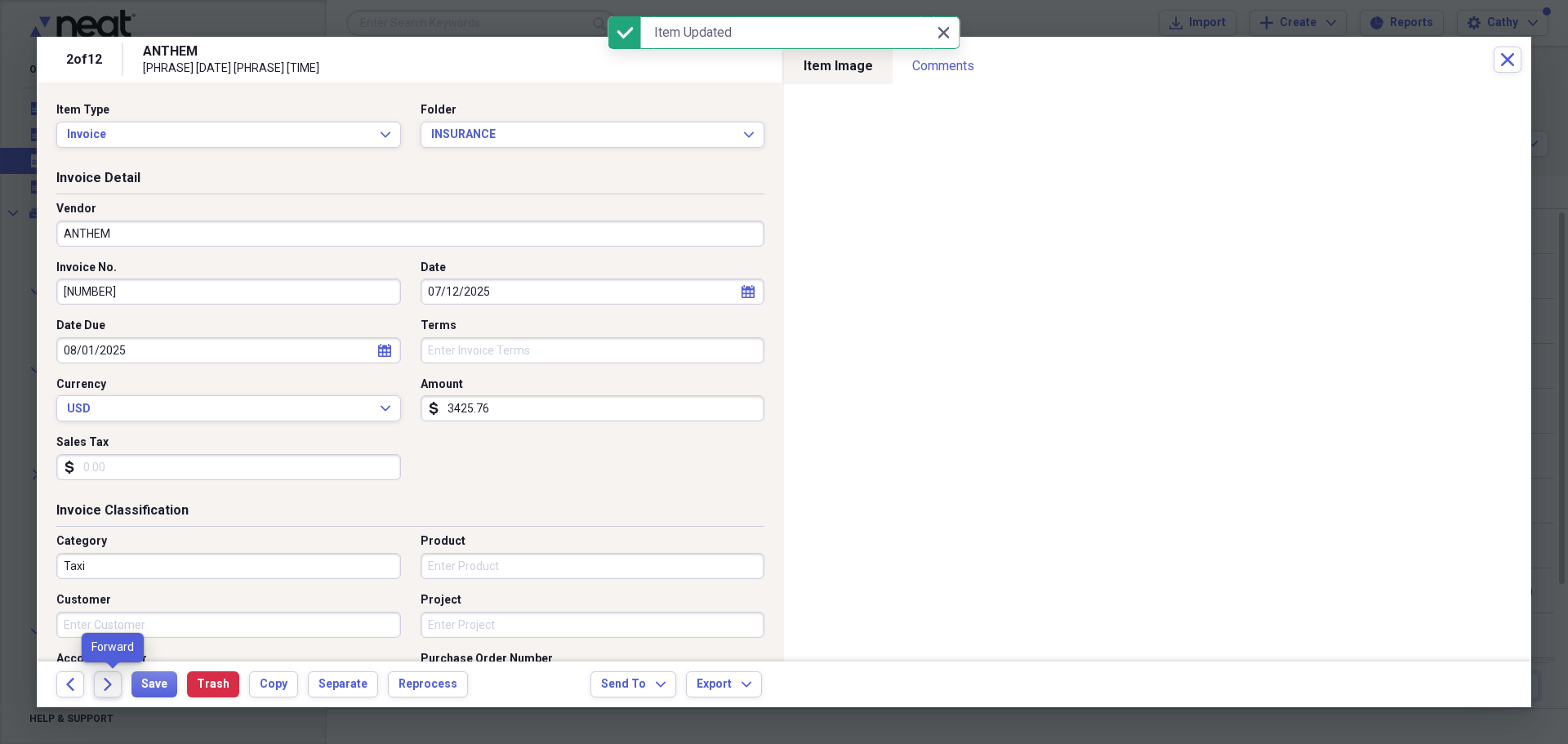 click on "Forward" 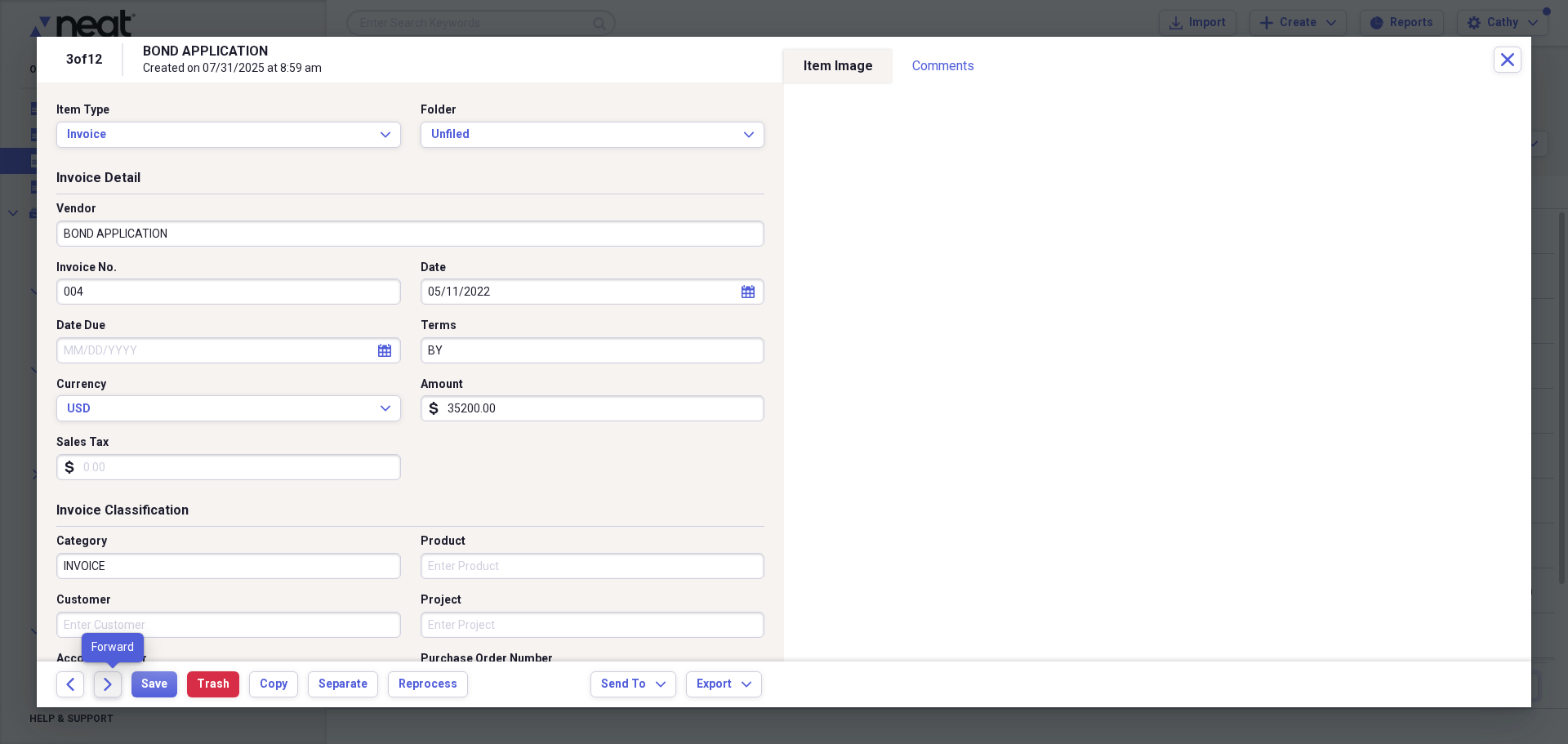click on "Forward" at bounding box center (108, 684) 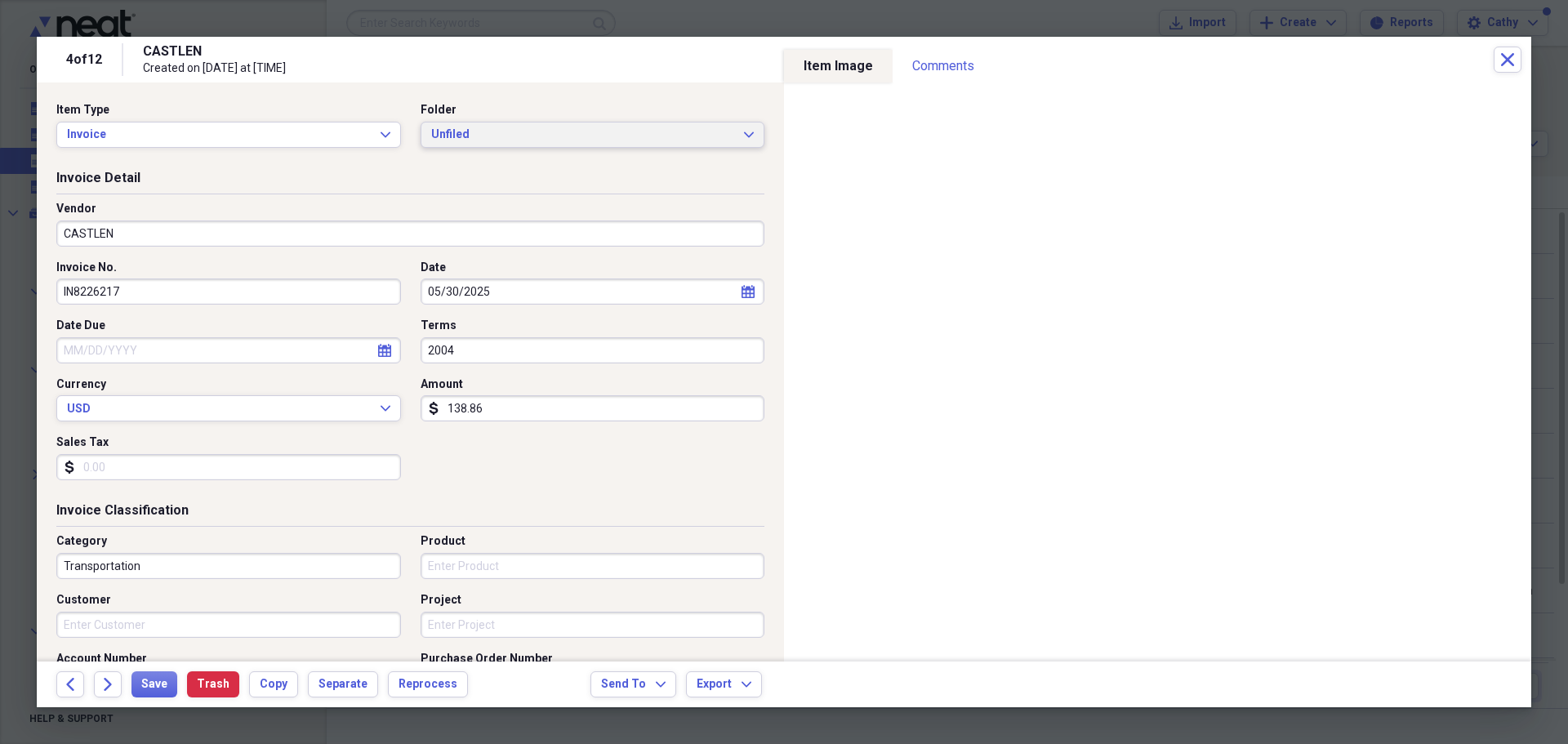 click on "Expand" 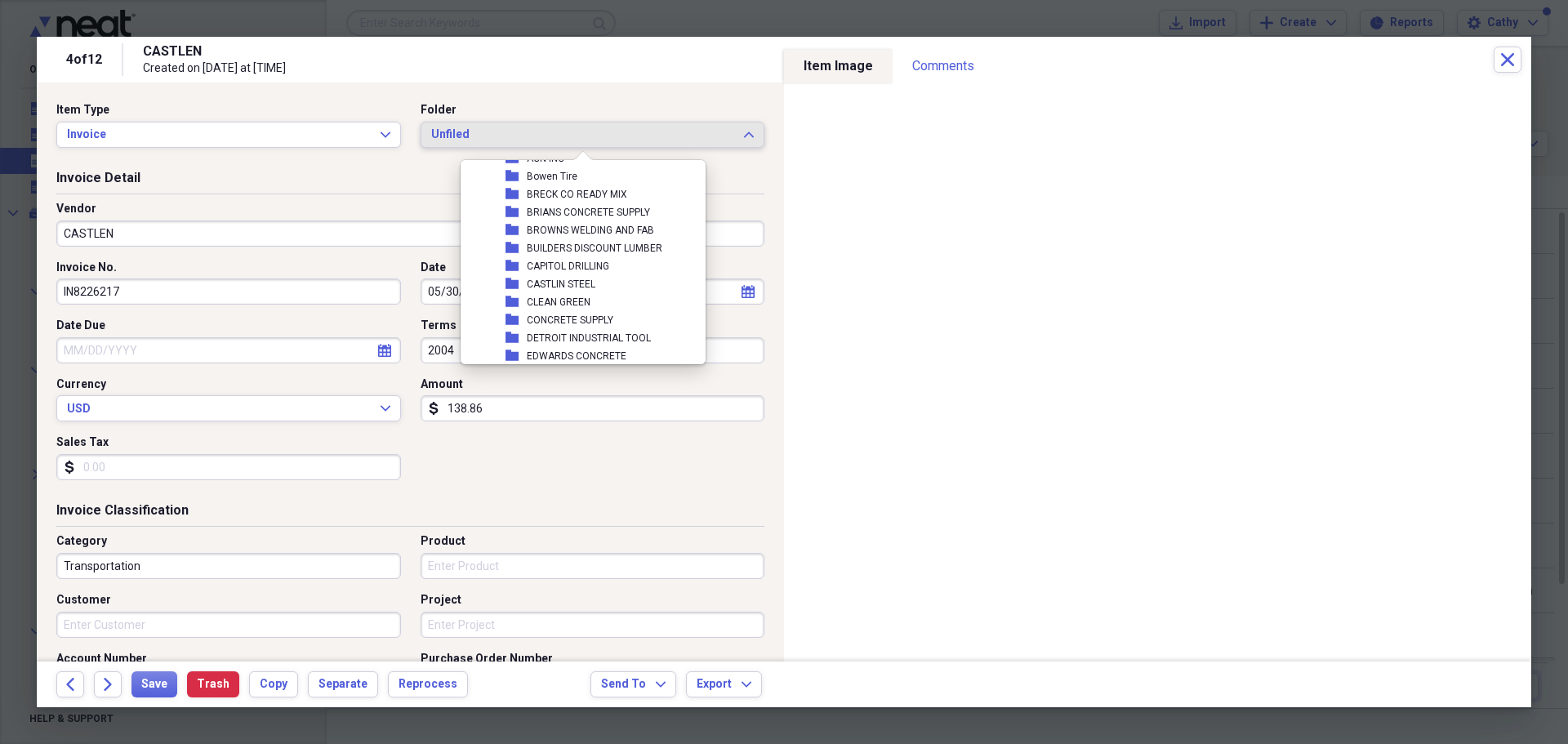 scroll, scrollTop: 3267, scrollLeft: 0, axis: vertical 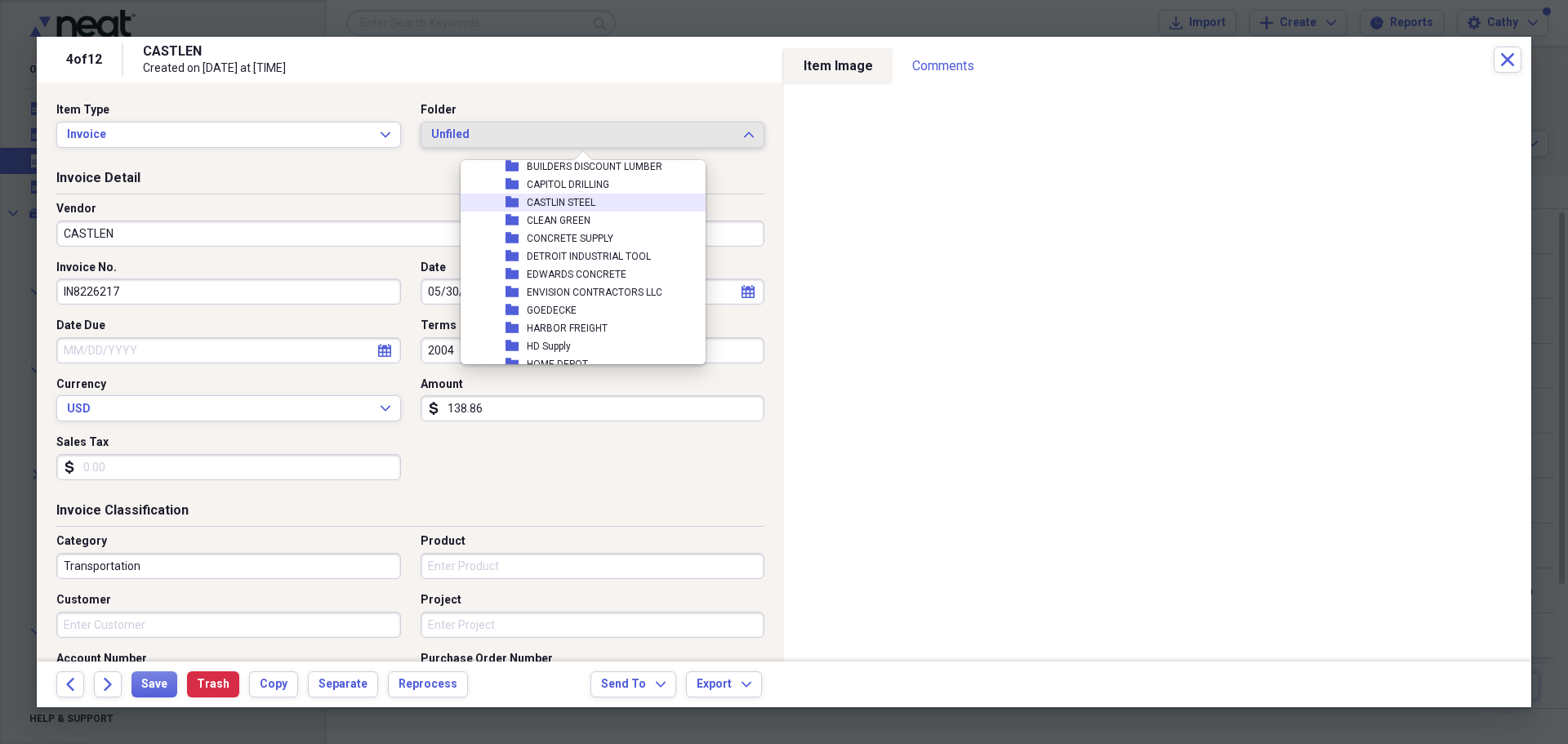 click on "CASTLIN STEEL" at bounding box center [561, 203] 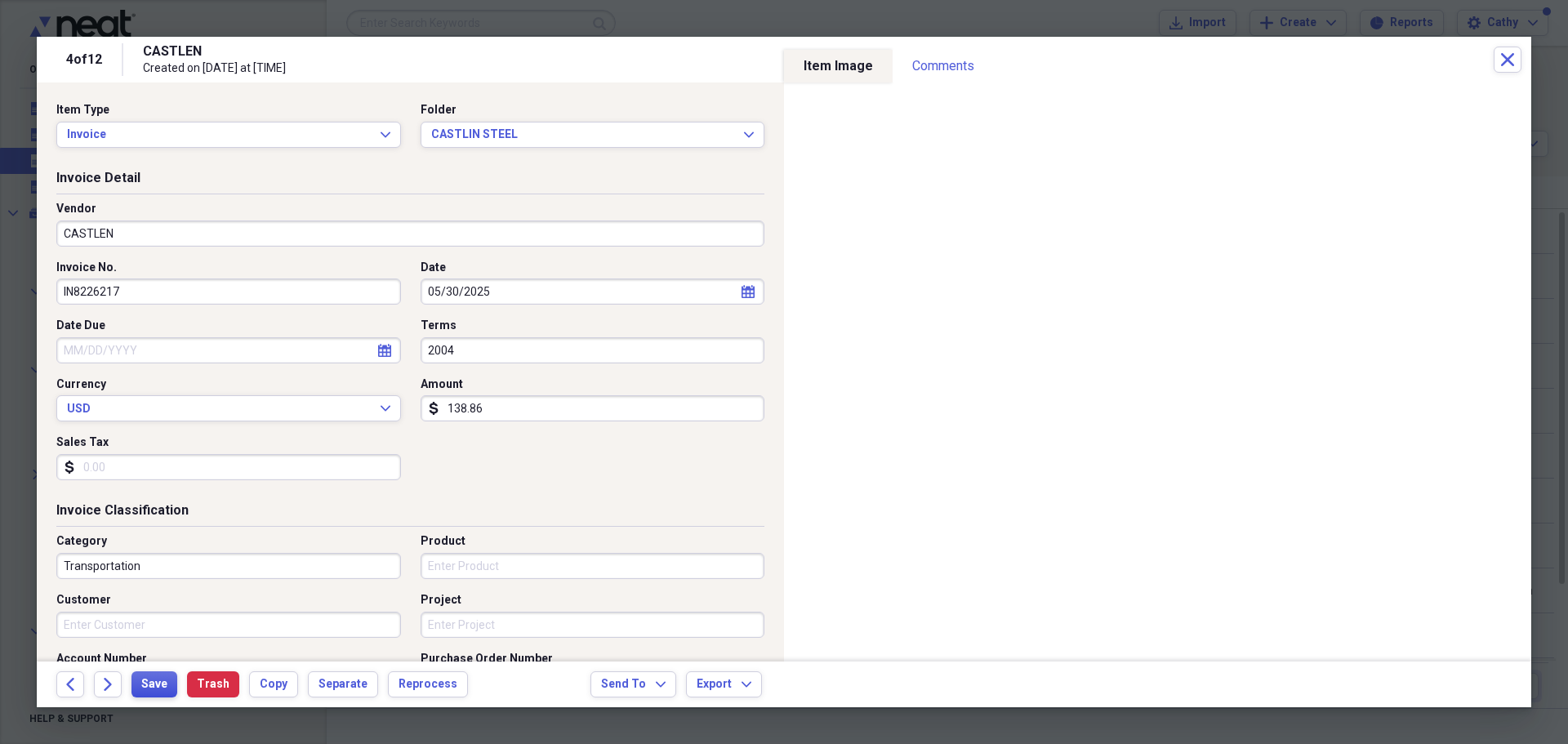 click on "Save" at bounding box center [154, 684] 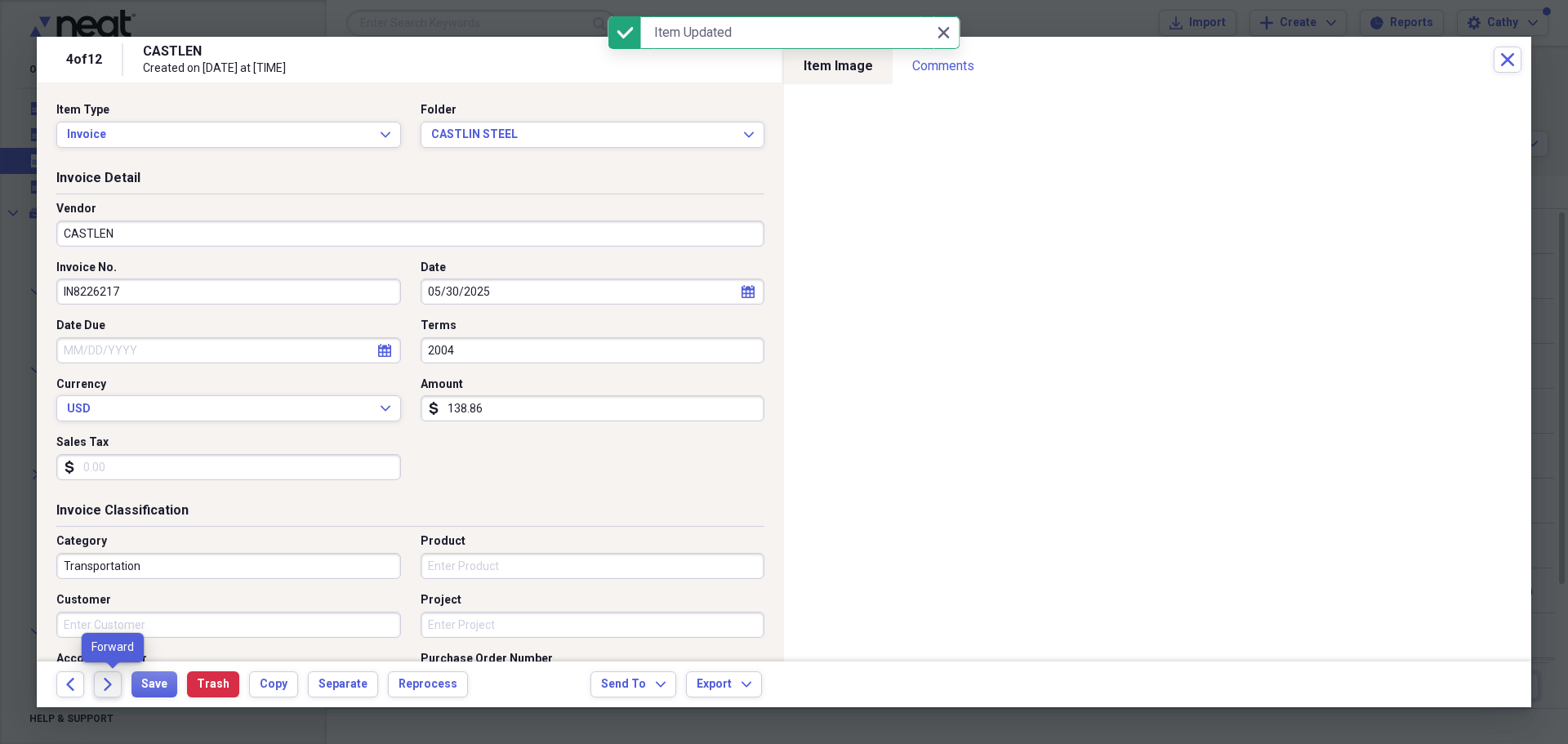 click on "Forward" at bounding box center [108, 684] 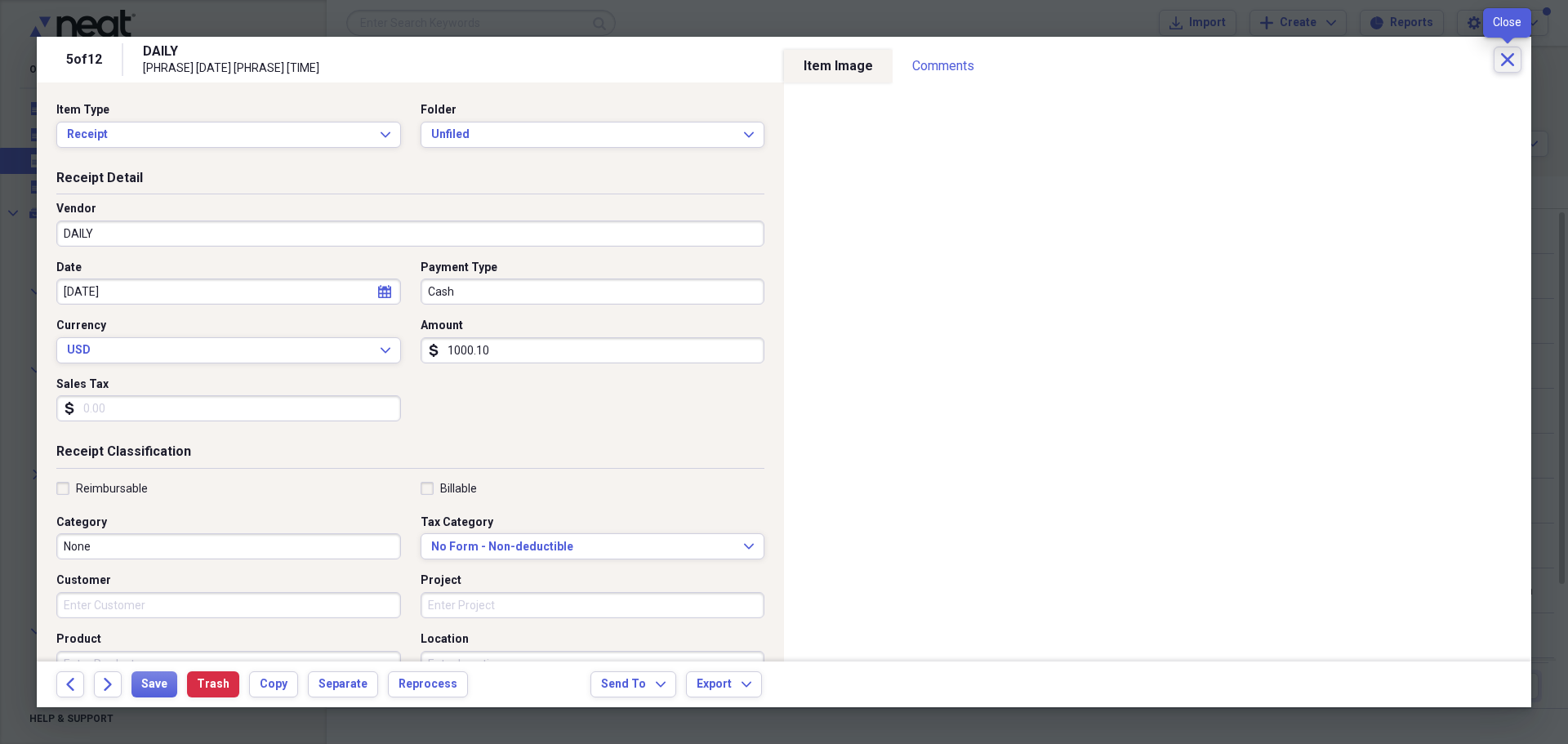 click on "Close" 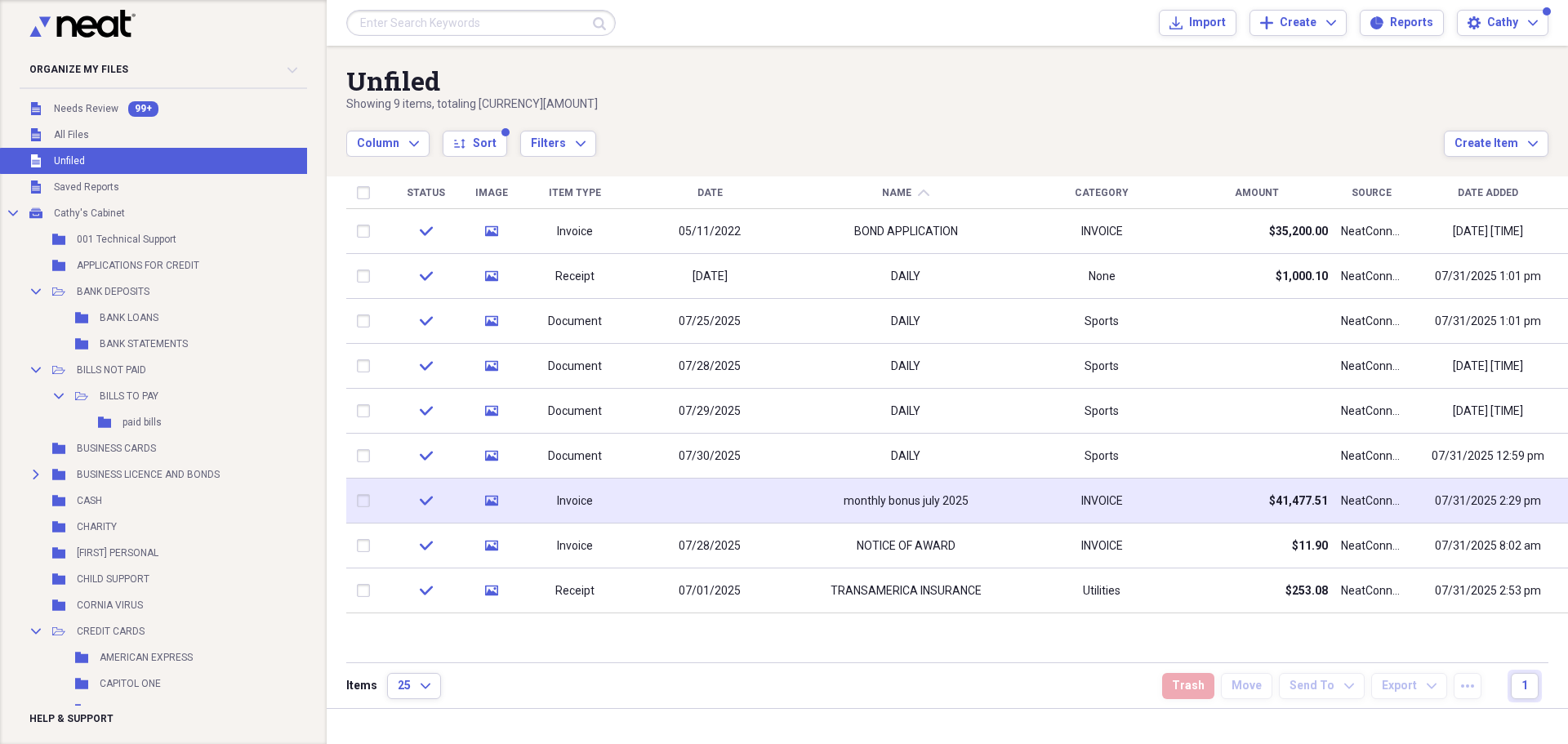 click on "monthly bonus july 2025" at bounding box center (906, 501) 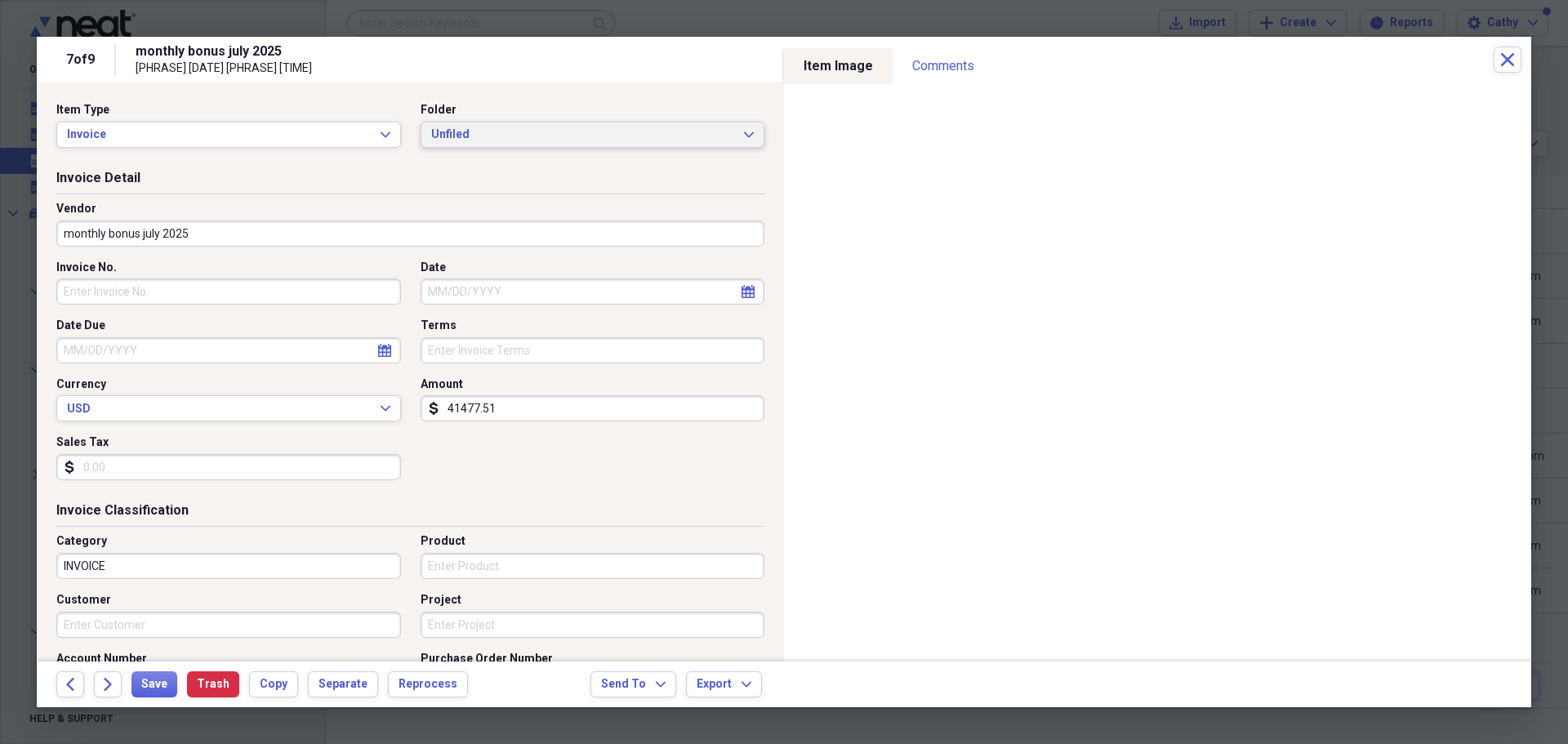 click on "Unfiled Expand" at bounding box center [593, 135] 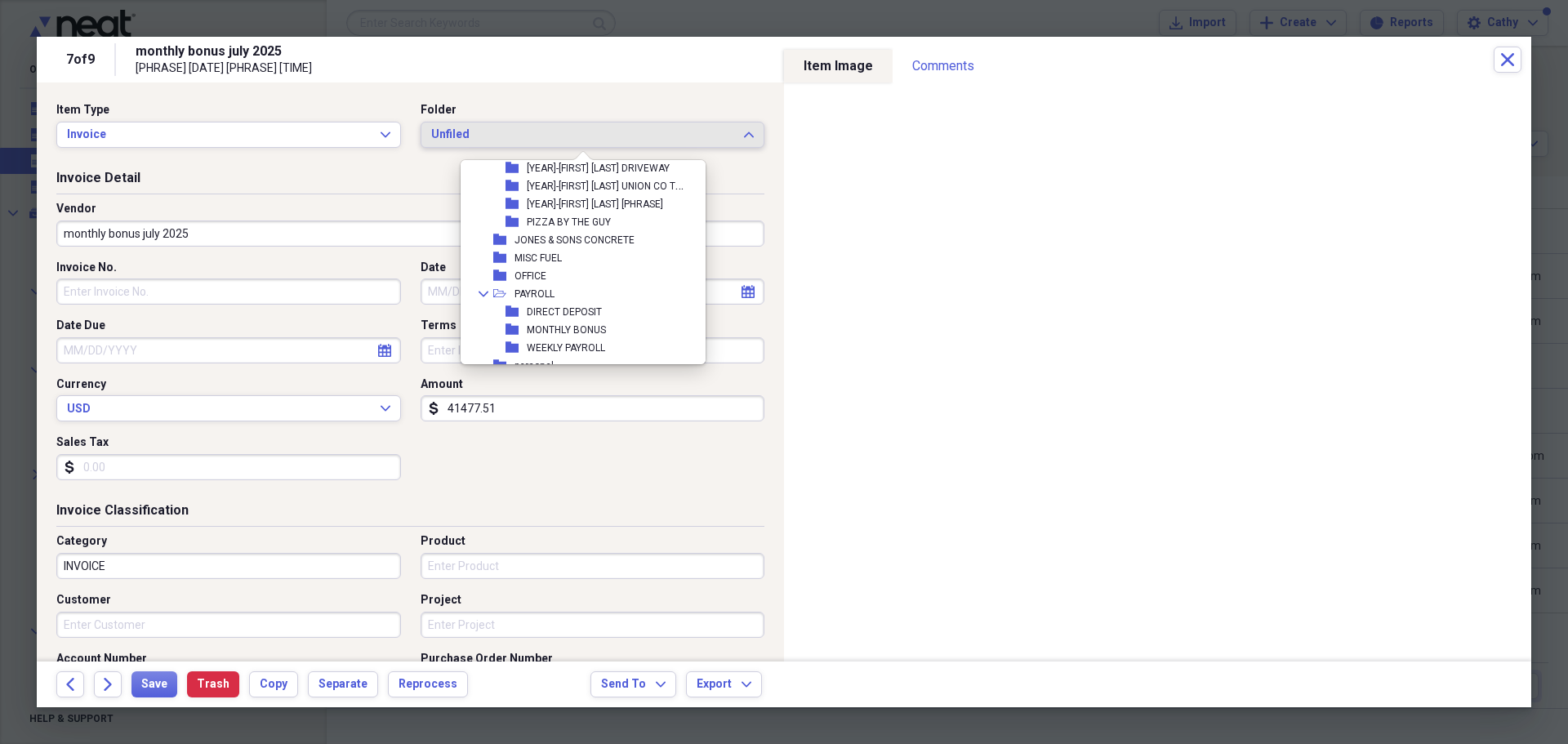 scroll, scrollTop: 2287, scrollLeft: 0, axis: vertical 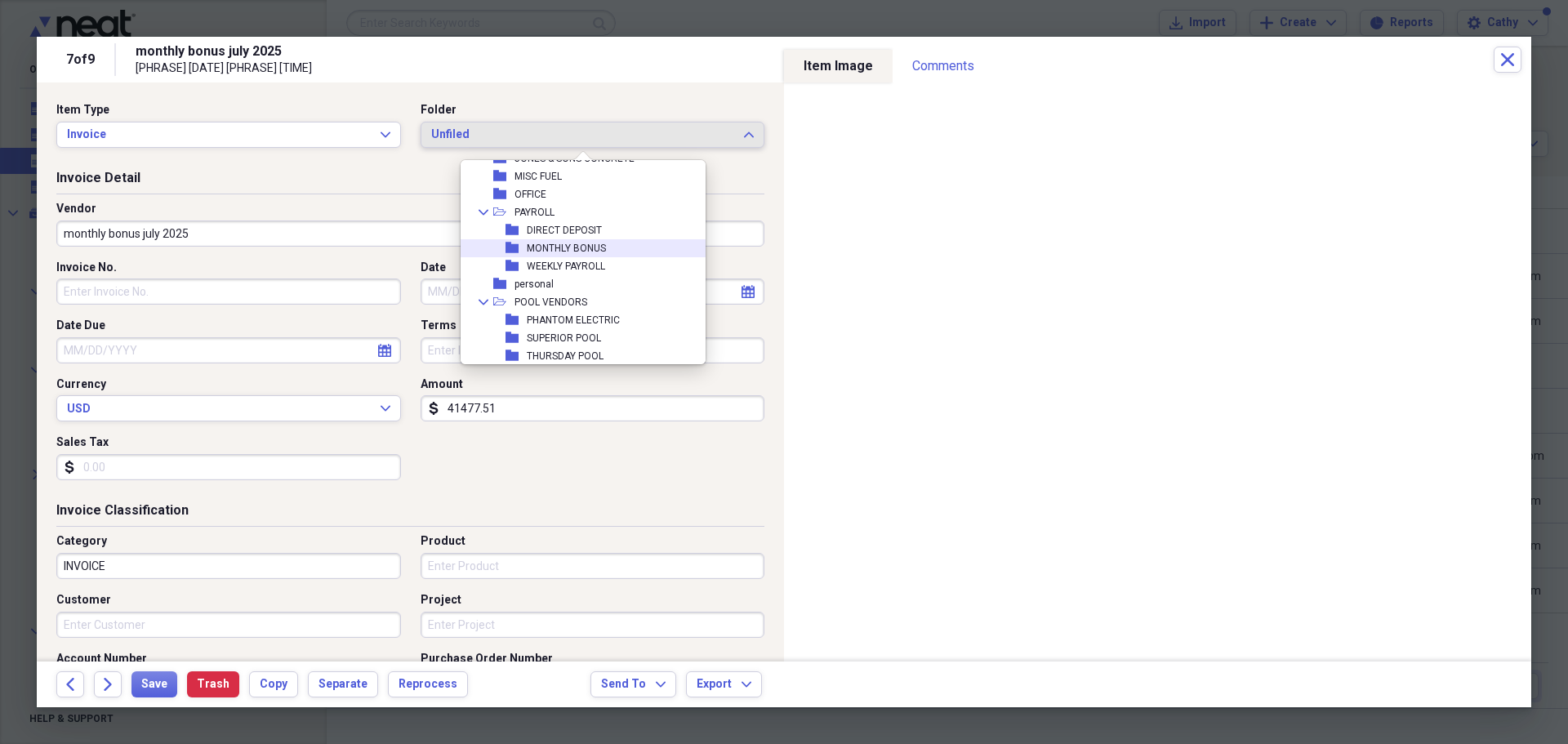 click on "MONTHLY BONUS" at bounding box center (566, 248) 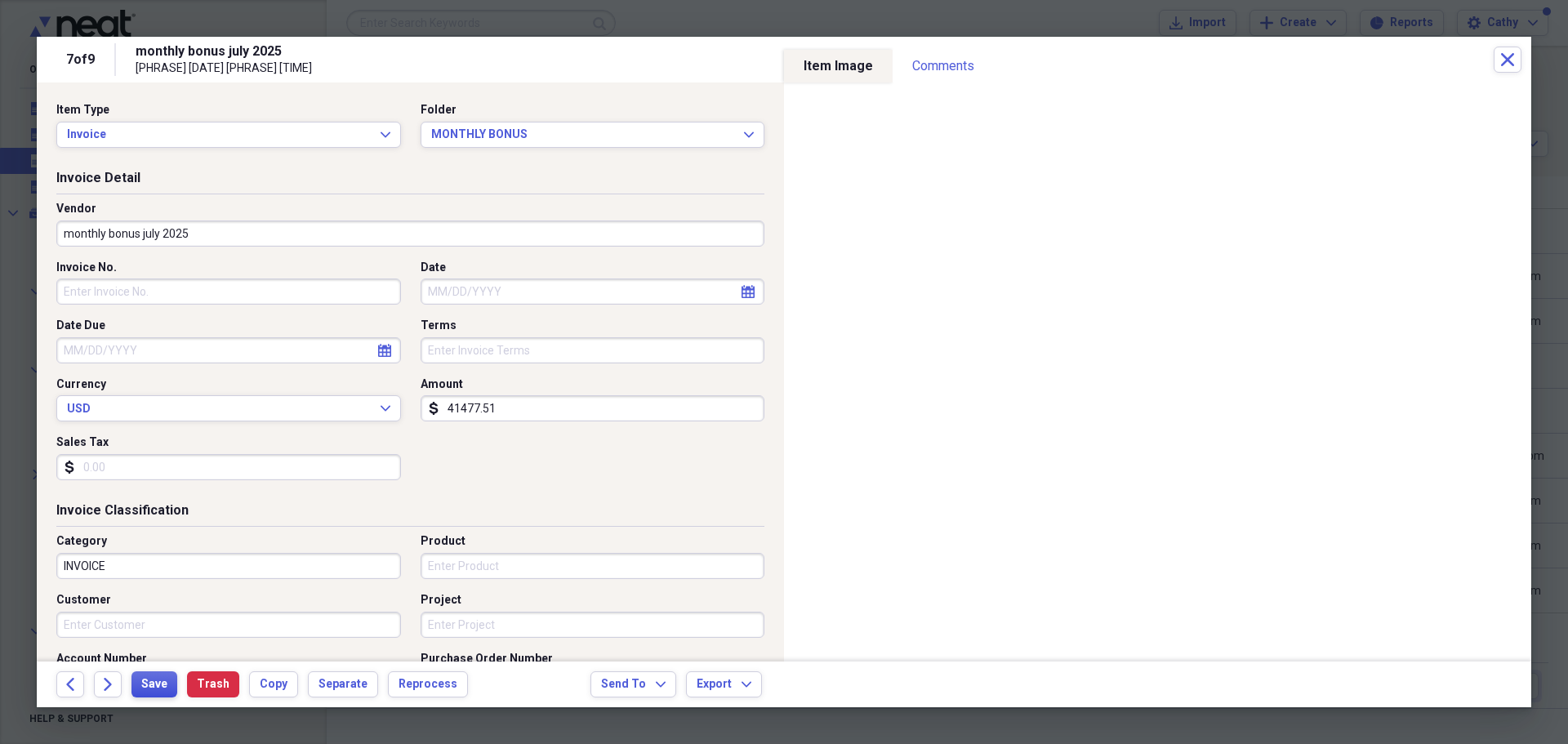 click on "Save" at bounding box center [154, 684] 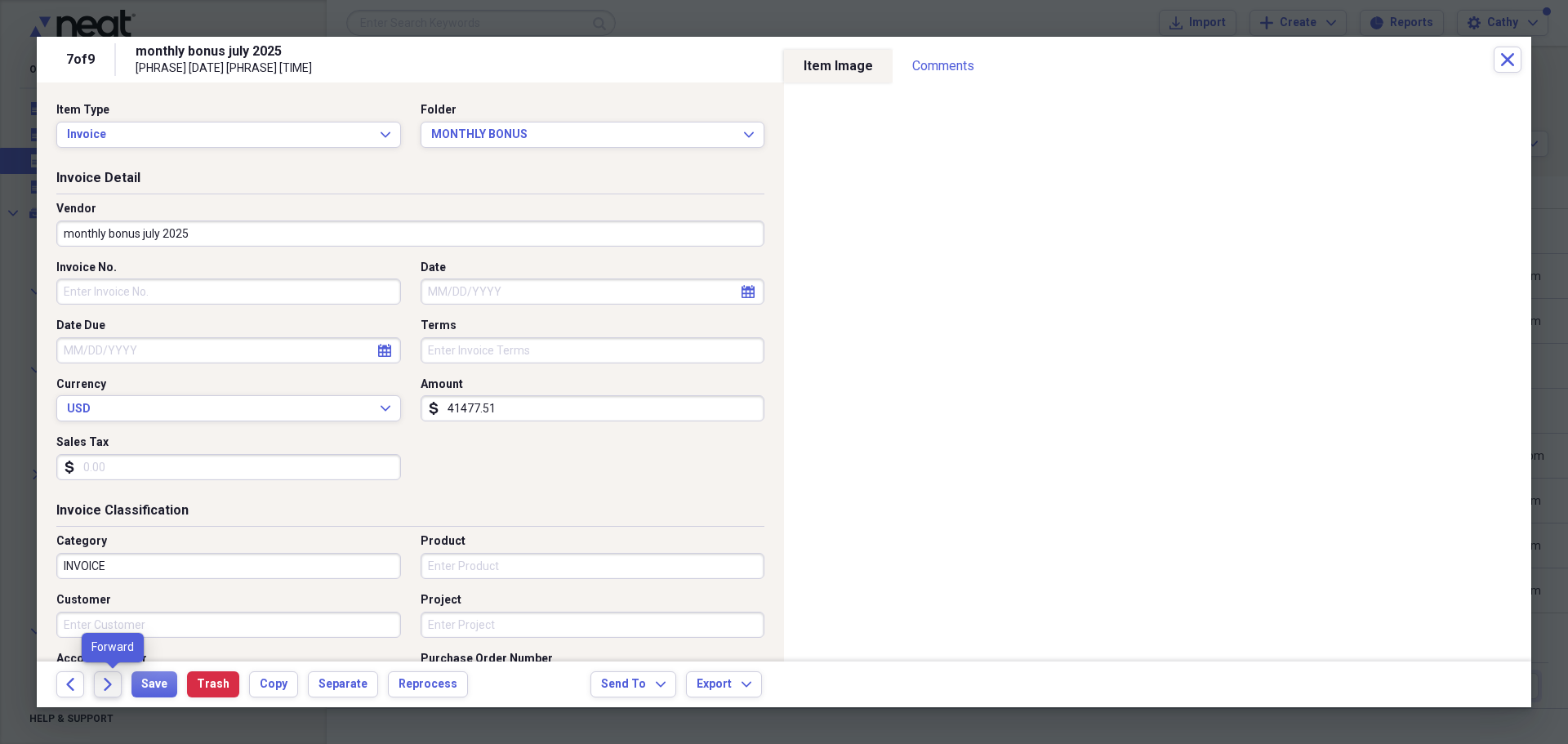 click on "Forward" at bounding box center (108, 684) 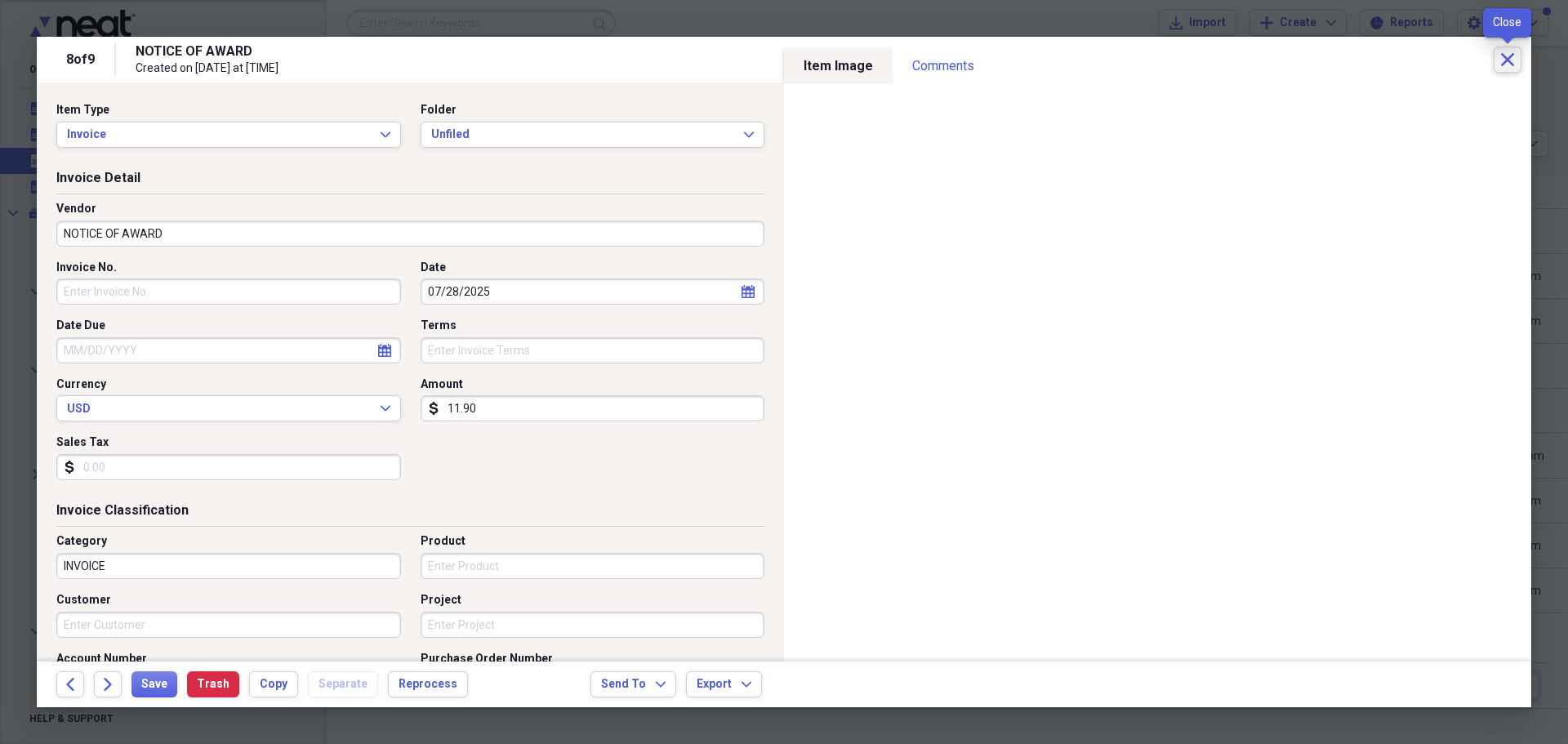 click on "Close" at bounding box center [1508, 60] 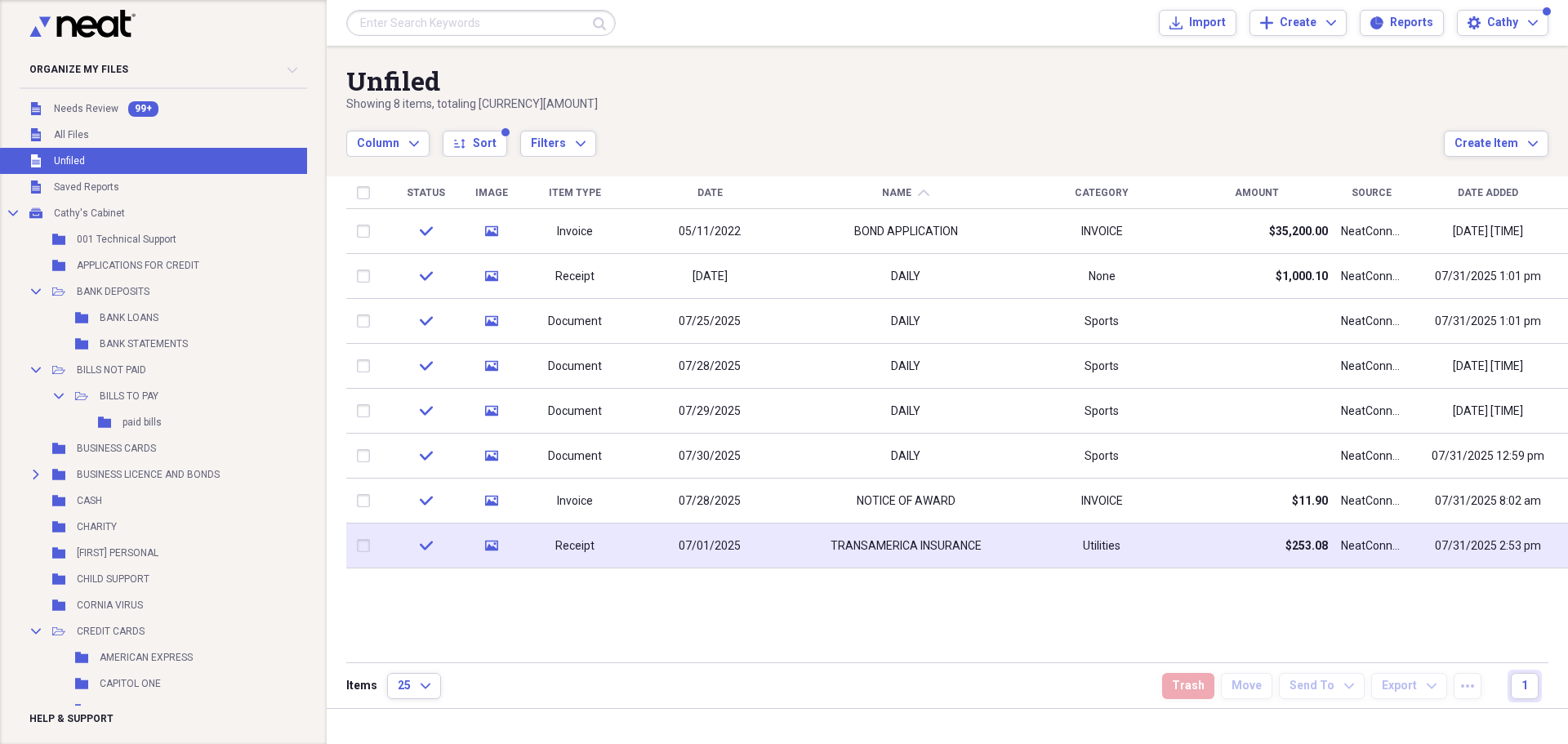 click on "TRANSAMERICA INSURANCE" at bounding box center (906, 546) 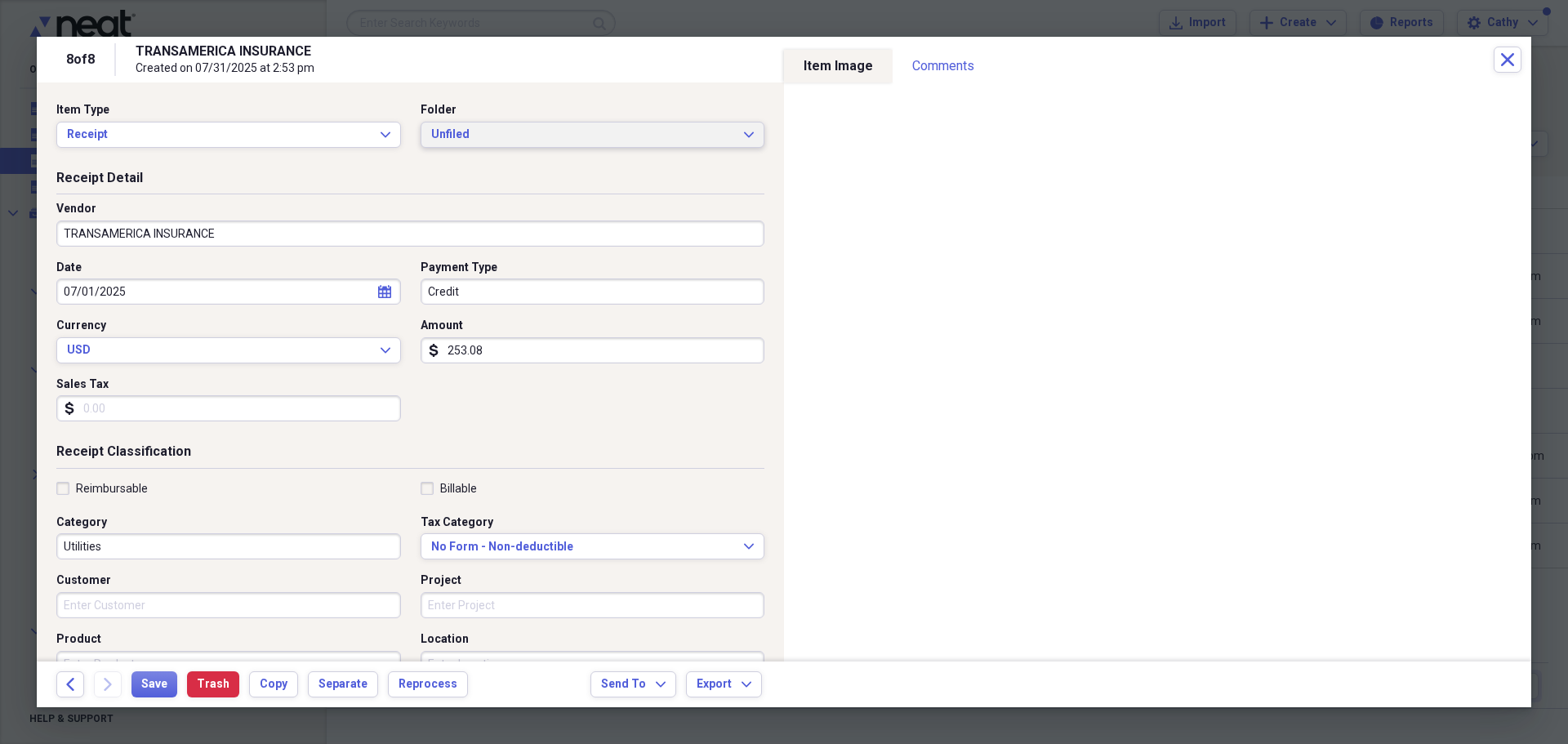 click on "Unfiled Expand" at bounding box center [593, 135] 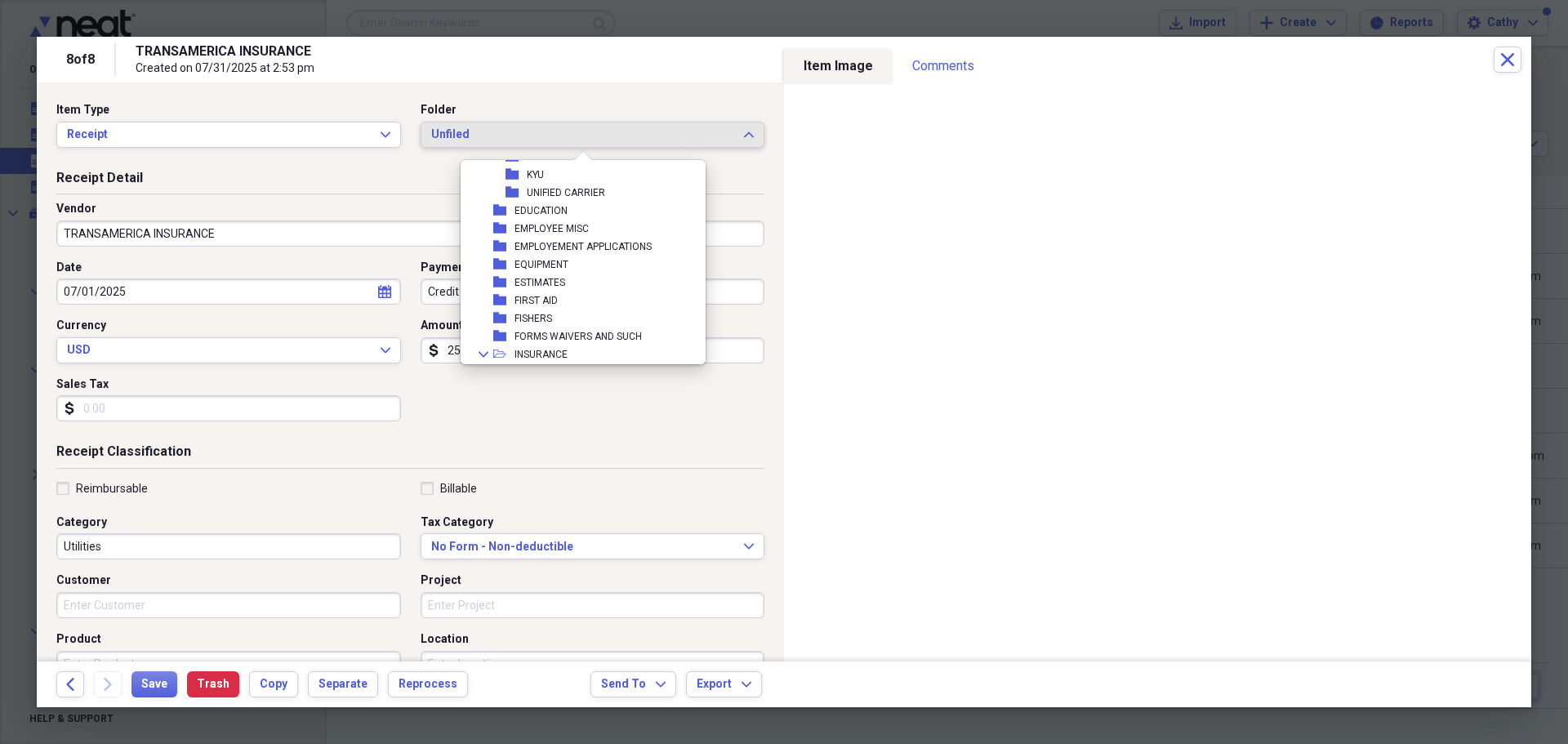 scroll, scrollTop: 735, scrollLeft: 0, axis: vertical 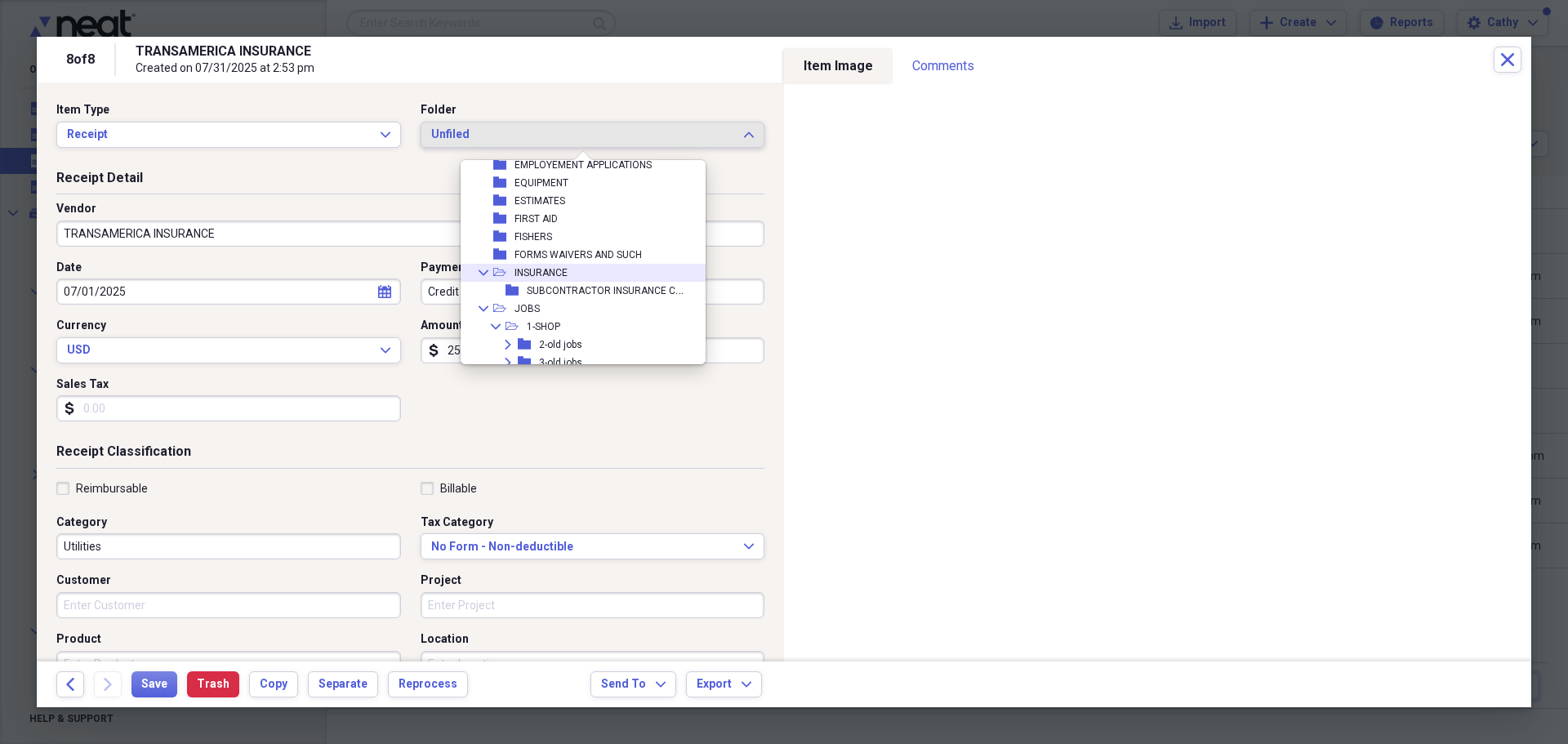 click on "Collapse open-folder INSURANCE" at bounding box center [577, 273] 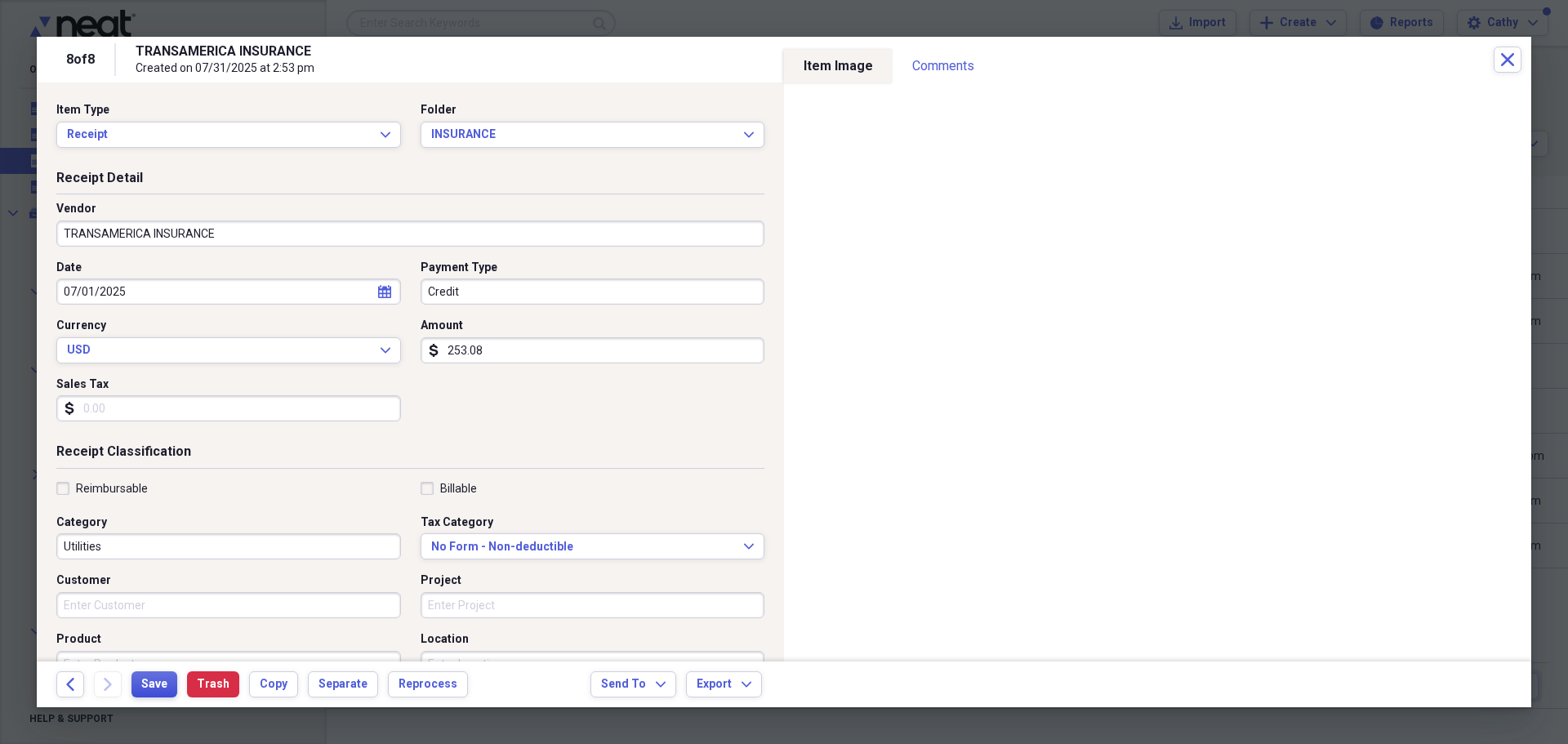 click on "Save" at bounding box center [154, 684] 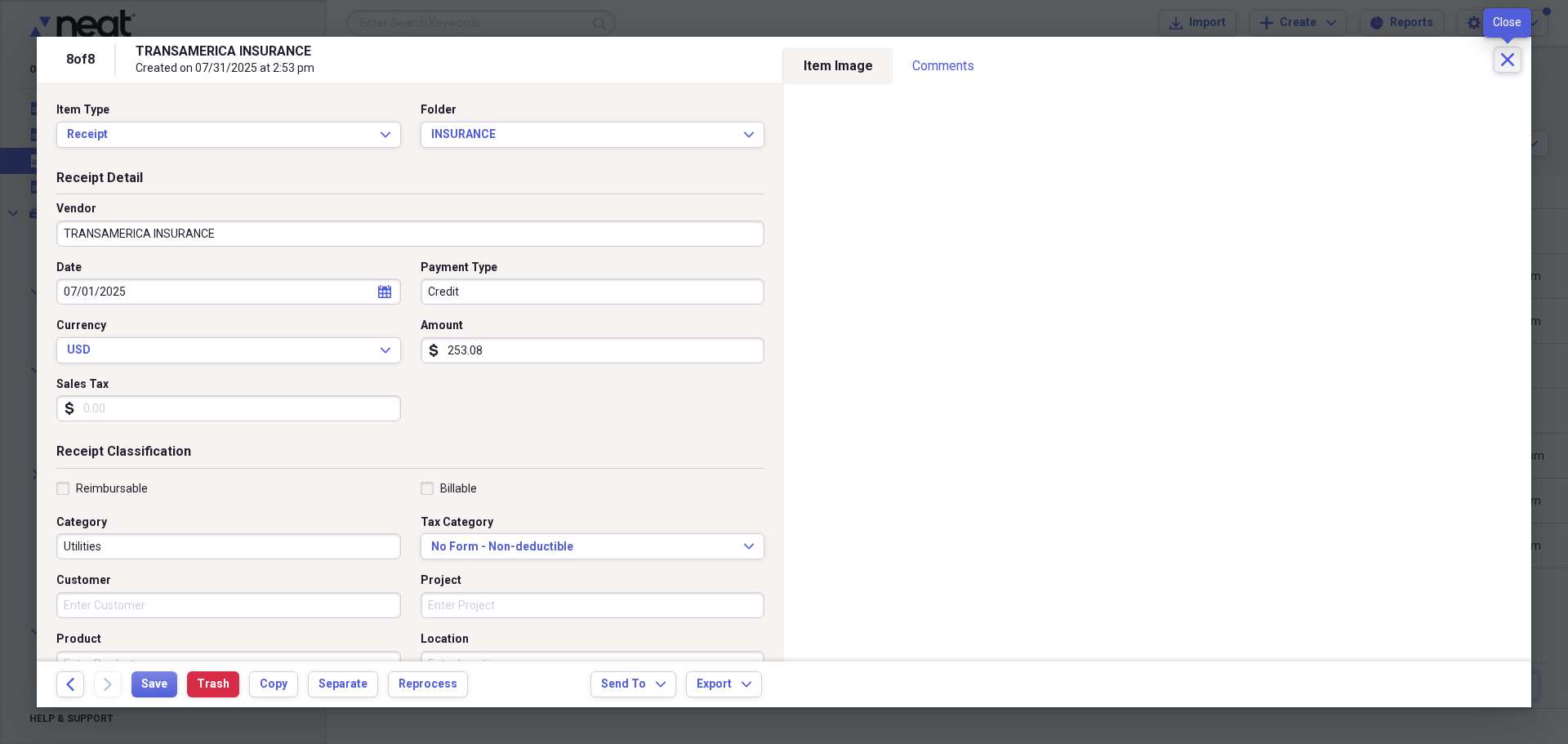 click on "Close" at bounding box center [1508, 60] 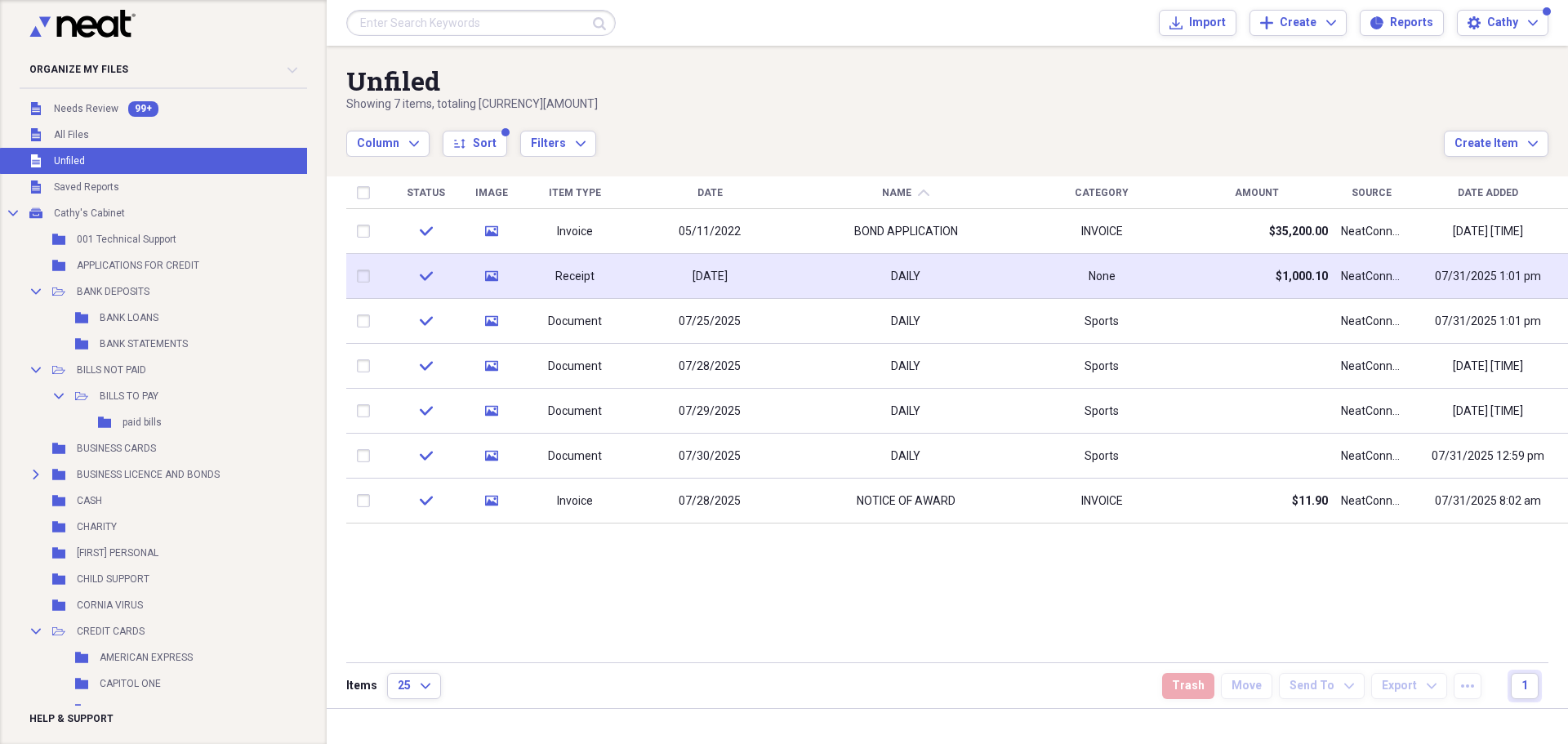 click at bounding box center [367, 276] 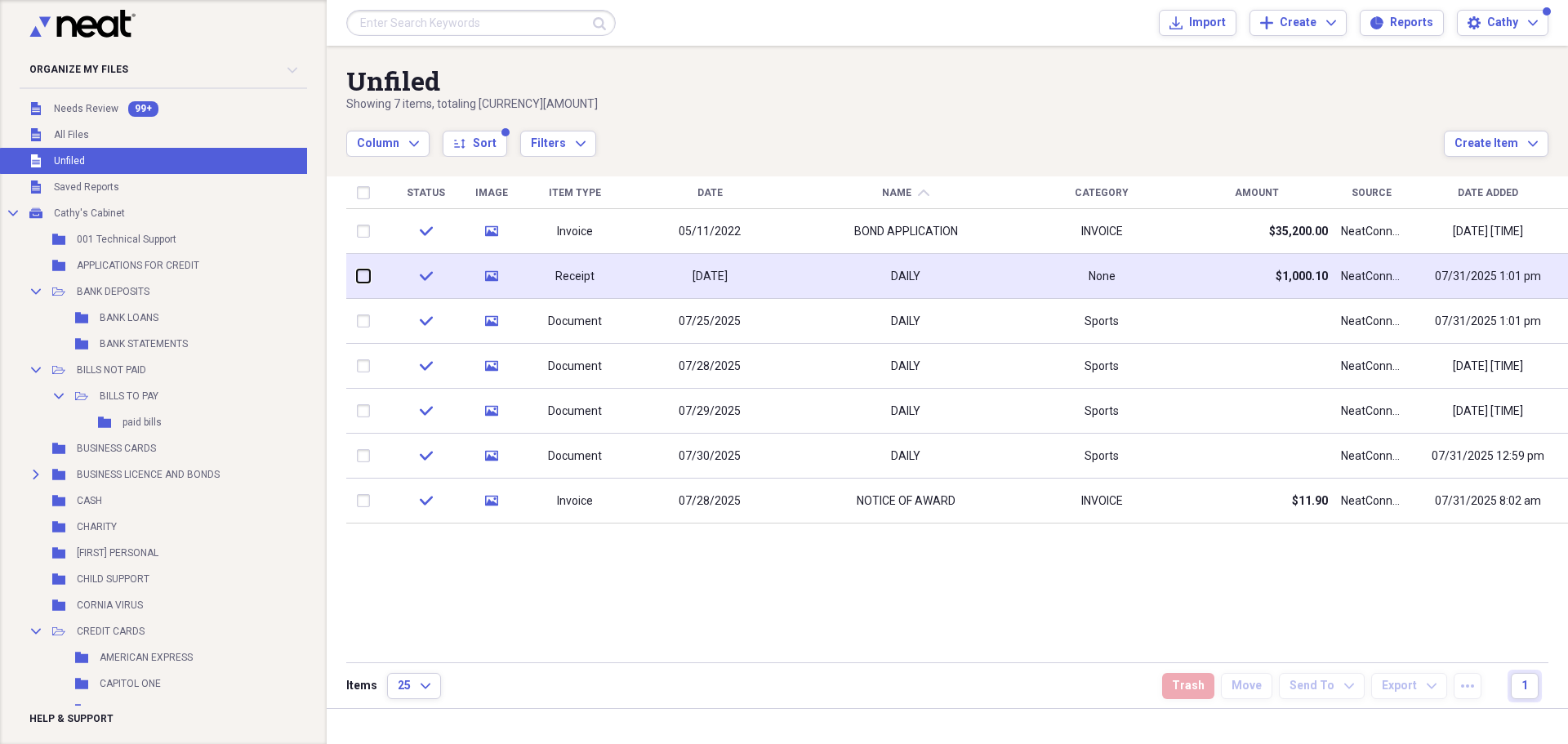 click at bounding box center [357, 276] 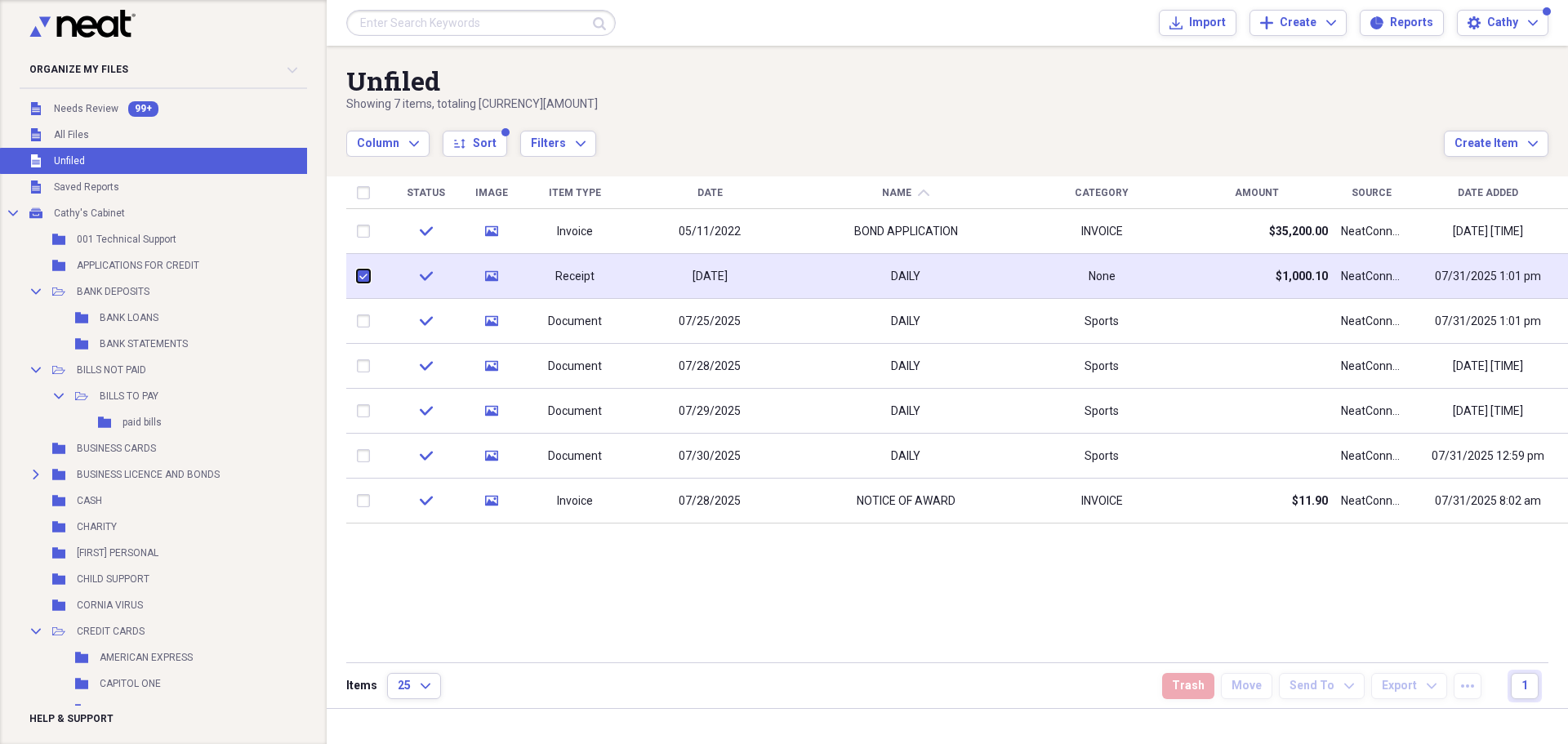 checkbox on "true" 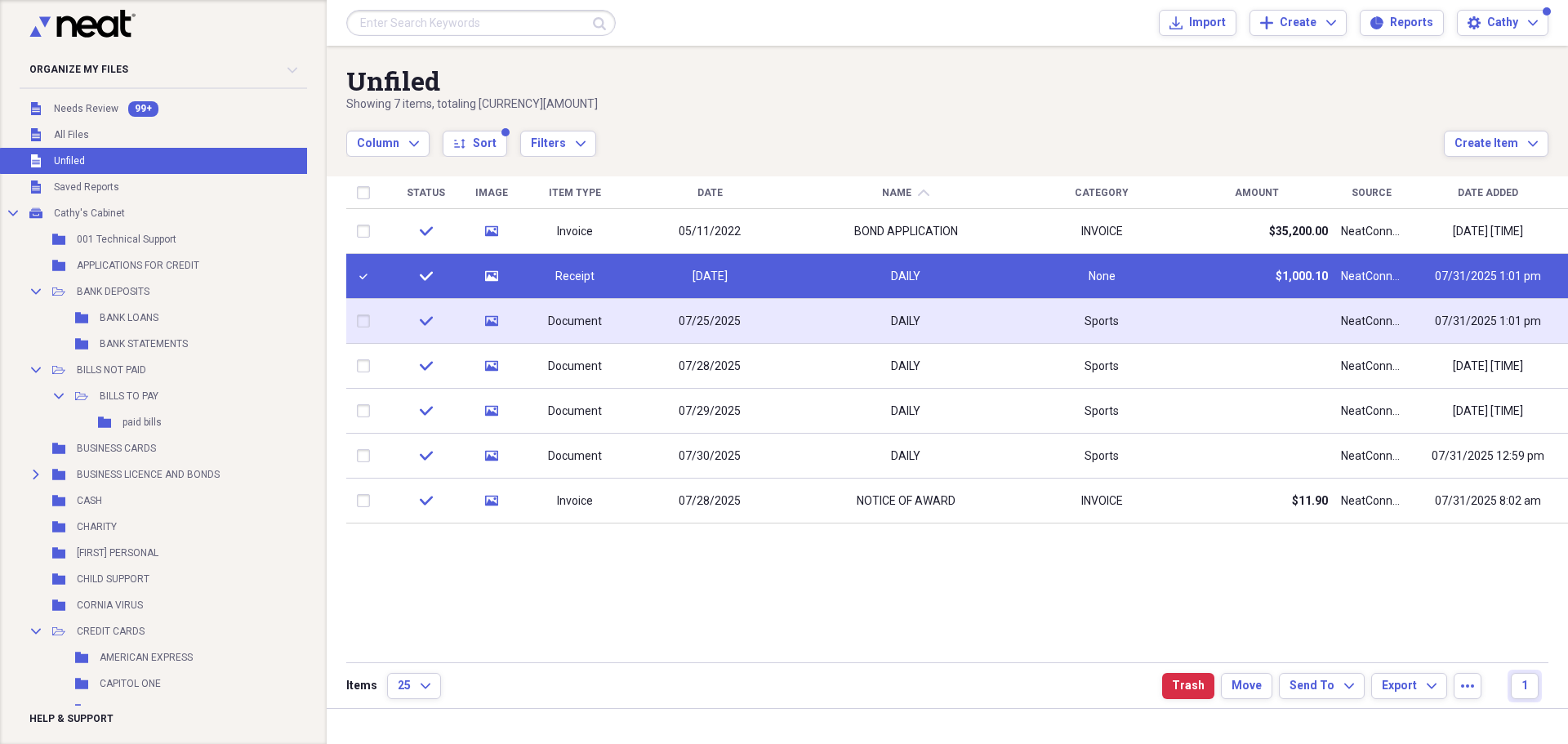 click at bounding box center (367, 321) 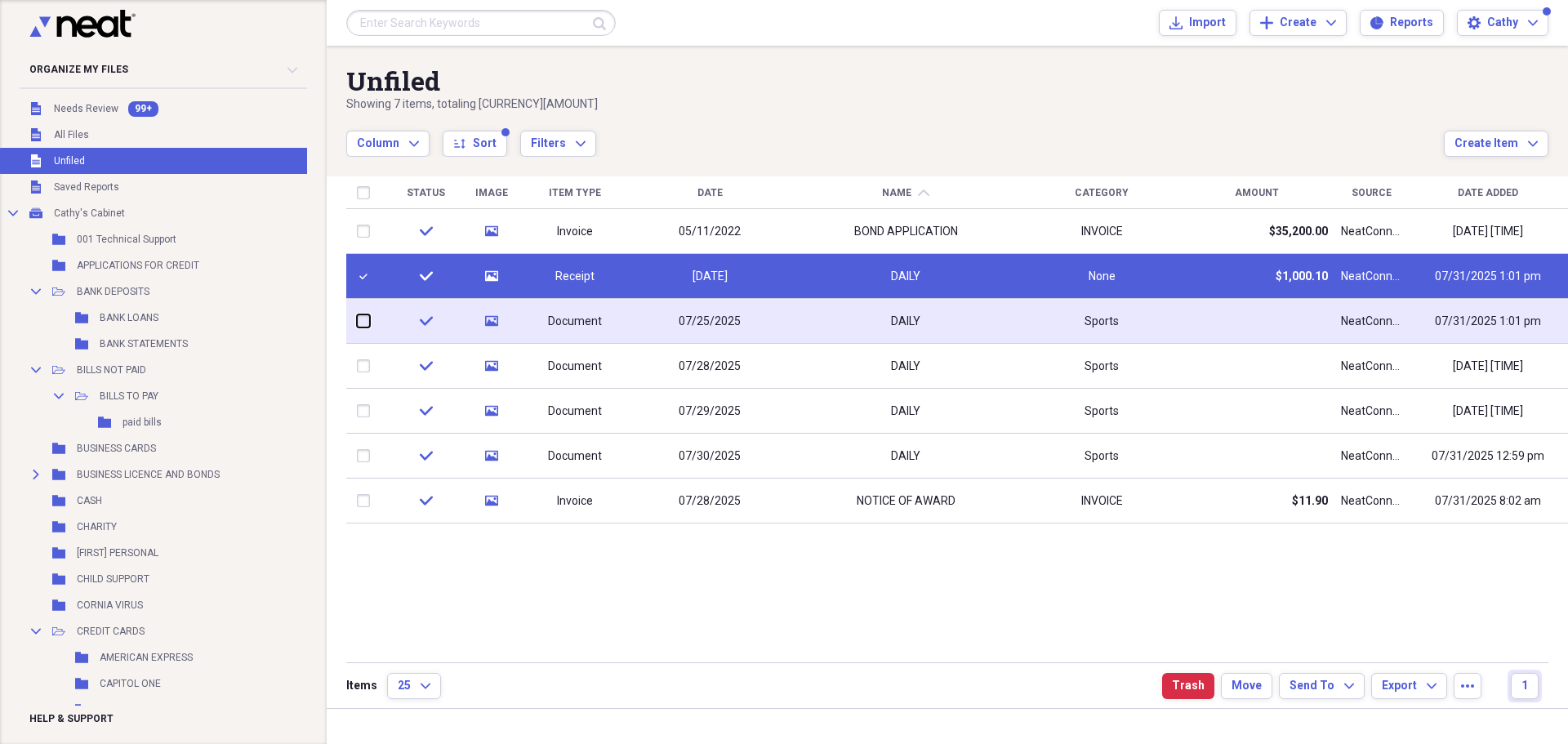 click at bounding box center [357, 321] 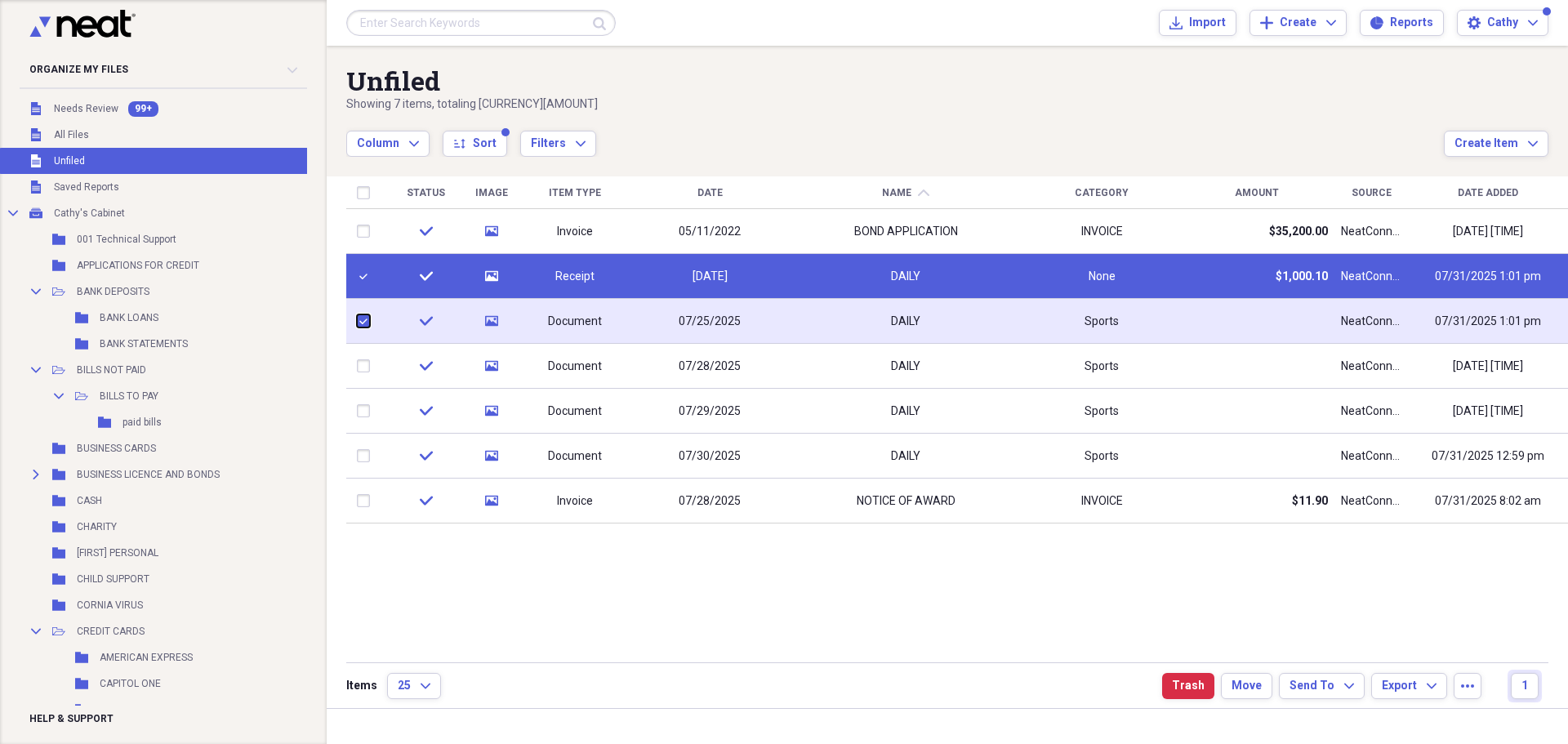 checkbox on "true" 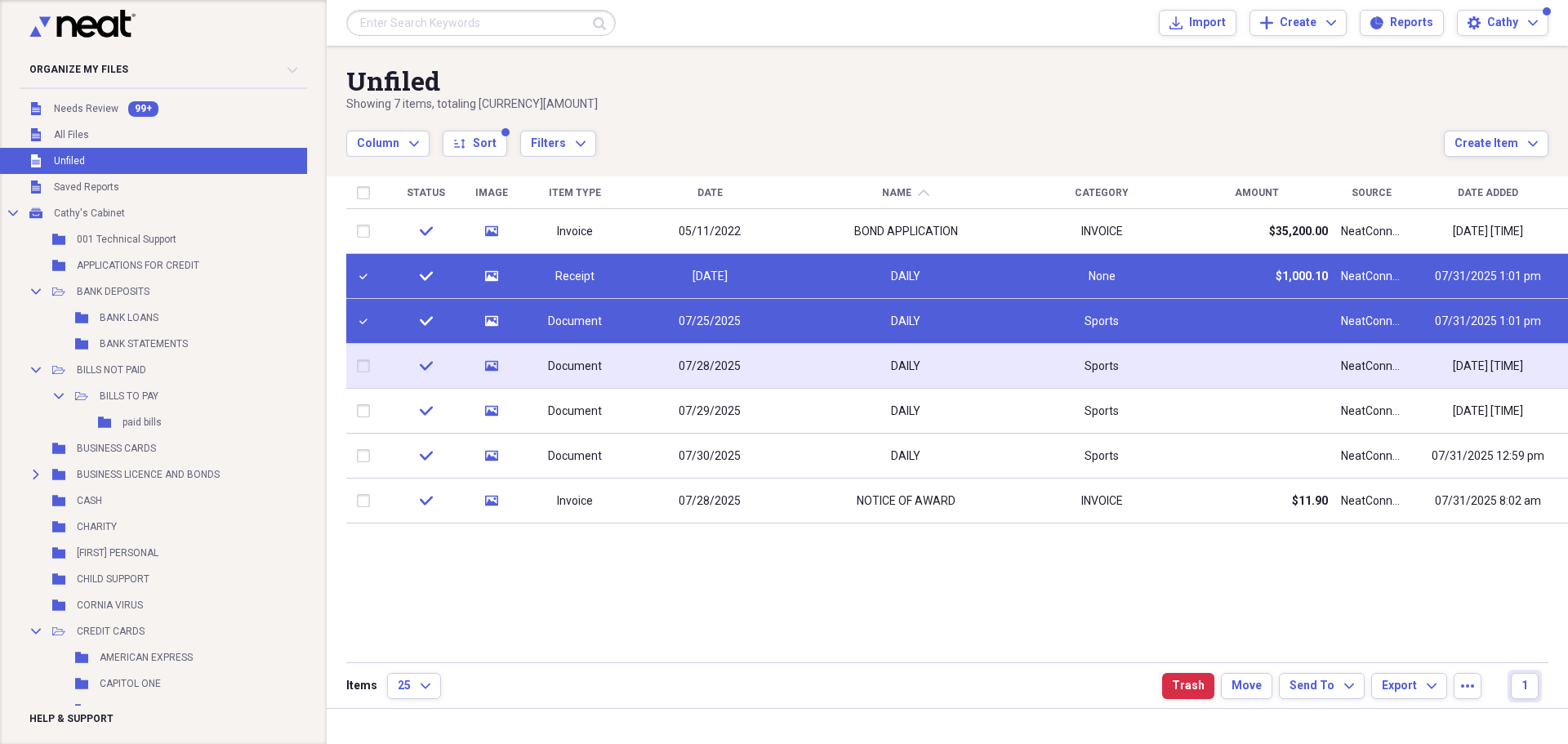 click at bounding box center (367, 366) 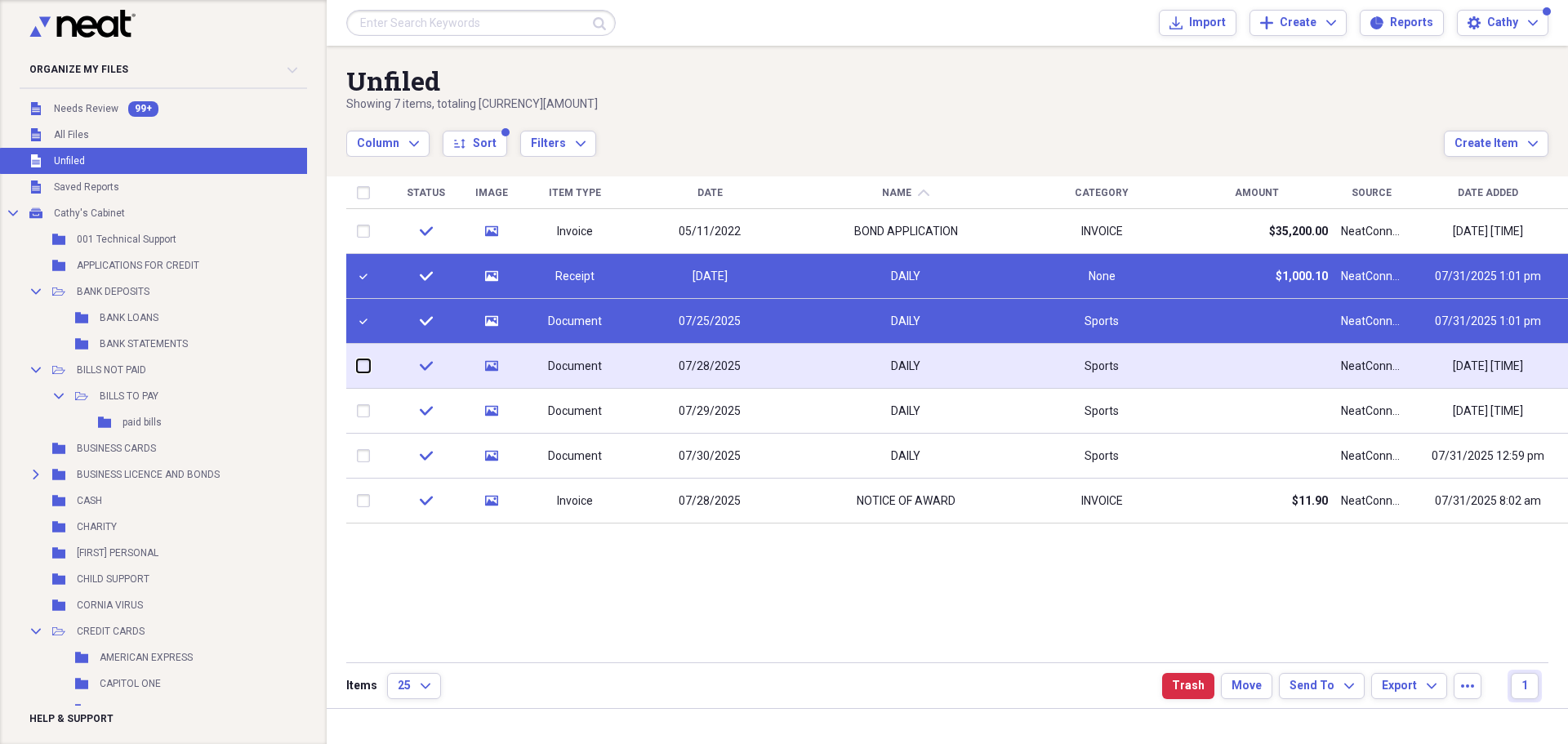 click at bounding box center (357, 366) 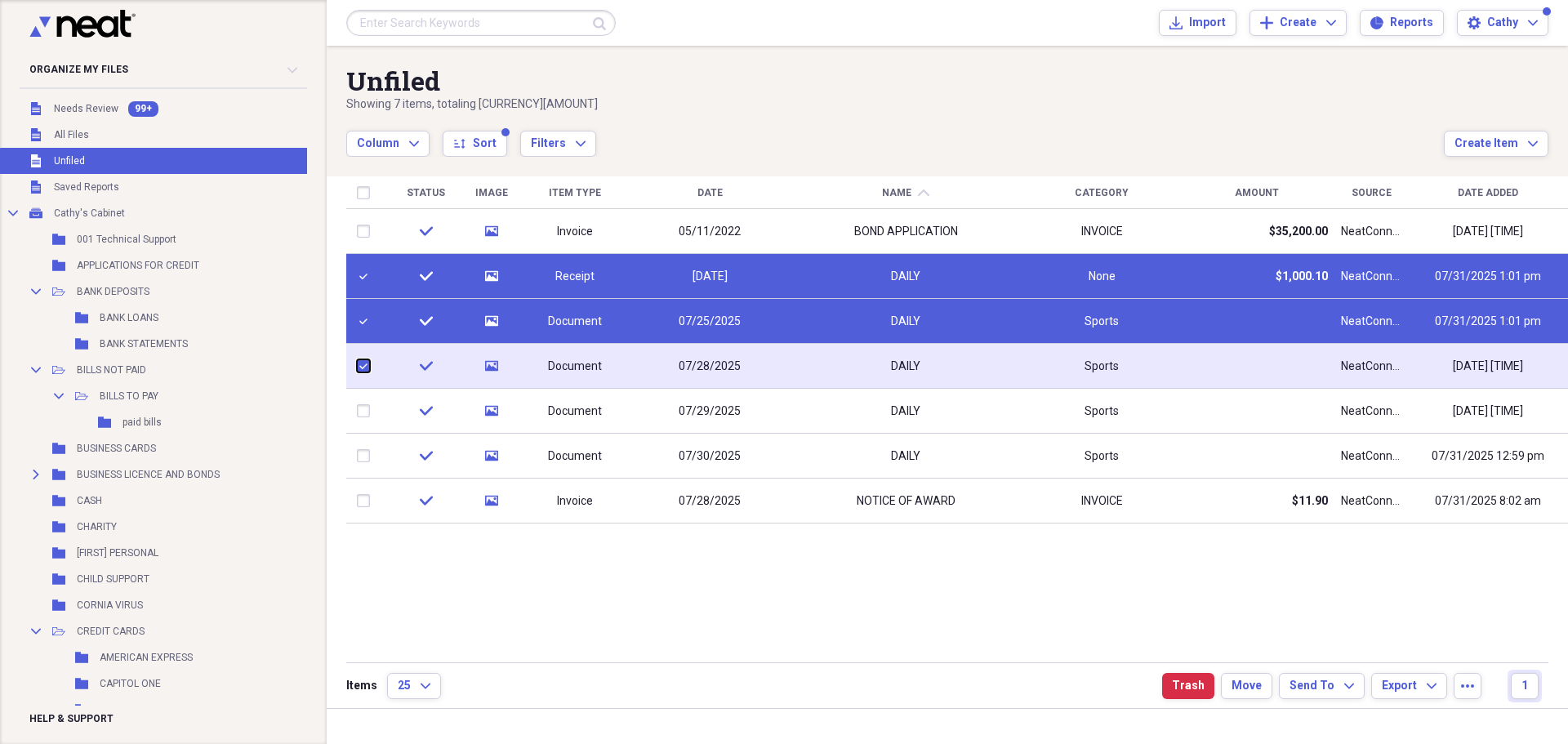 checkbox on "true" 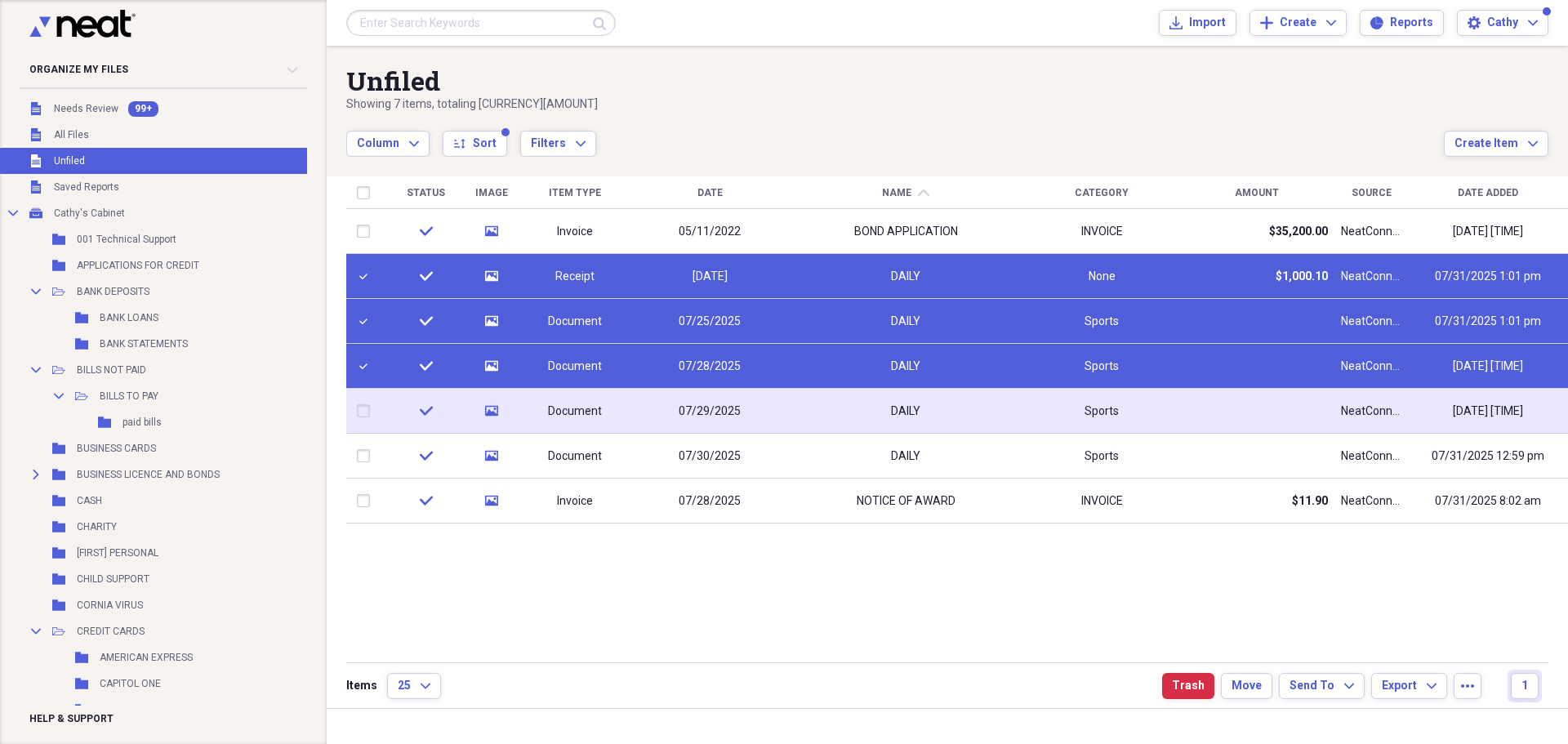 click at bounding box center (367, 411) 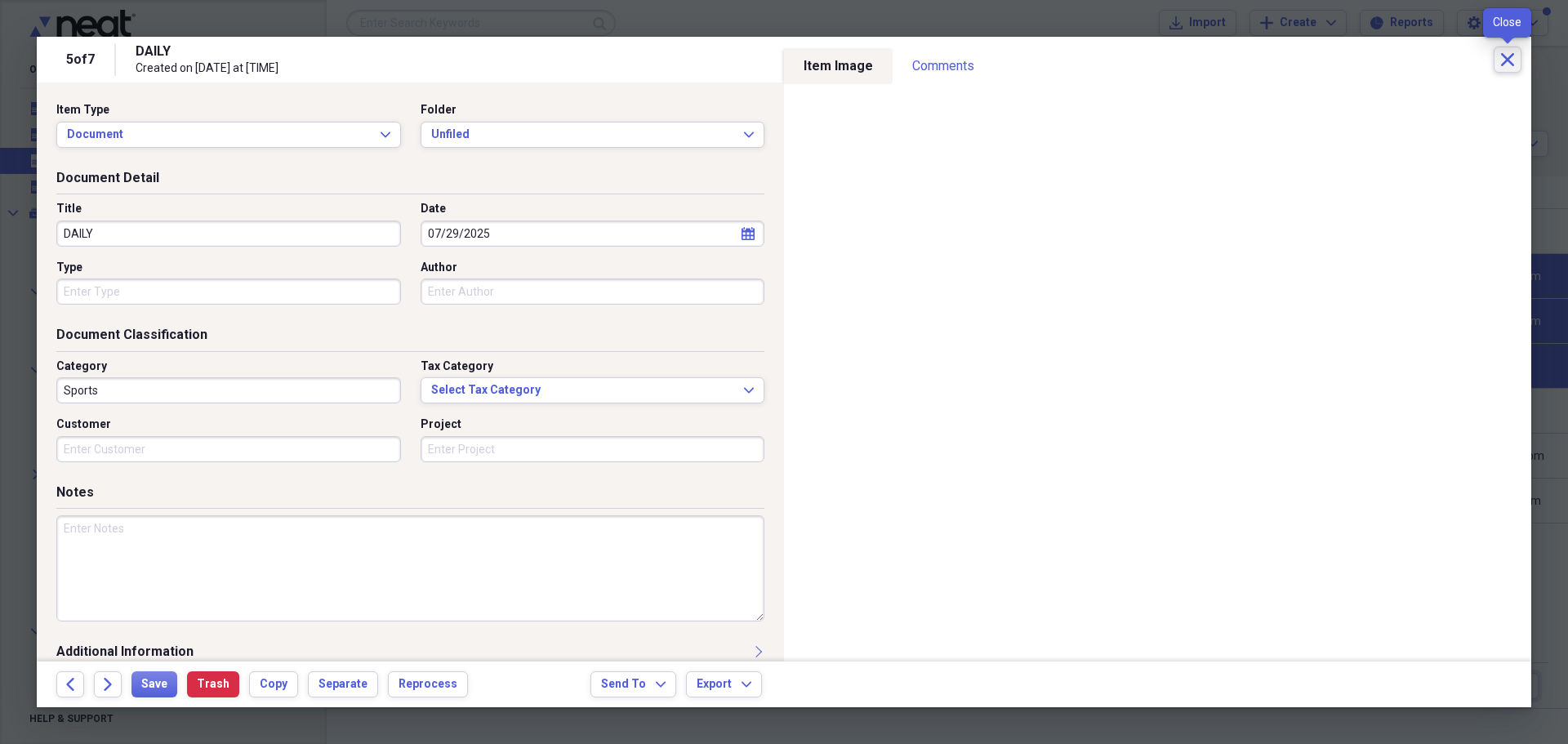 click on "Close" at bounding box center [1508, 60] 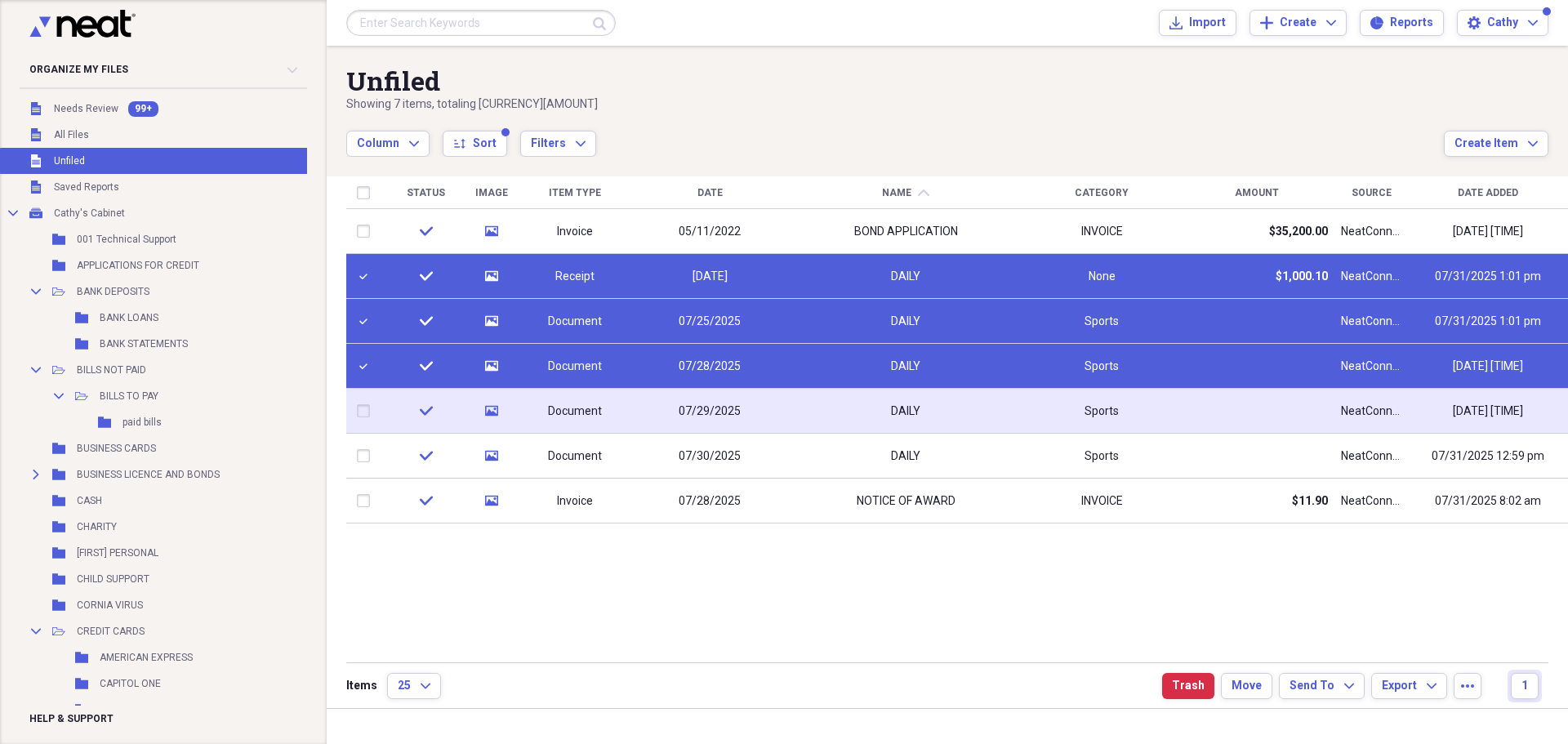 click at bounding box center (367, 411) 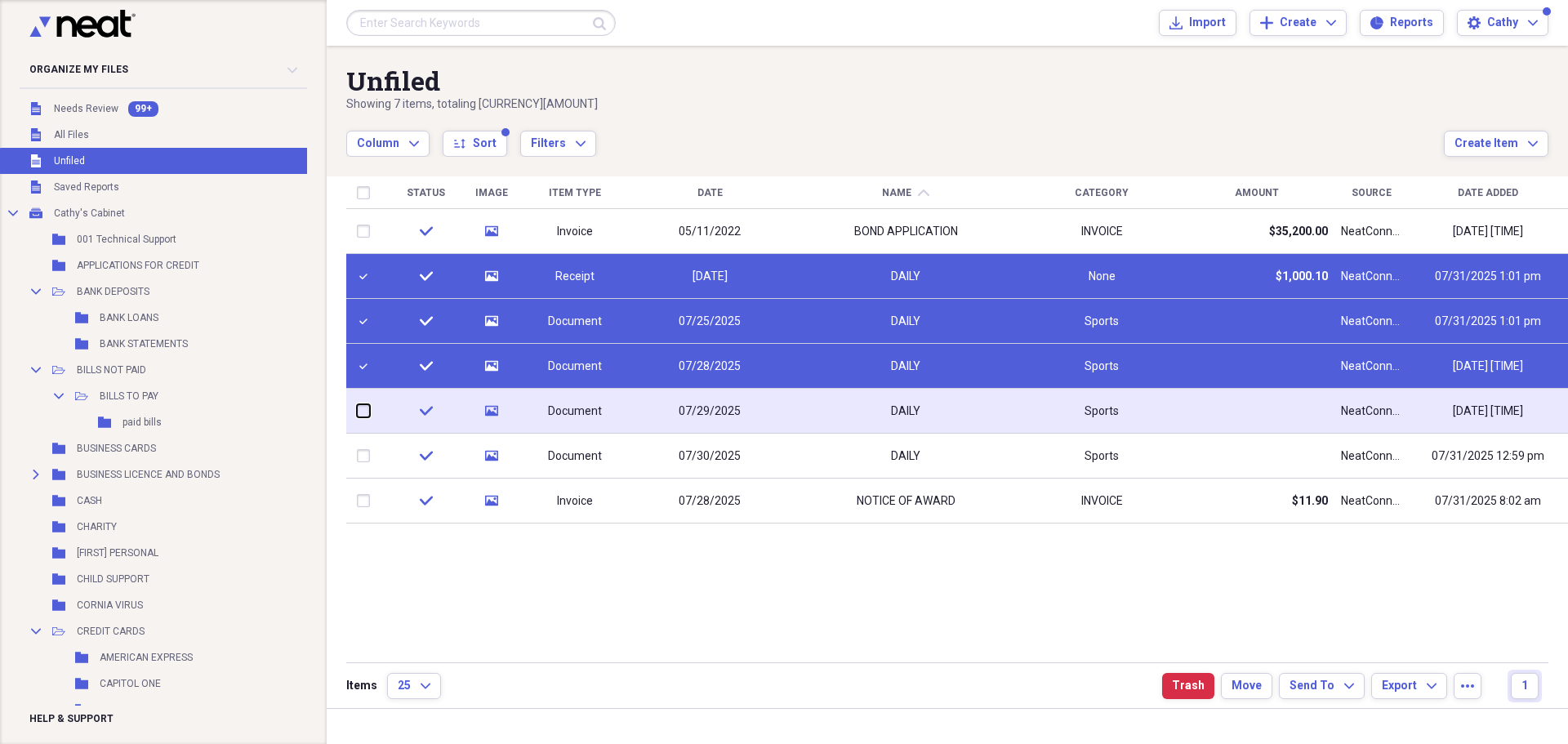 click at bounding box center (357, 411) 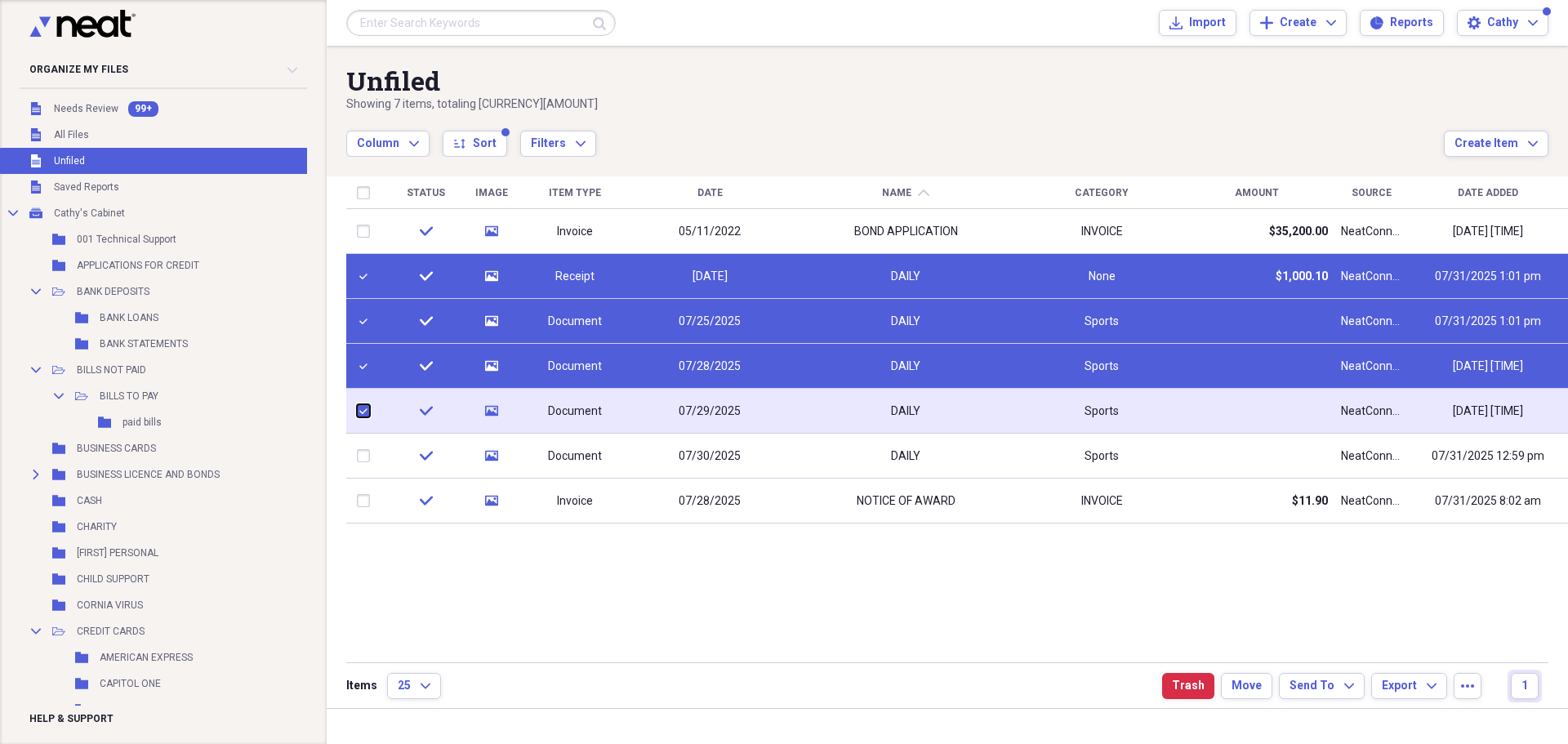 checkbox on "true" 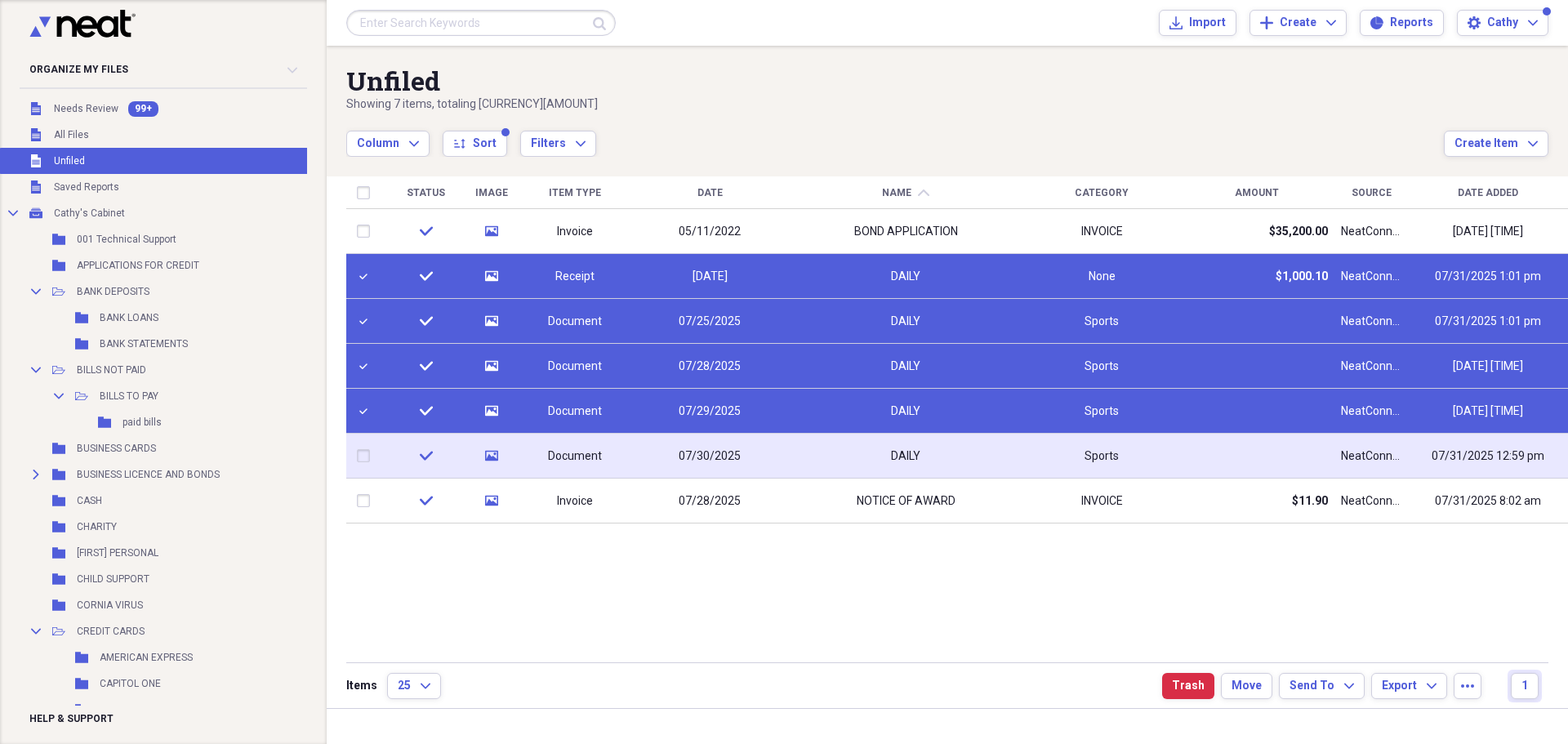 click at bounding box center [367, 456] 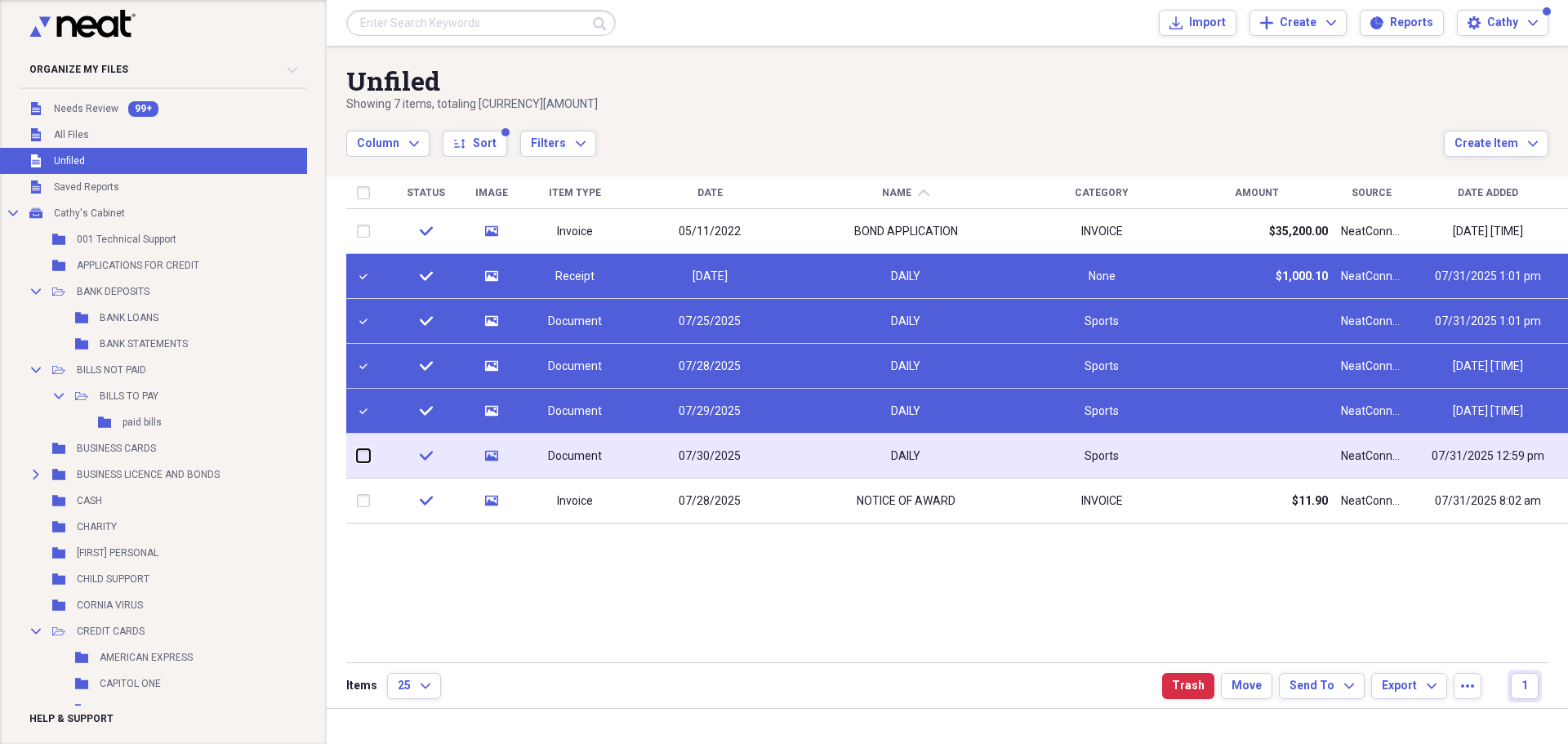 click at bounding box center (357, 456) 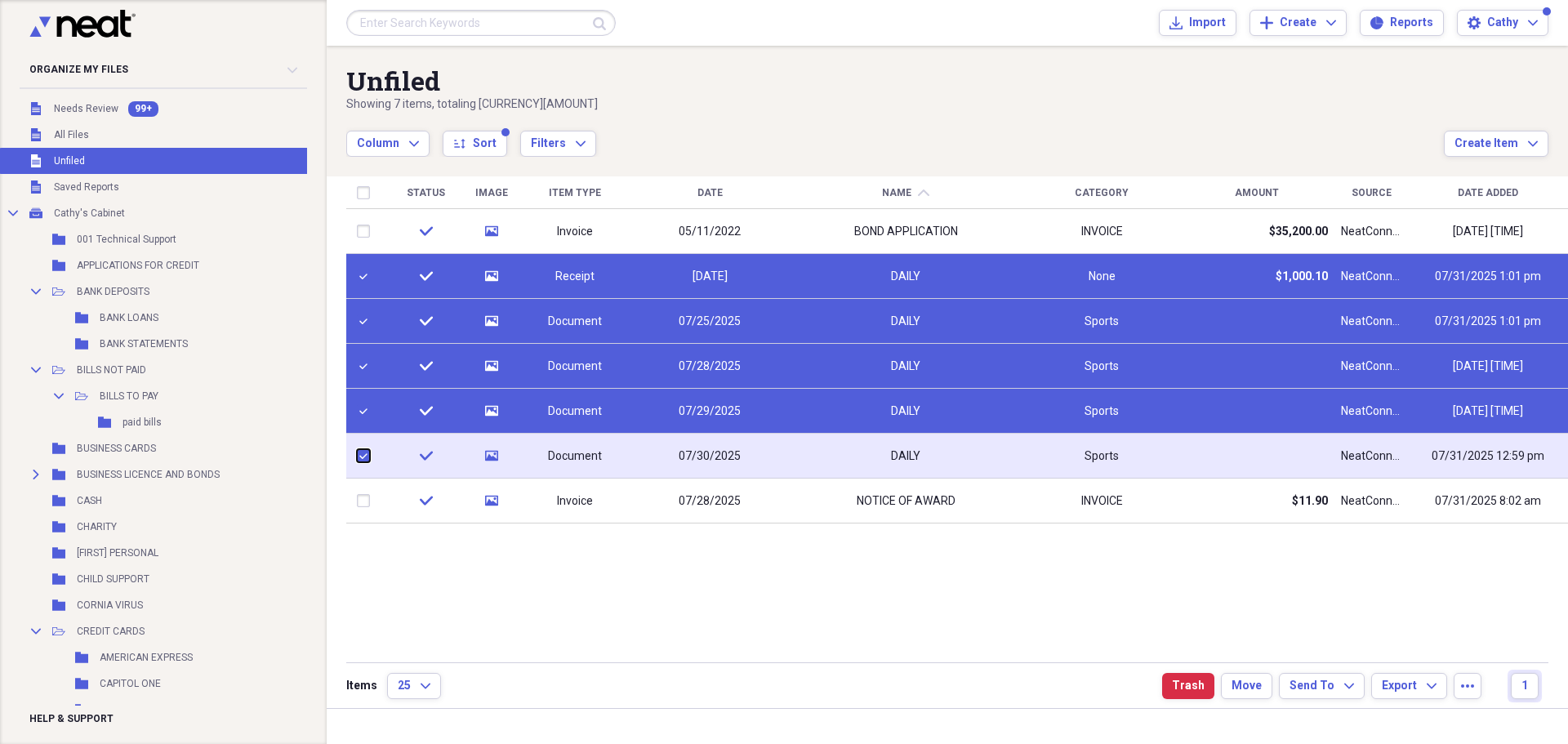 checkbox on "true" 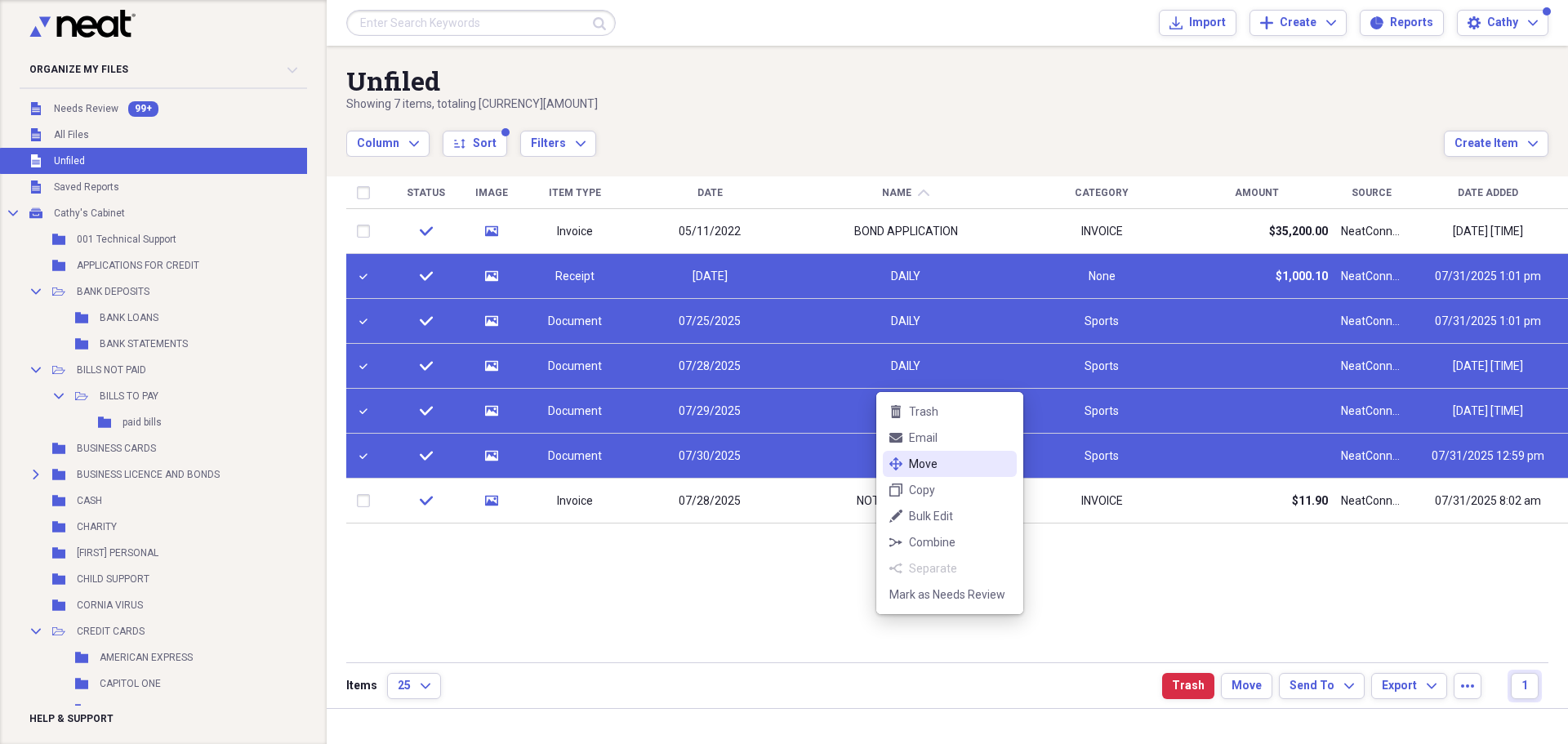click on "Move" at bounding box center (960, 464) 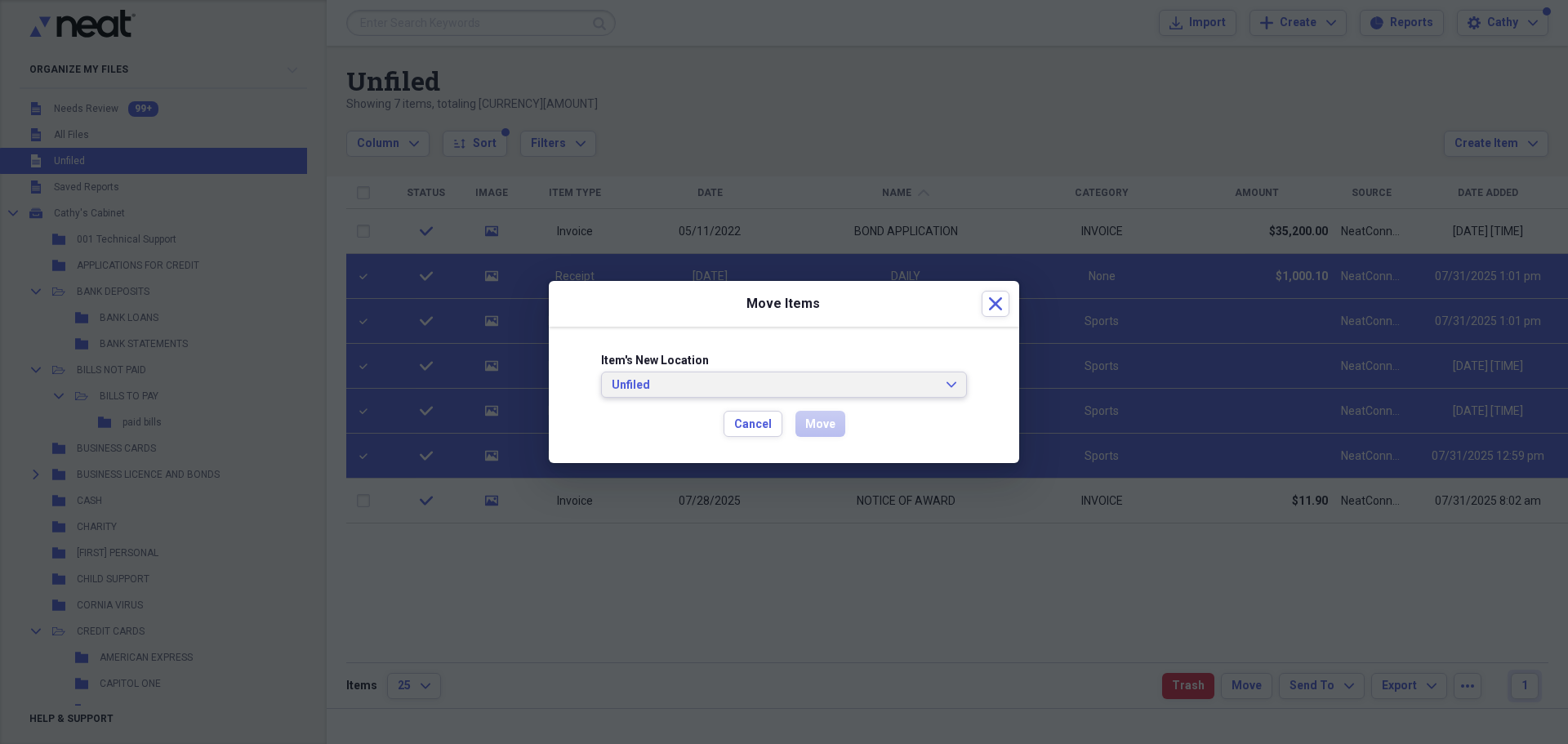 click on "Unfiled Expand" at bounding box center [784, 385] 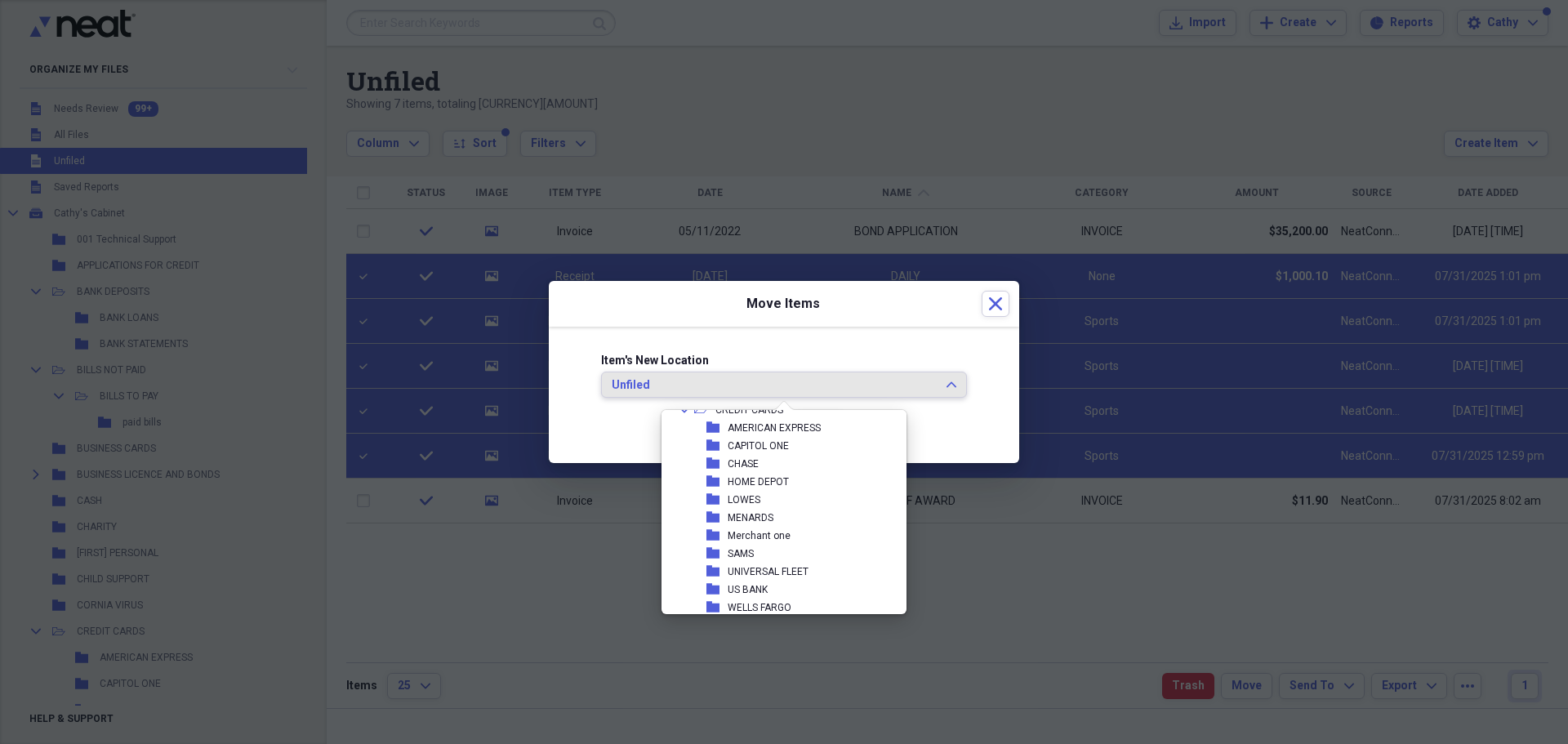 scroll, scrollTop: 490, scrollLeft: 0, axis: vertical 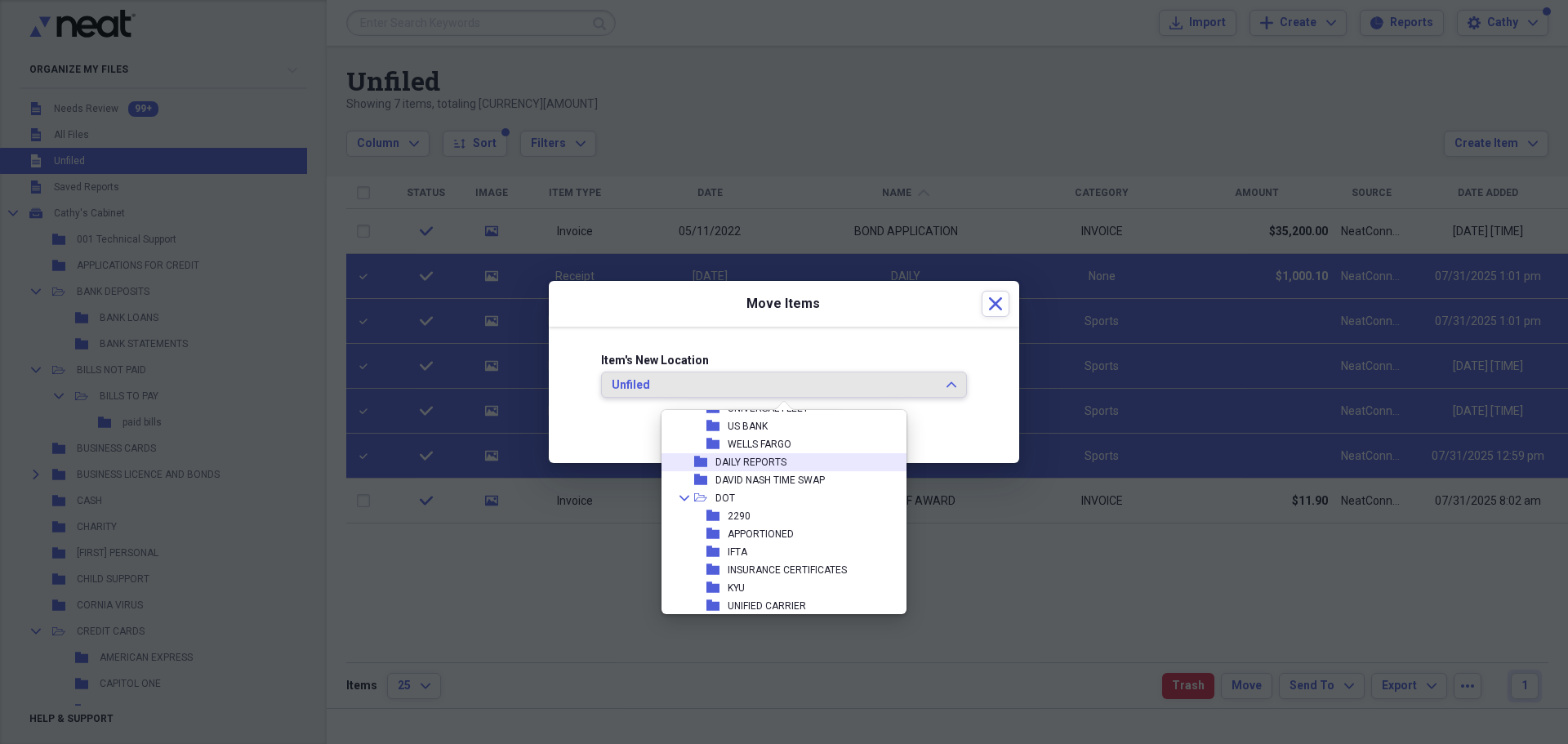 click on "DAILY REPORTS" at bounding box center [751, 462] 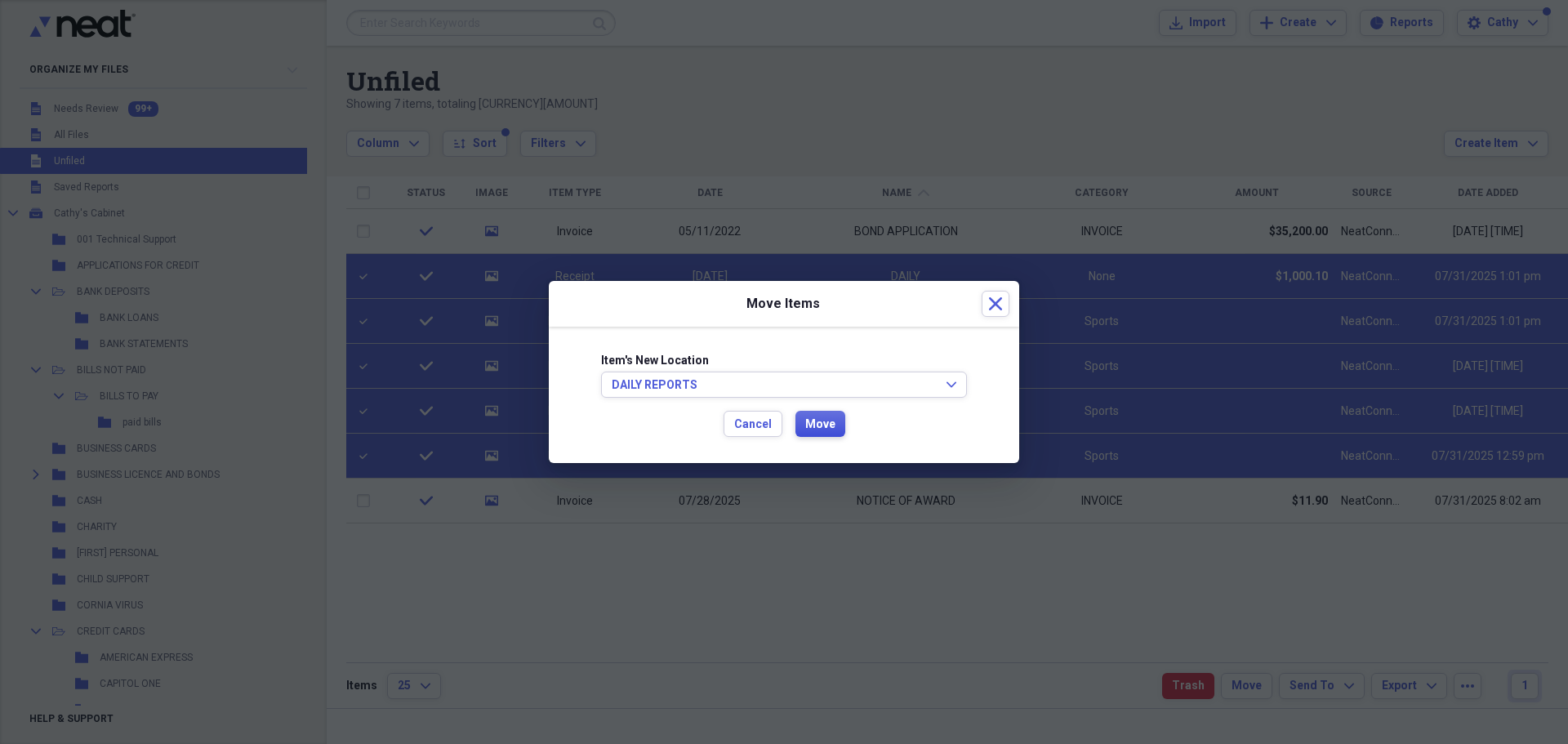 click on "Move" at bounding box center [820, 425] 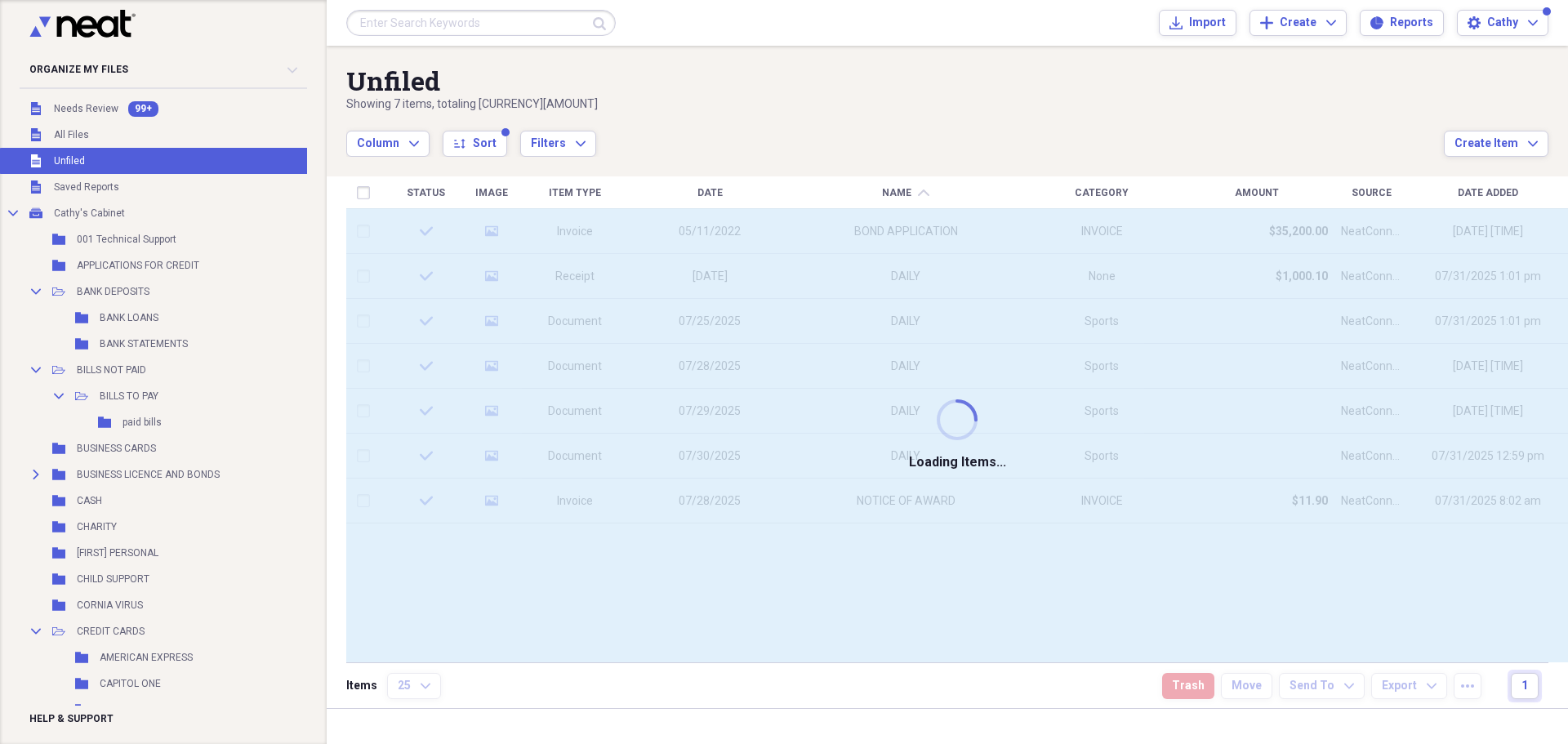 checkbox on "false" 